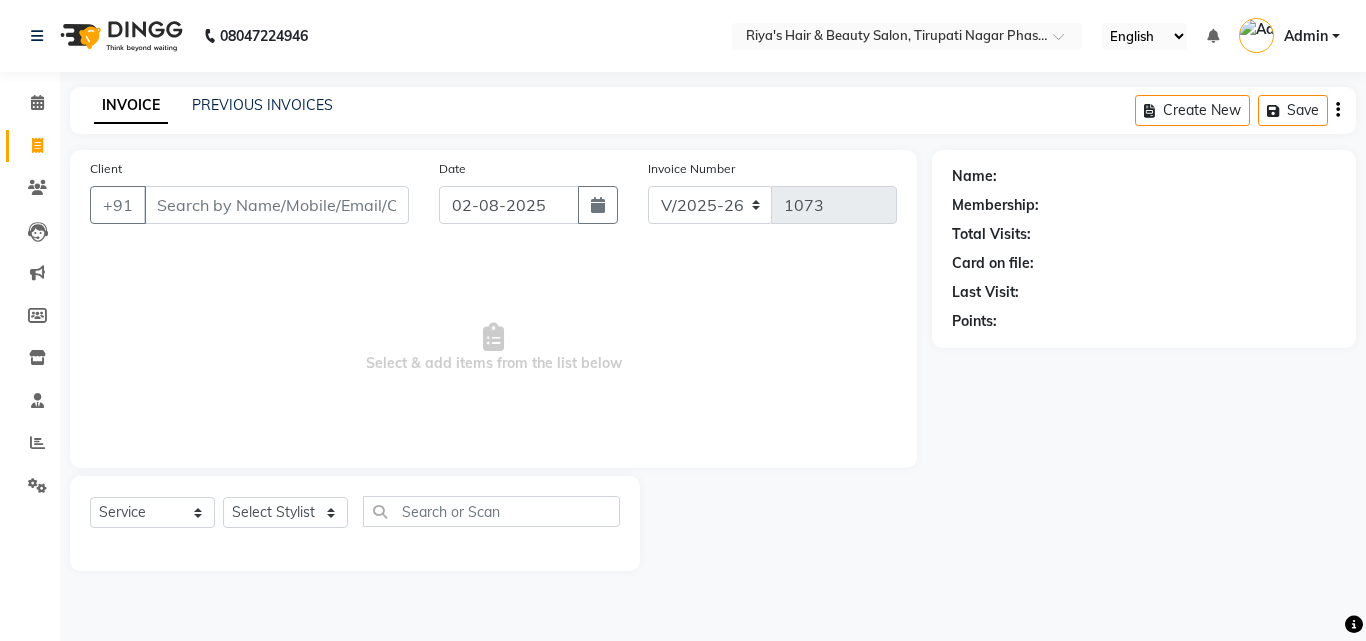 select on "5401" 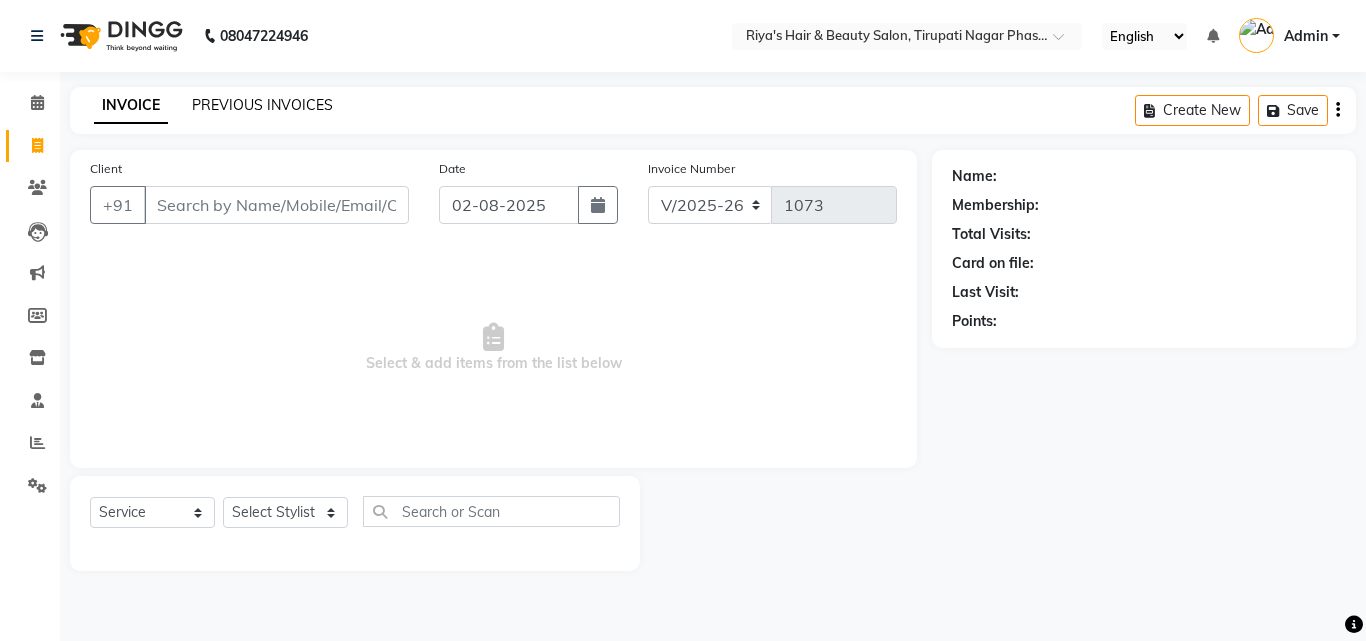scroll, scrollTop: 0, scrollLeft: 0, axis: both 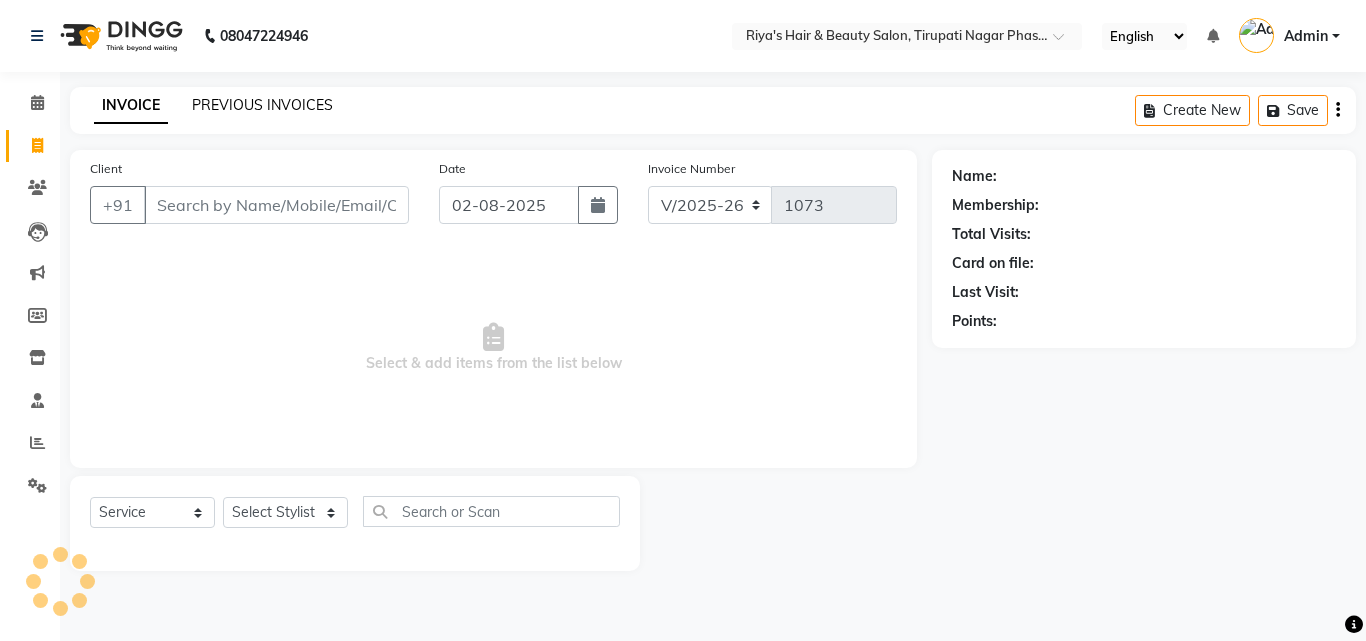 click on "PREVIOUS INVOICES" 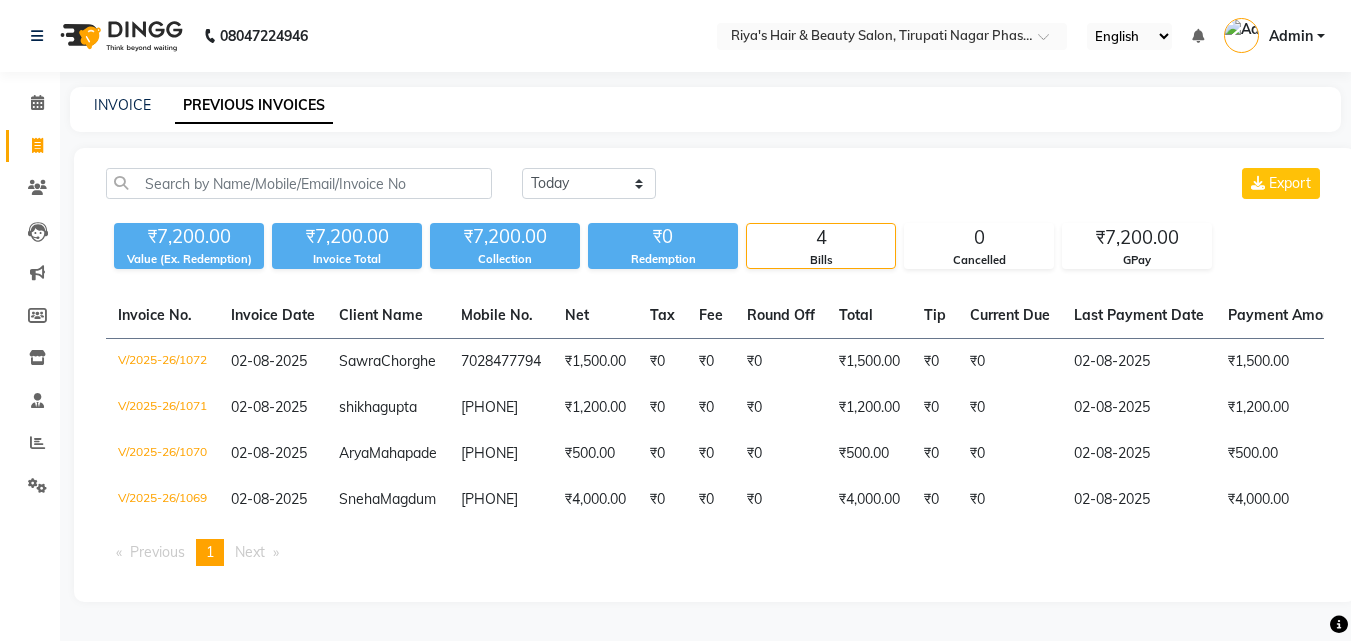 scroll, scrollTop: 79, scrollLeft: 0, axis: vertical 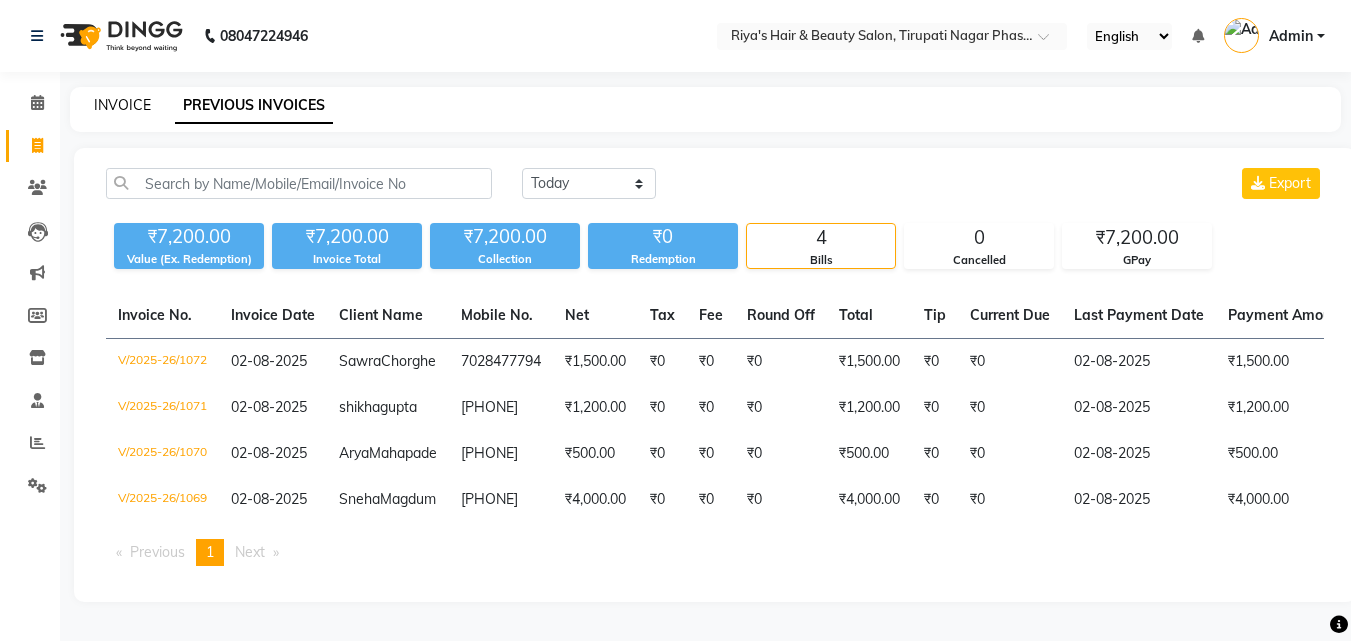 click on "INVOICE" 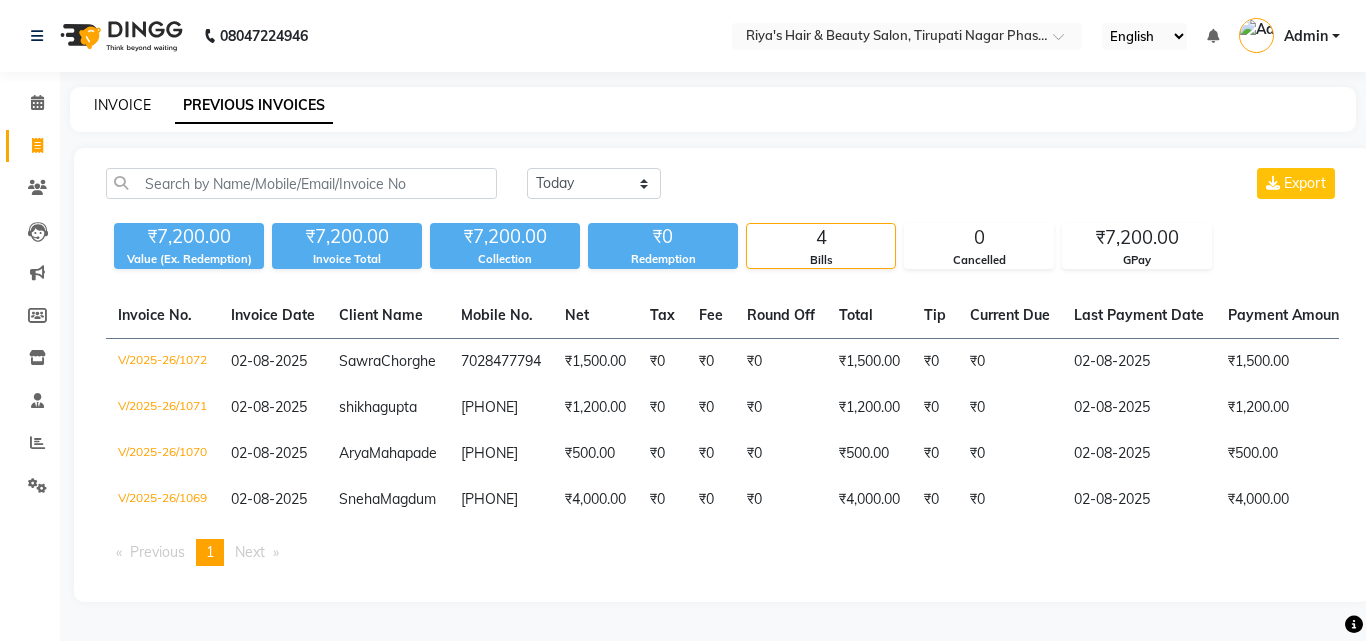 select on "5401" 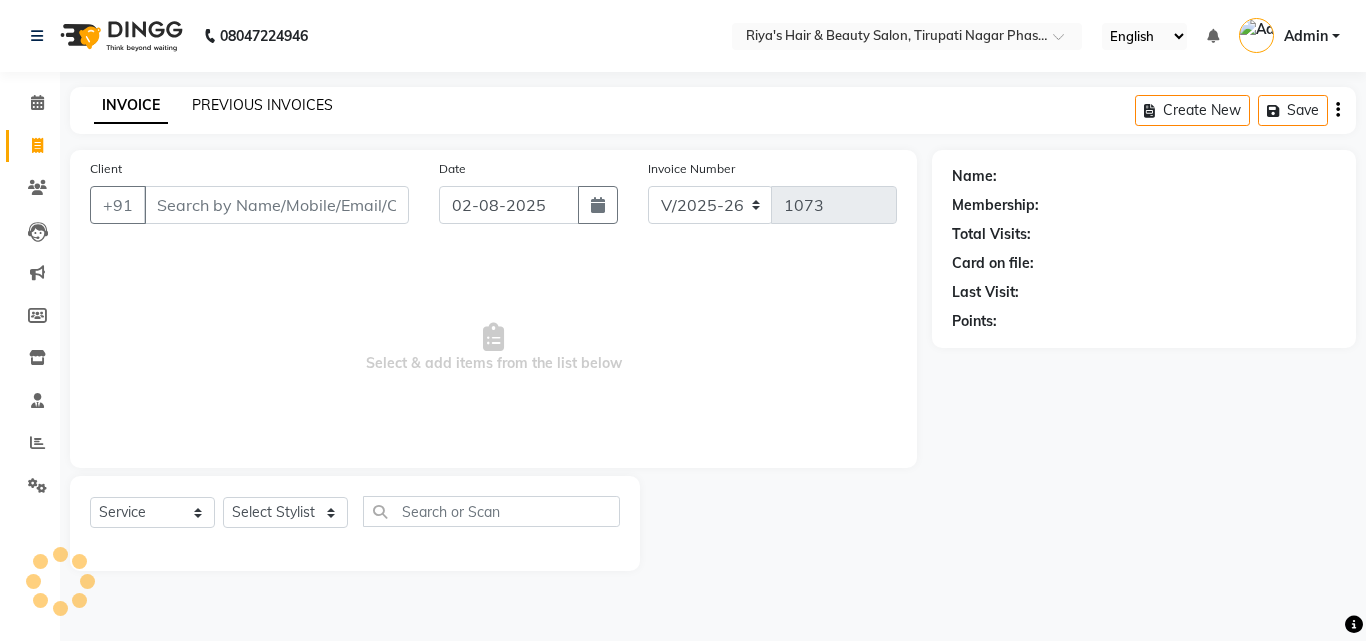 click on "PREVIOUS INVOICES" 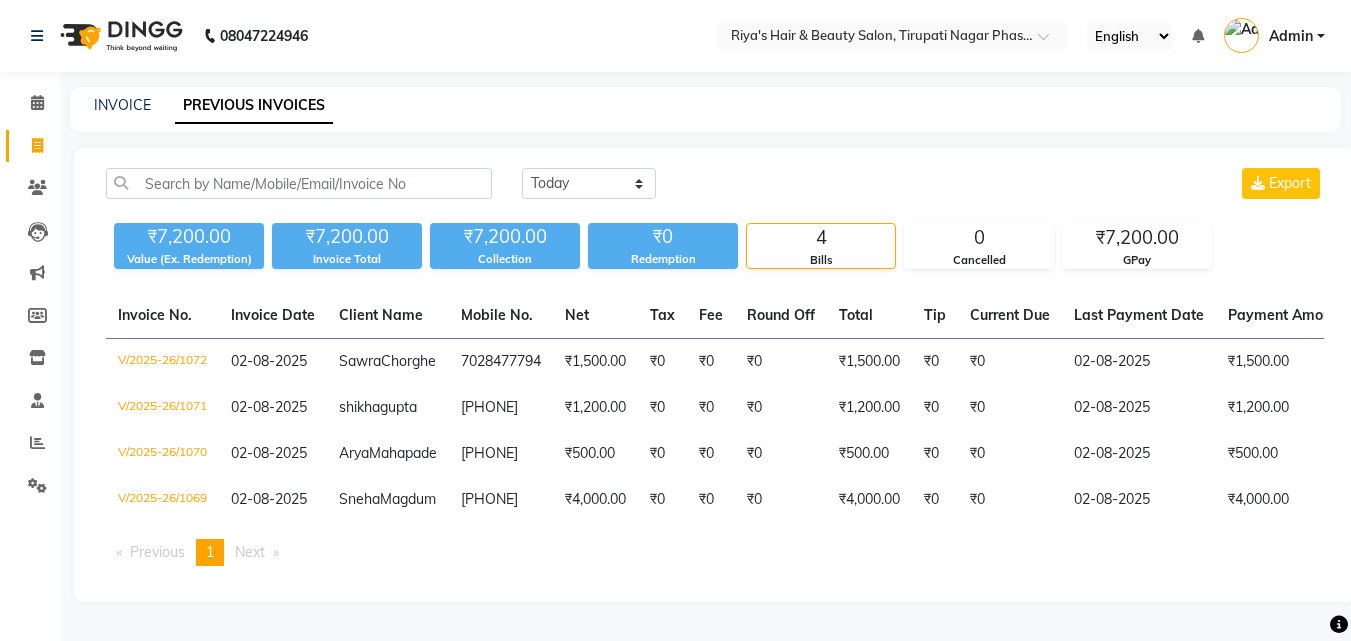 scroll, scrollTop: 86, scrollLeft: 0, axis: vertical 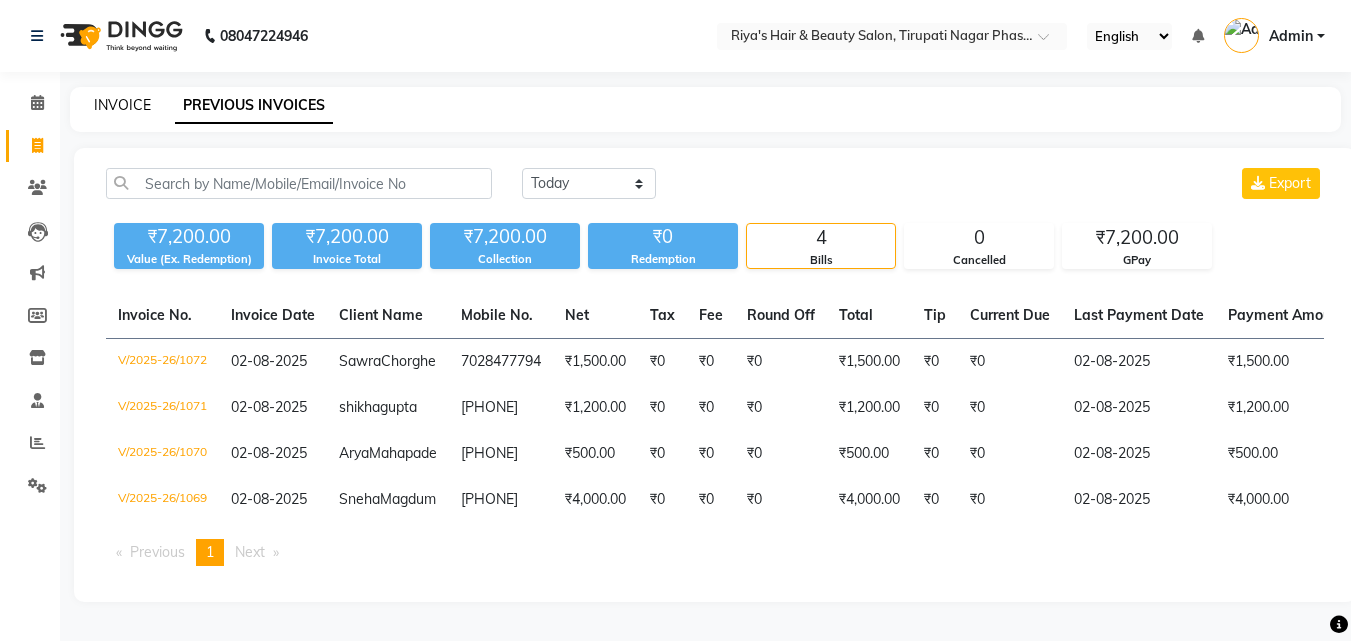 click on "INVOICE" 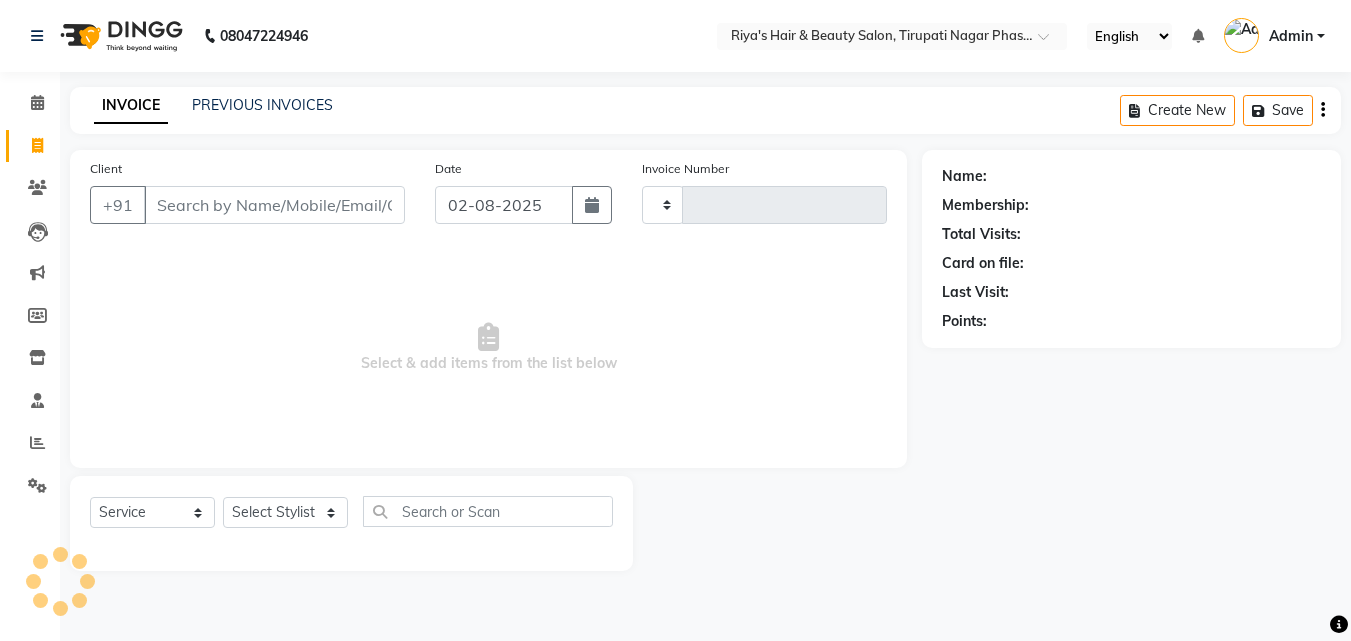 scroll, scrollTop: 0, scrollLeft: 0, axis: both 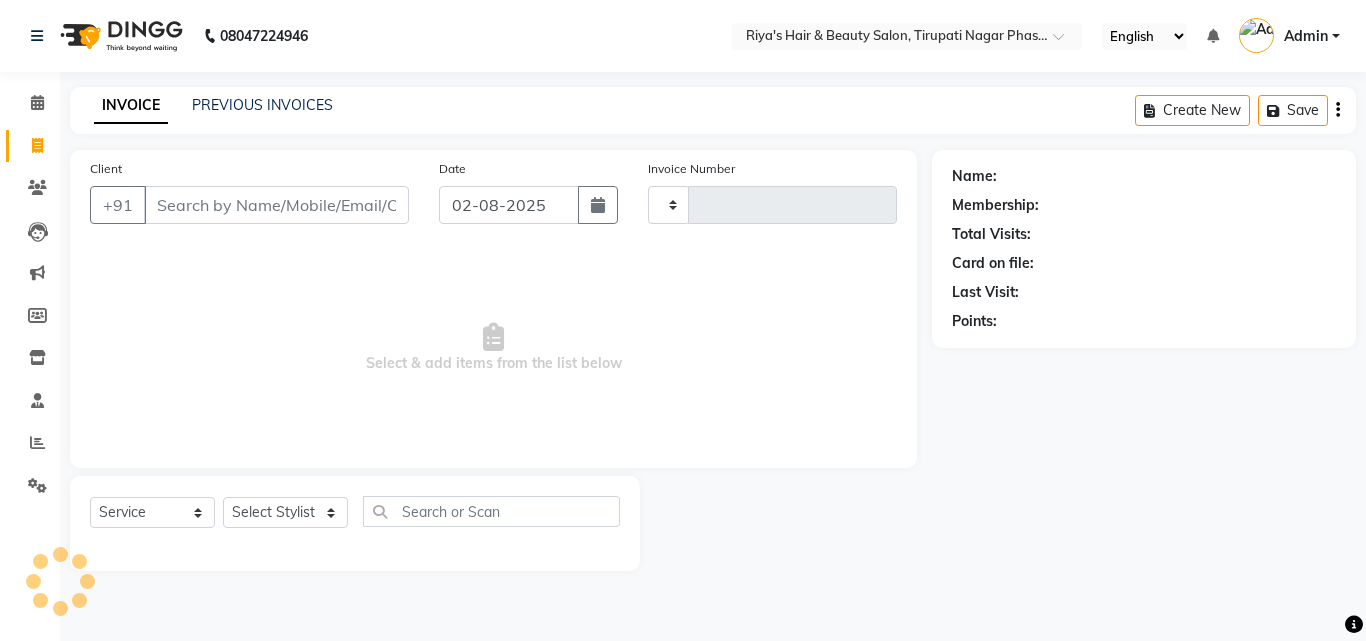type on "1073" 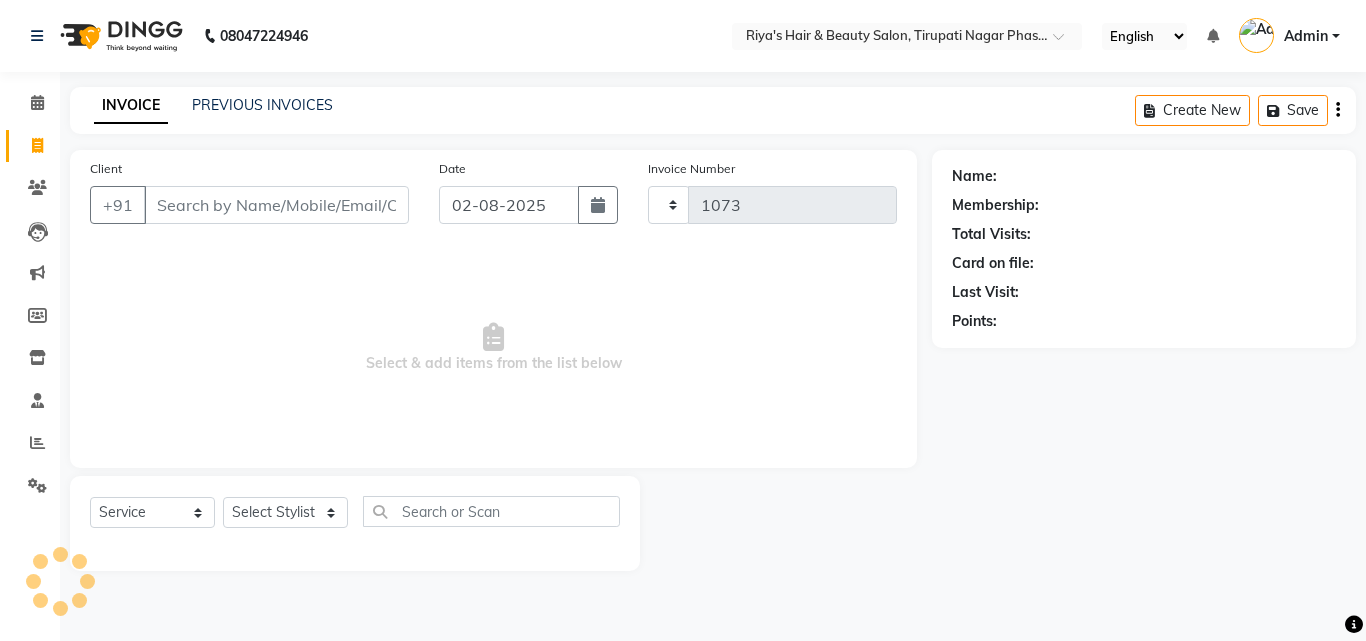 select on "5401" 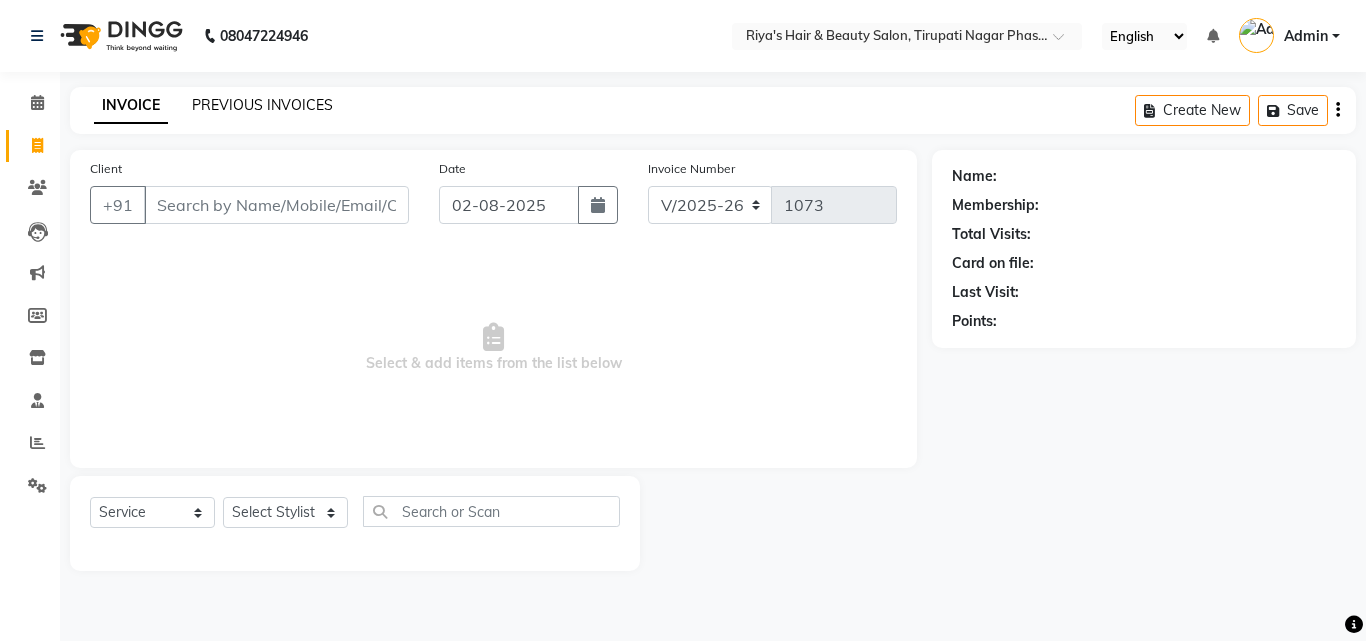 click on "PREVIOUS INVOICES" 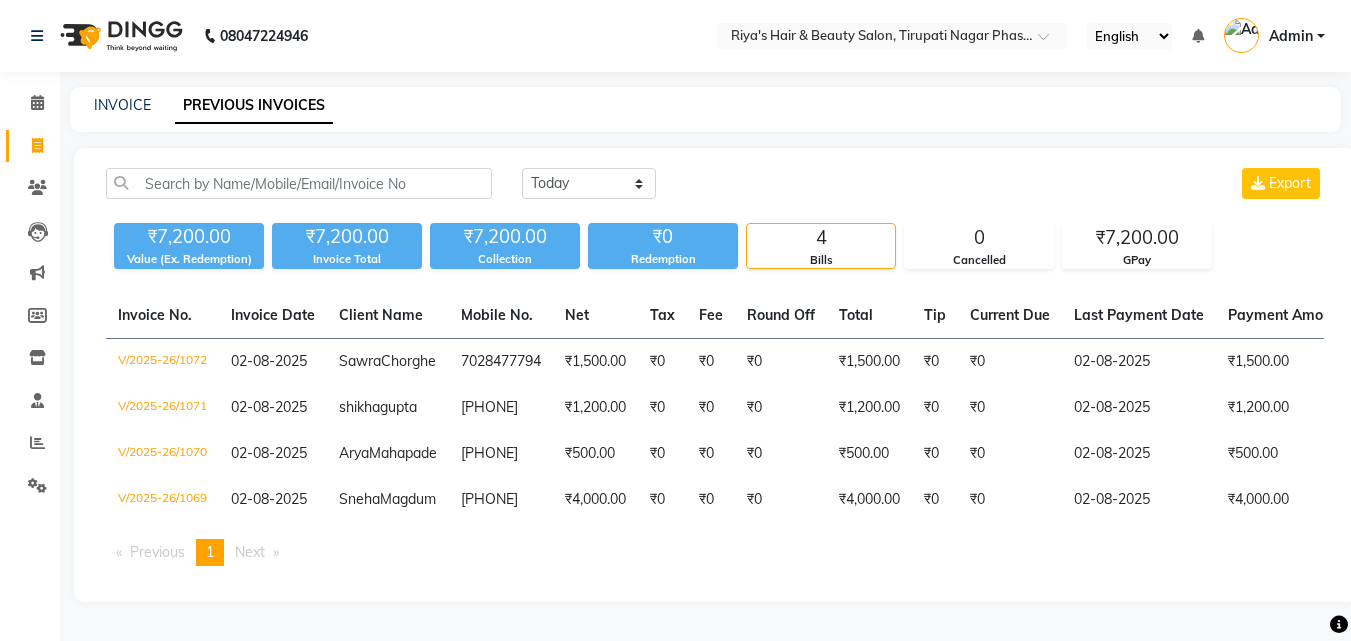 scroll, scrollTop: 86, scrollLeft: 0, axis: vertical 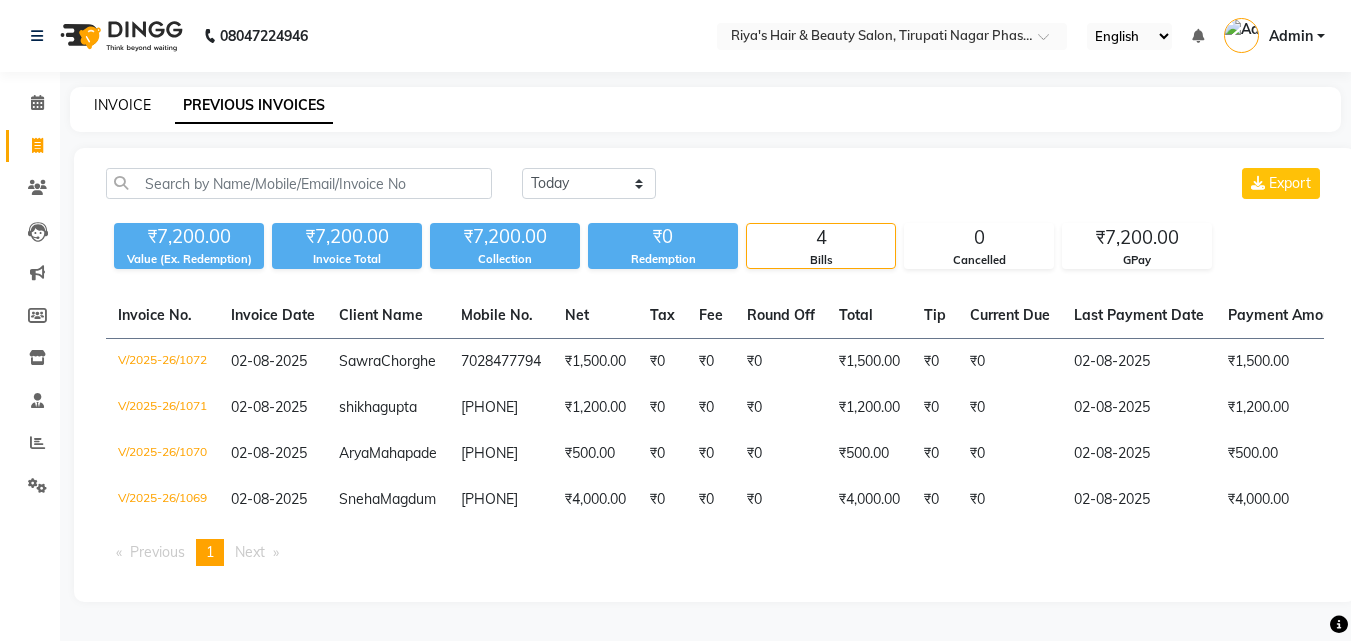 click on "INVOICE" 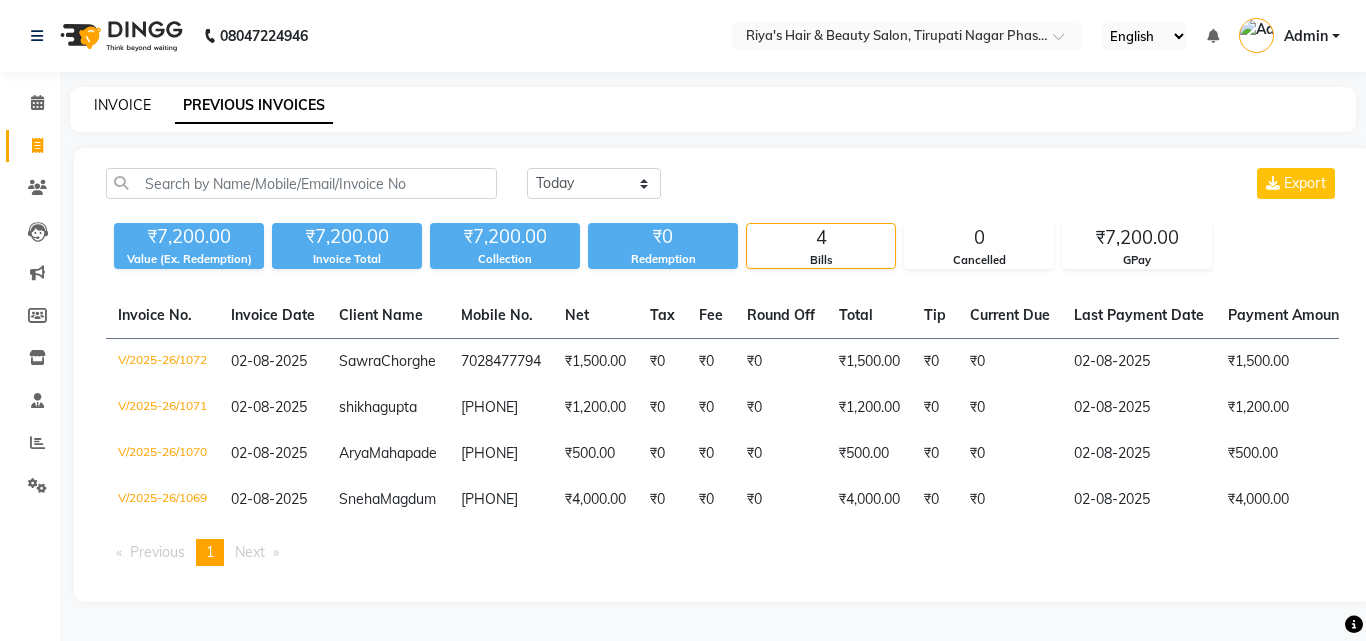 select on "5401" 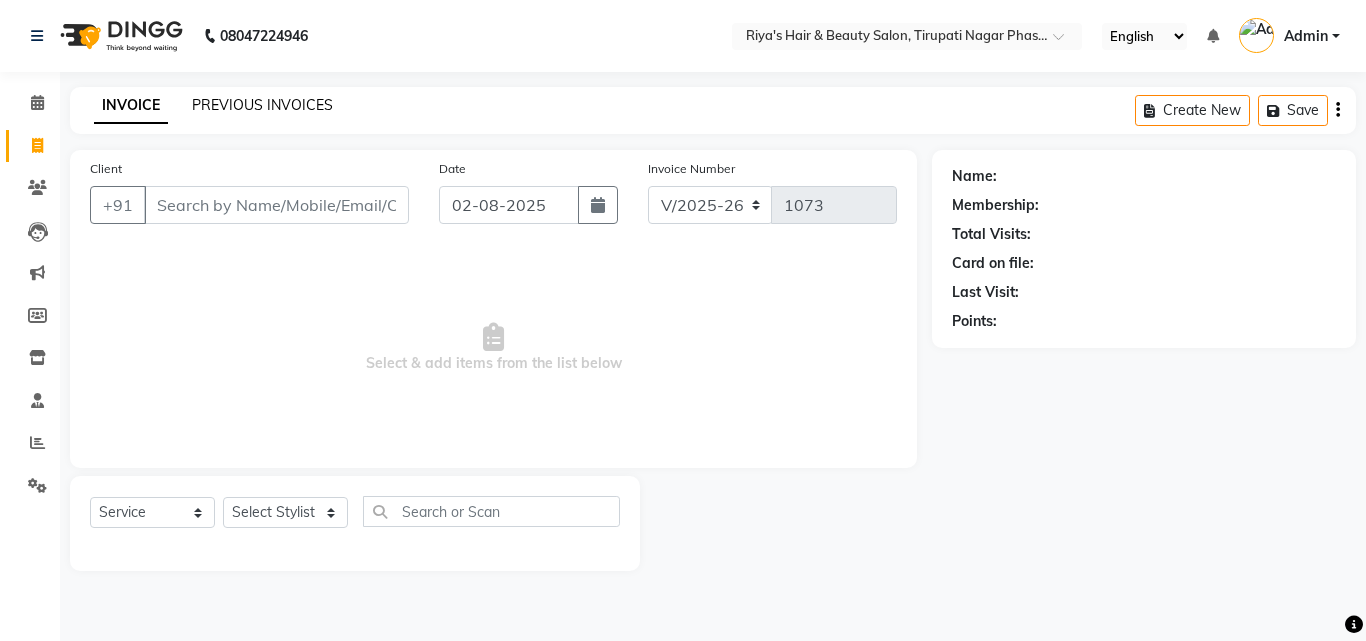 click on "PREVIOUS INVOICES" 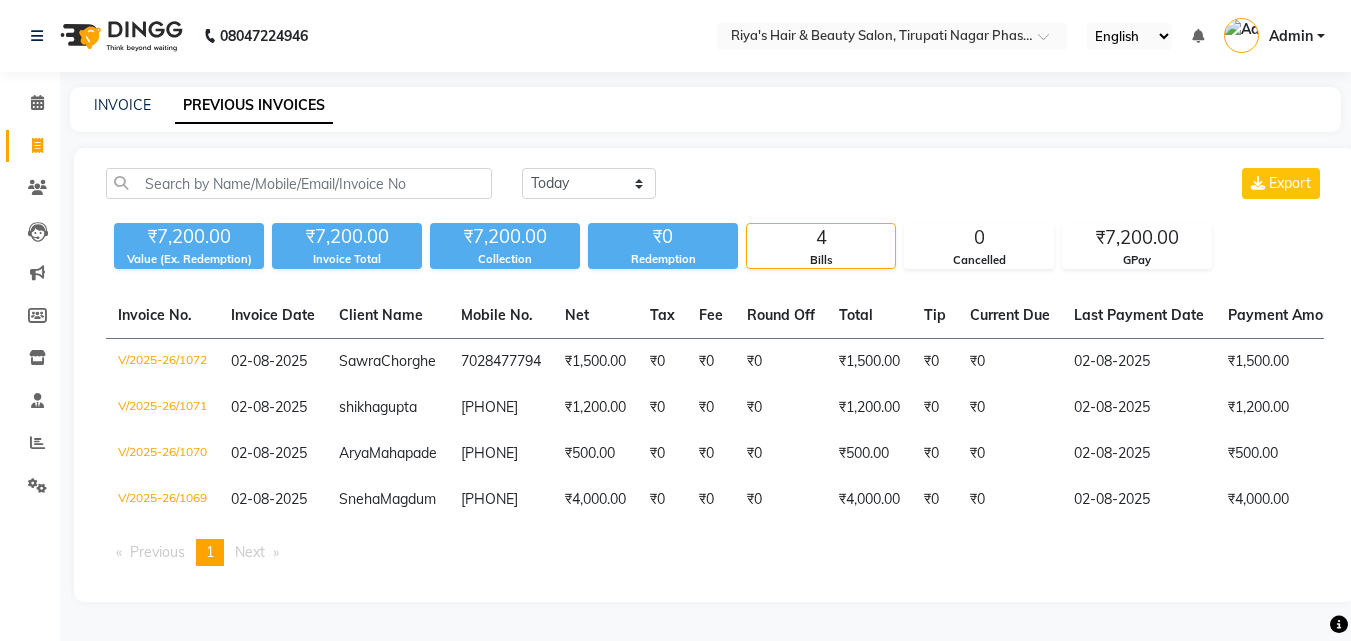 scroll, scrollTop: 86, scrollLeft: 0, axis: vertical 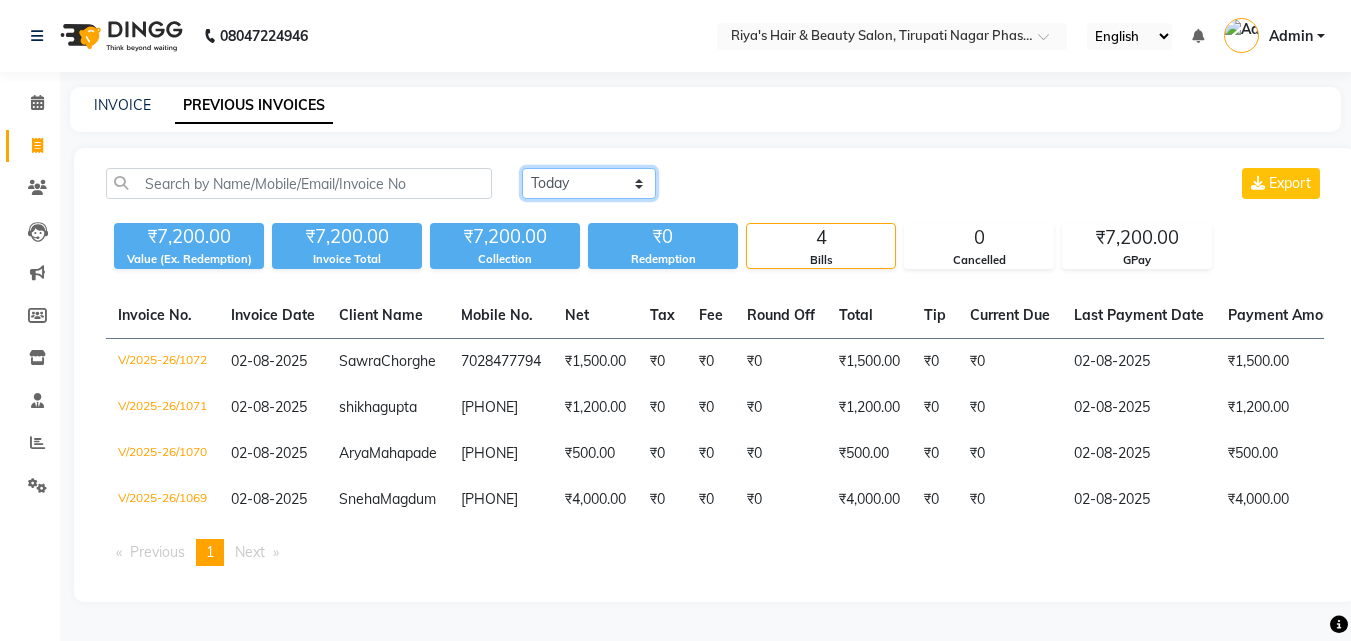 click on "Today Yesterday Custom Range" 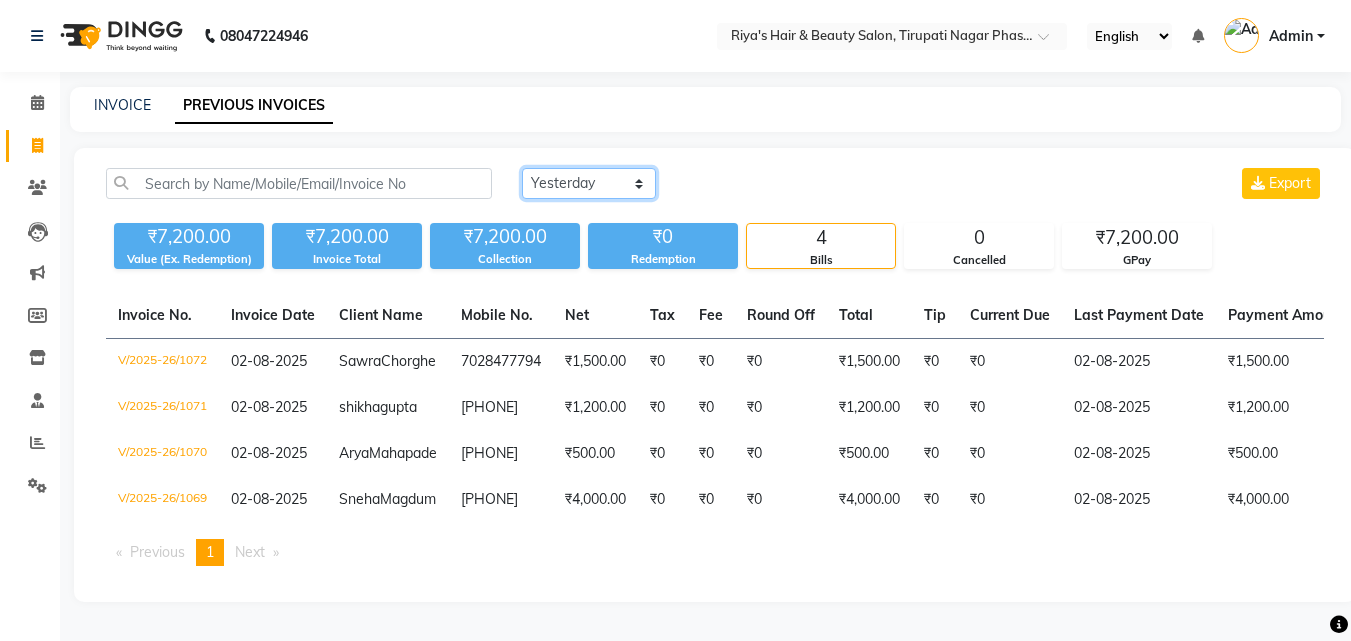 click on "Today Yesterday Custom Range" 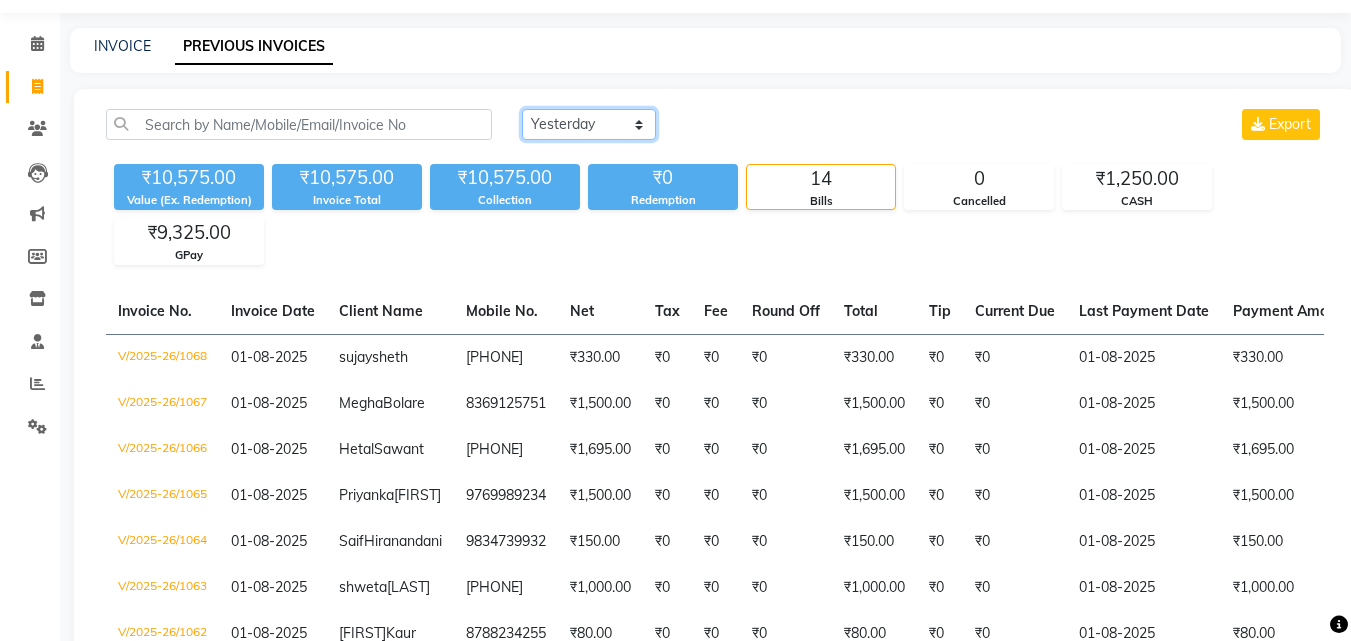 scroll, scrollTop: 63, scrollLeft: 0, axis: vertical 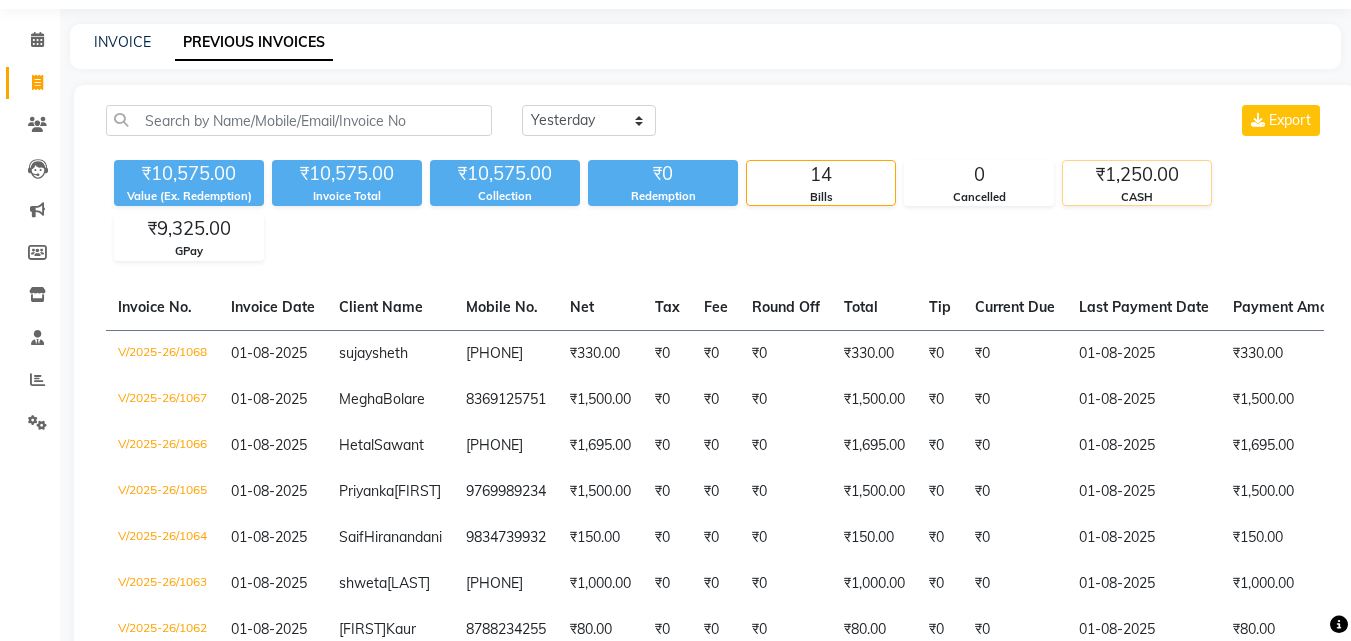 click on "₹1,250.00" 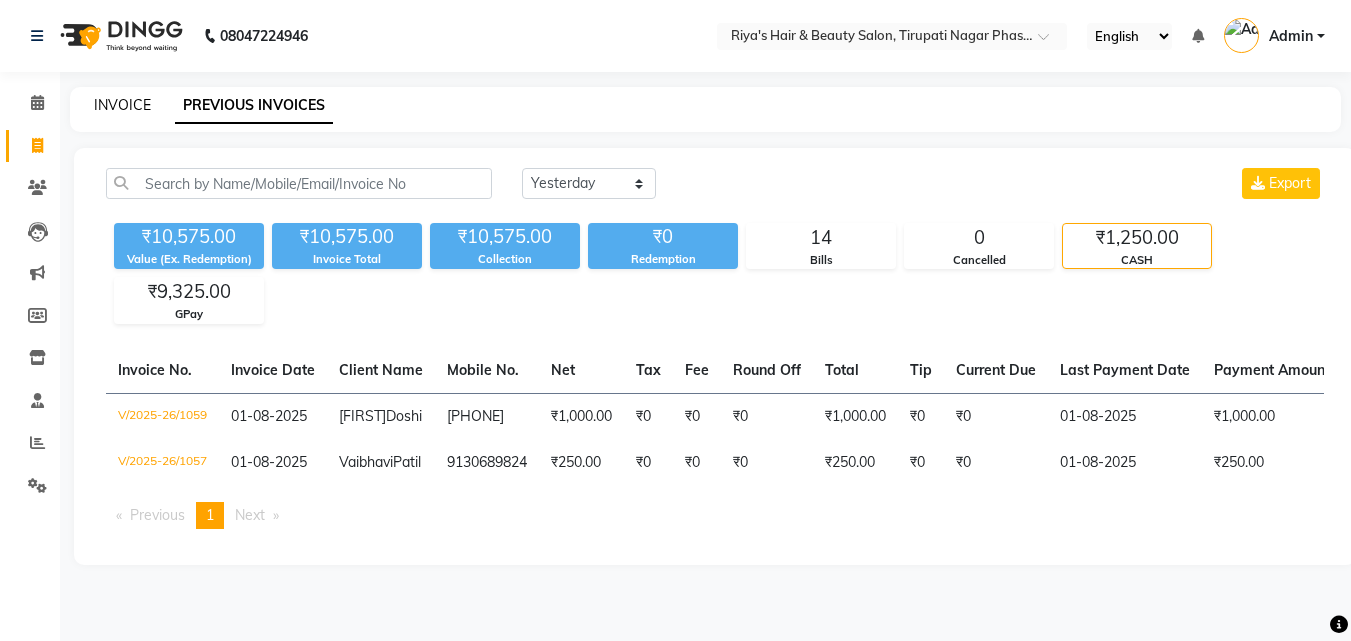 click on "INVOICE" 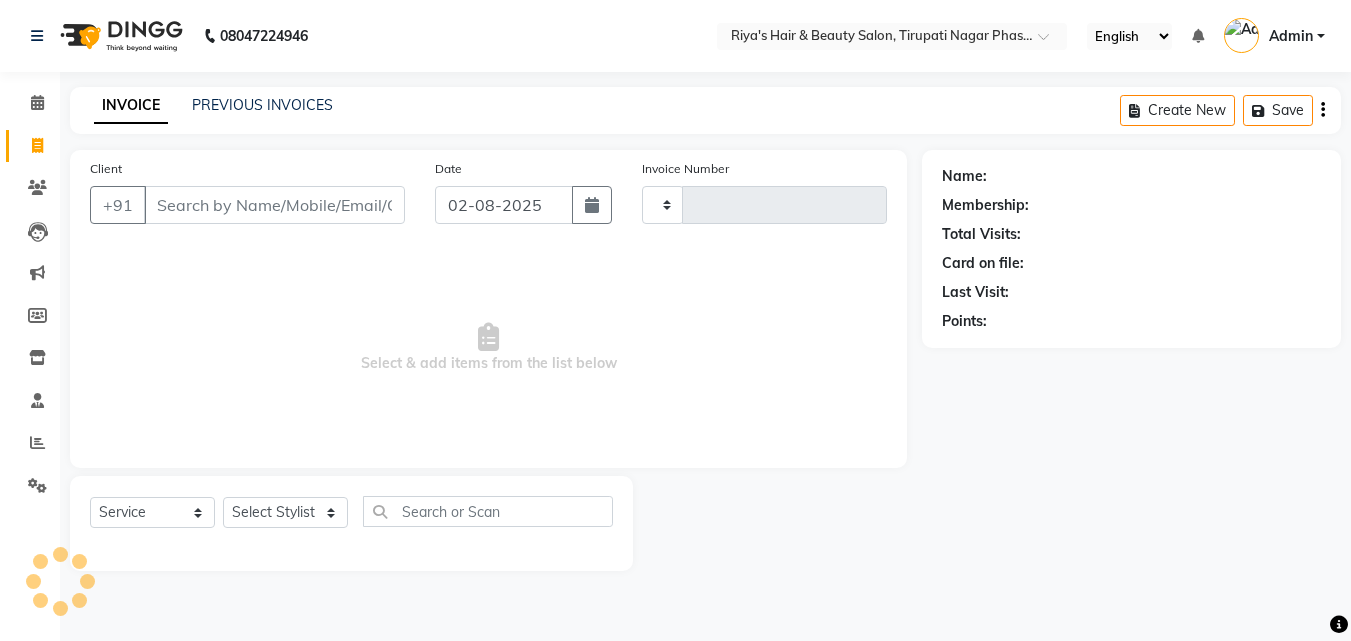 scroll, scrollTop: 0, scrollLeft: 0, axis: both 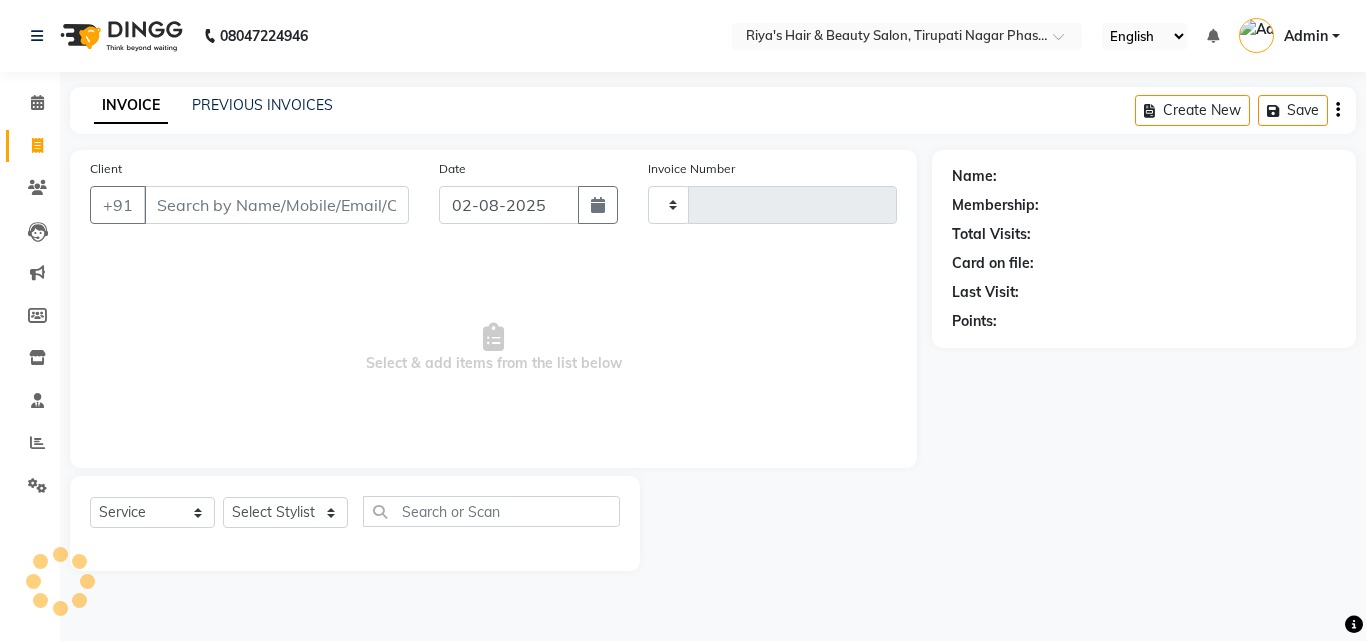 type on "1073" 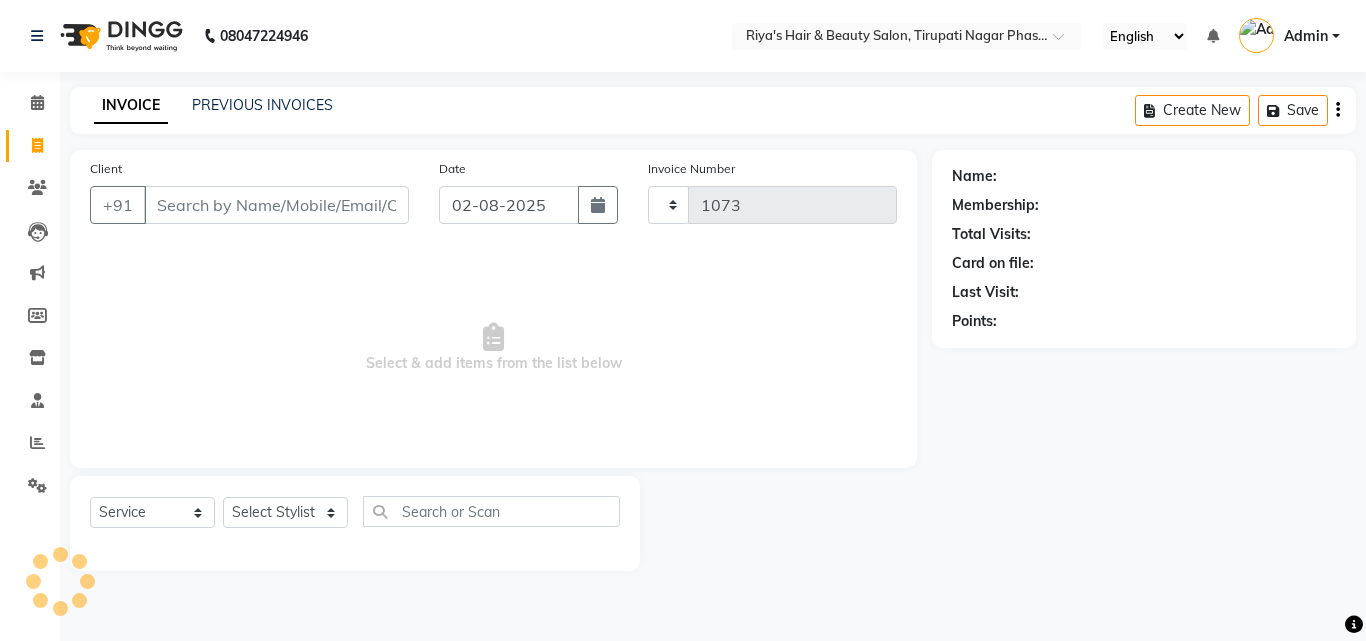 select on "5401" 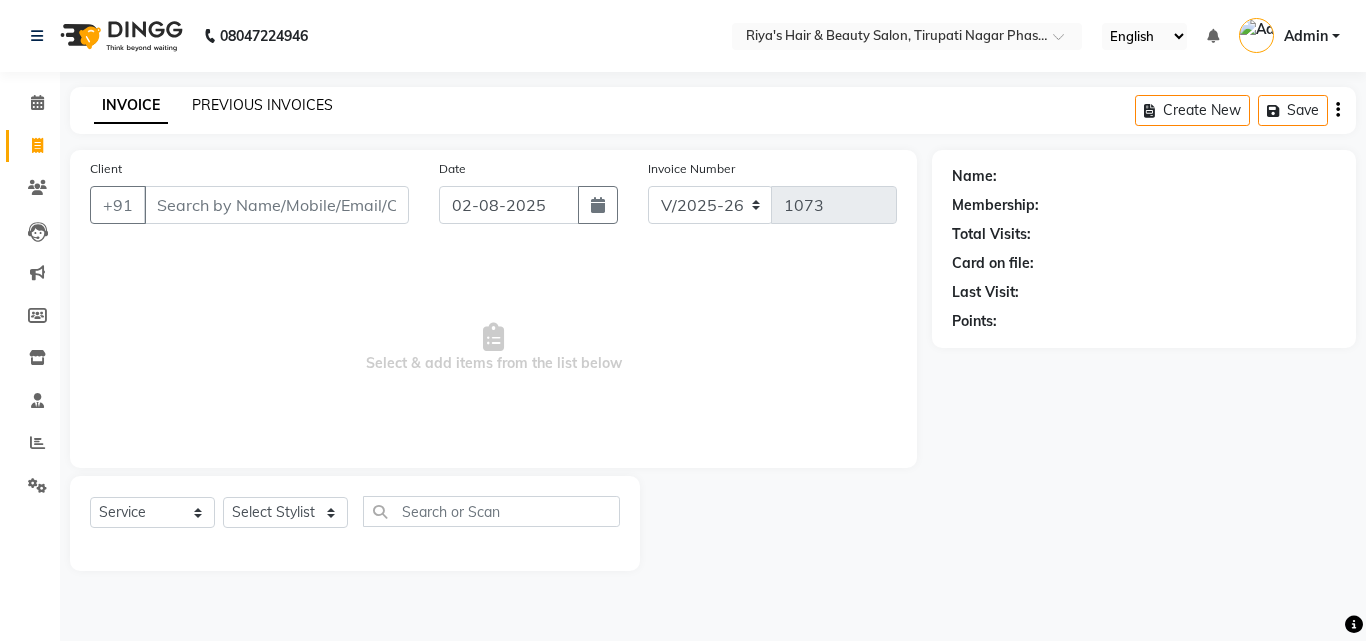click on "PREVIOUS INVOICES" 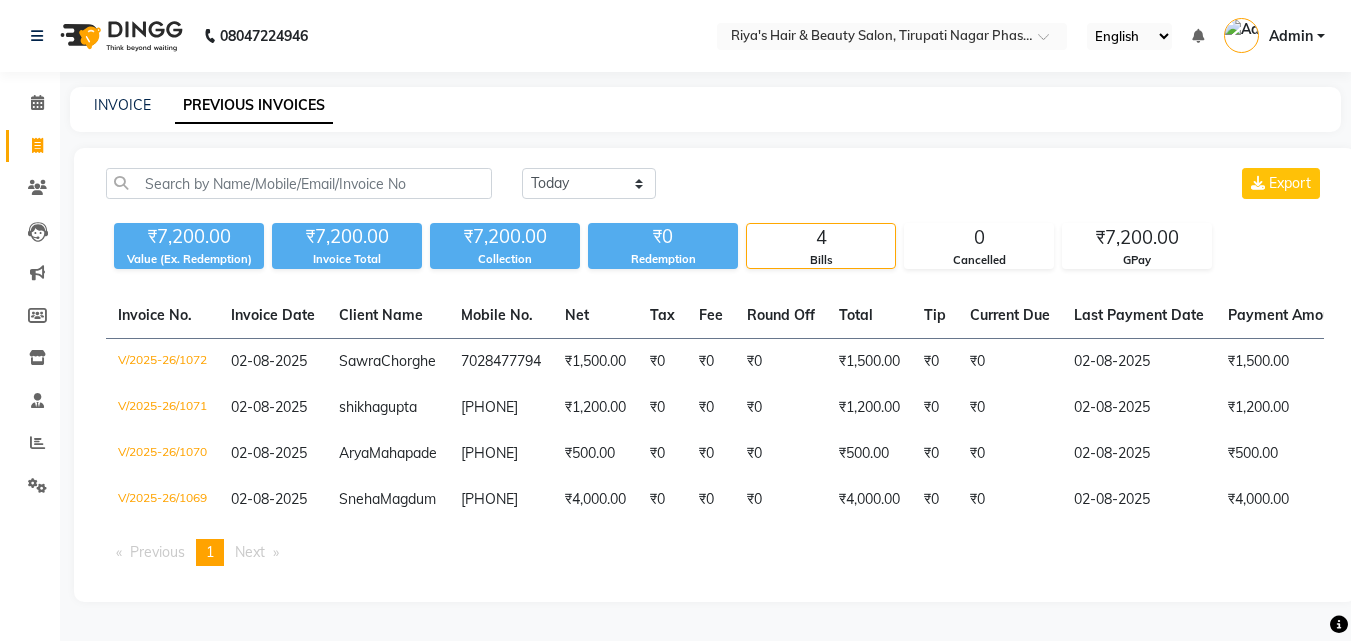 scroll, scrollTop: 0, scrollLeft: 0, axis: both 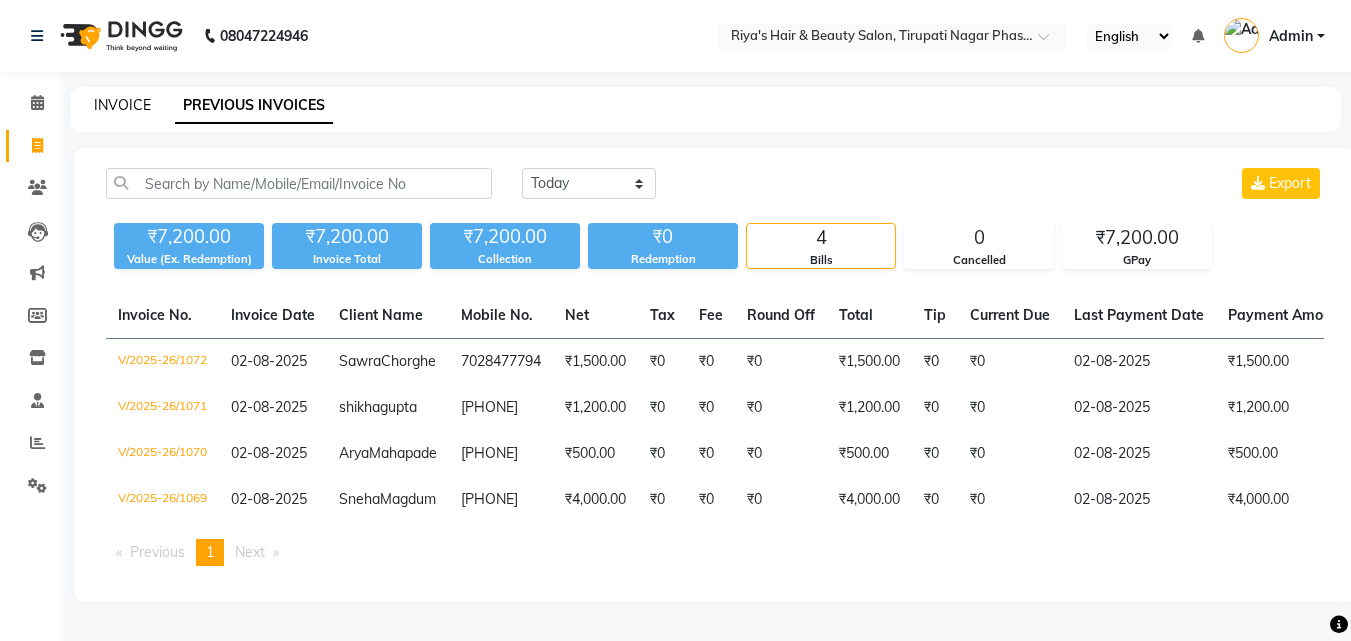 click on "INVOICE" 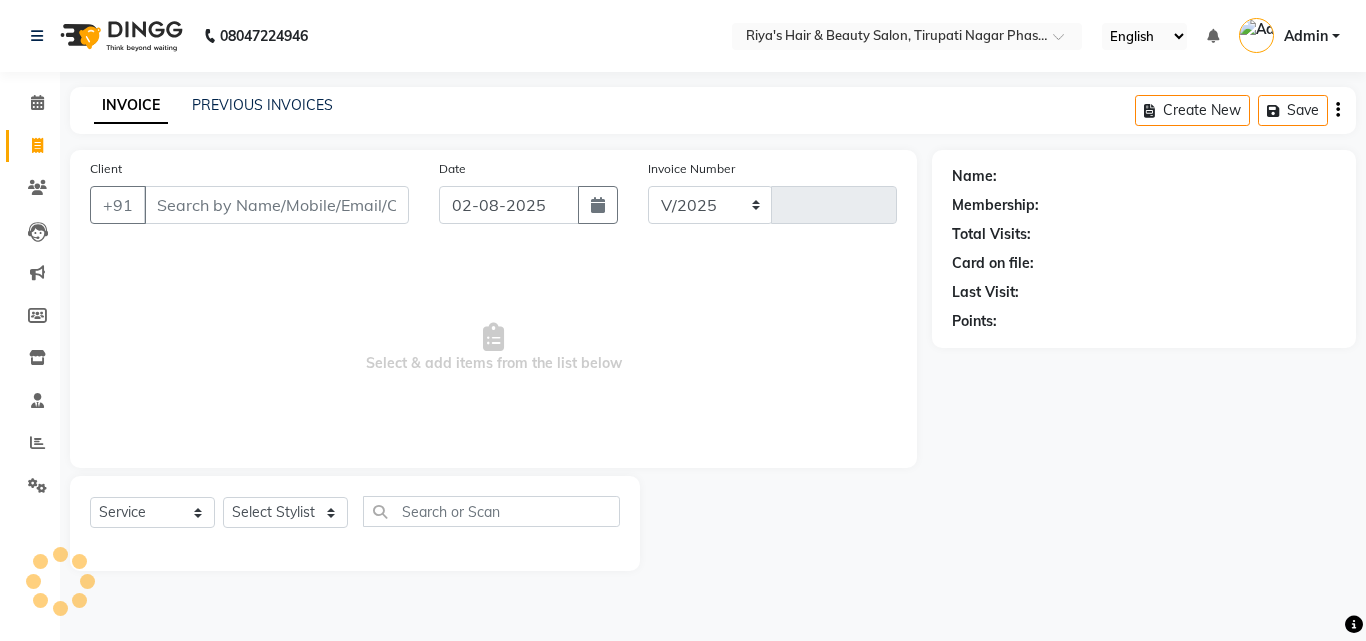select on "5401" 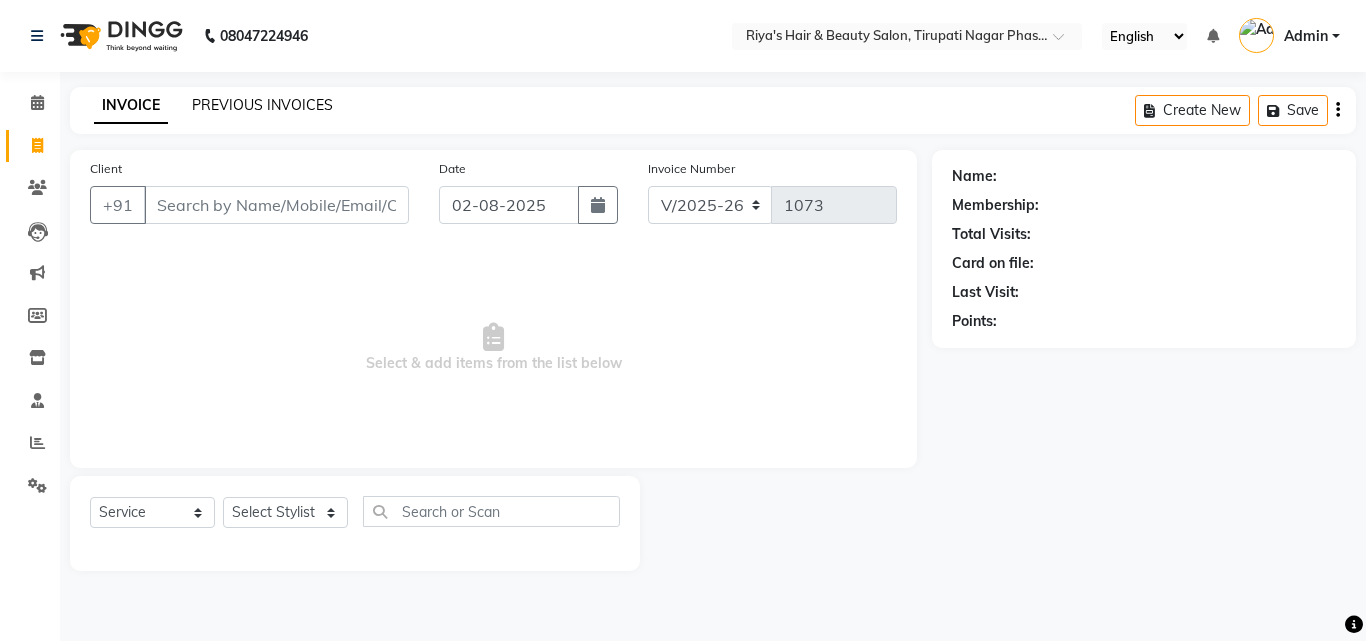 click on "PREVIOUS INVOICES" 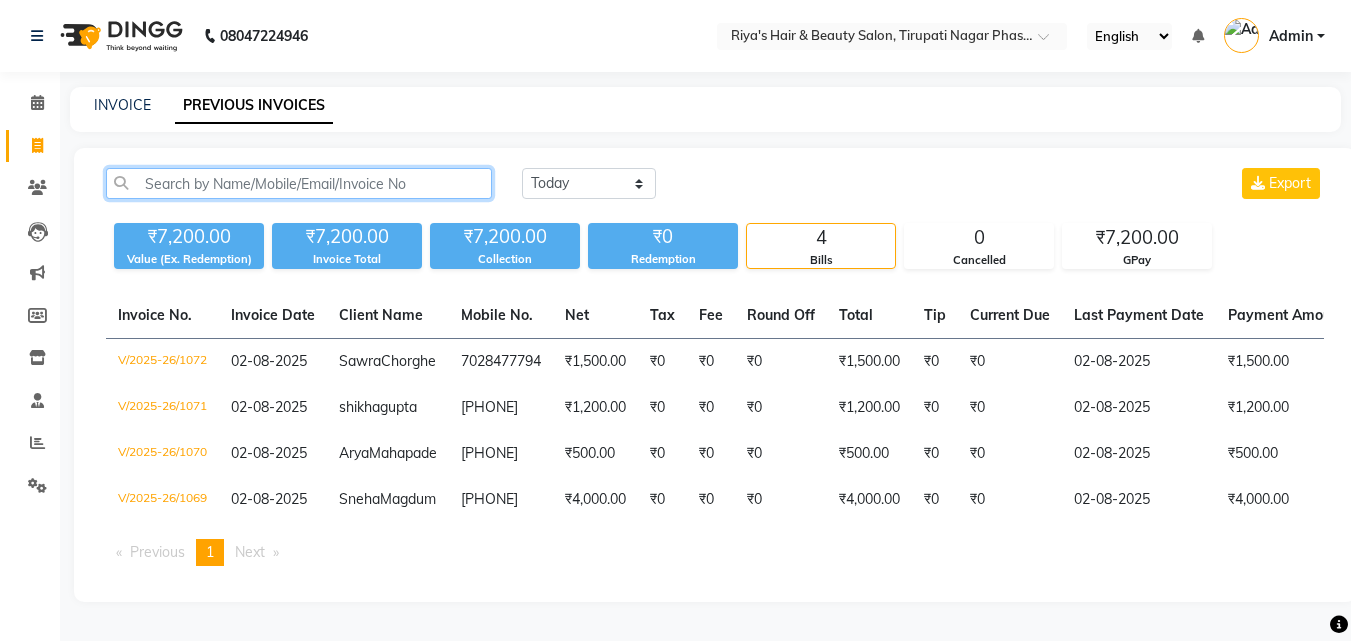 click 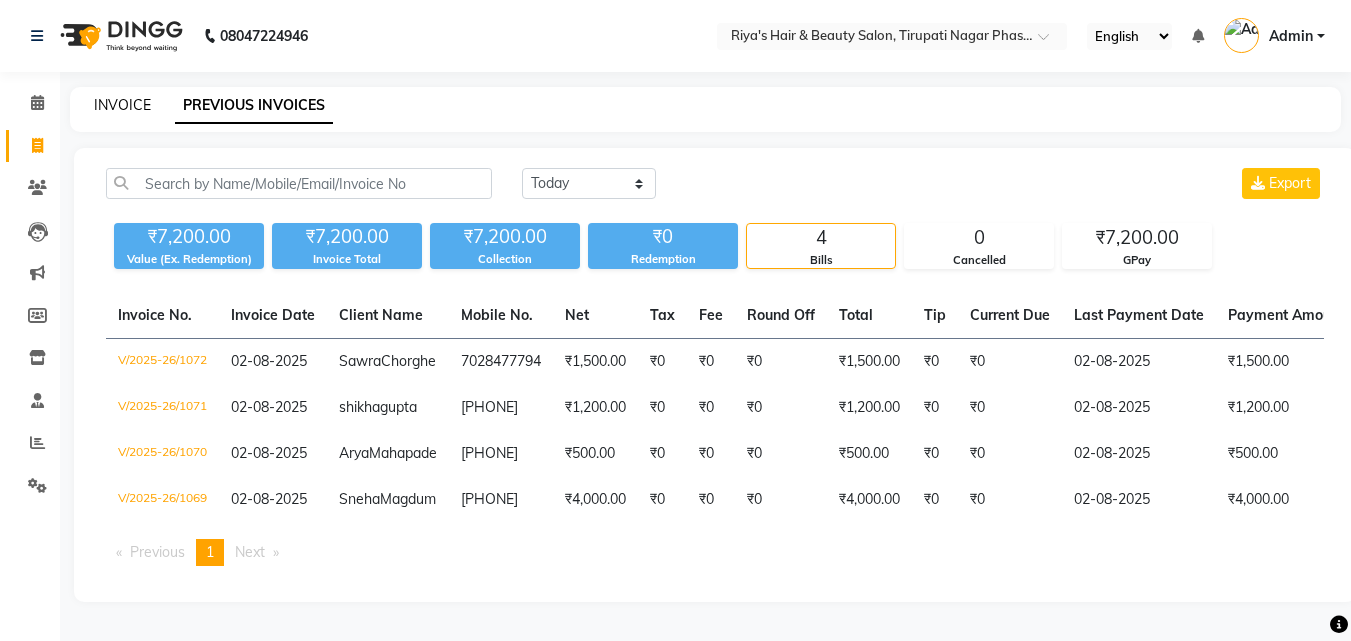 click on "INVOICE" 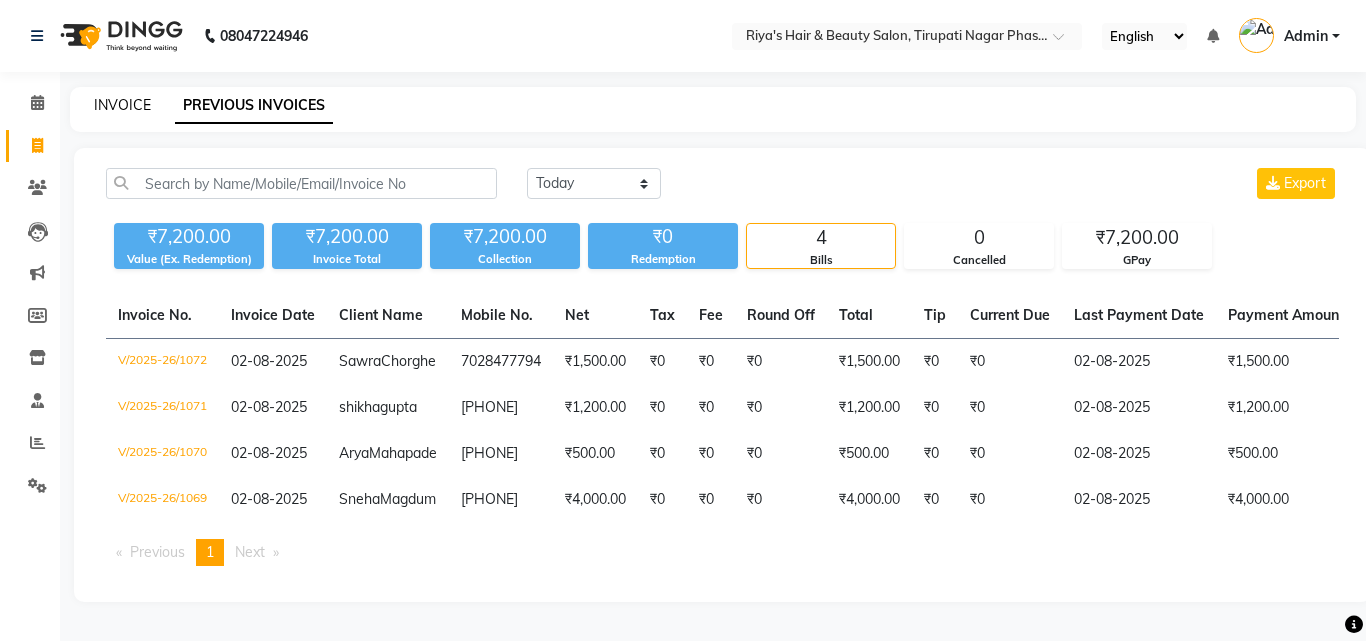 select on "5401" 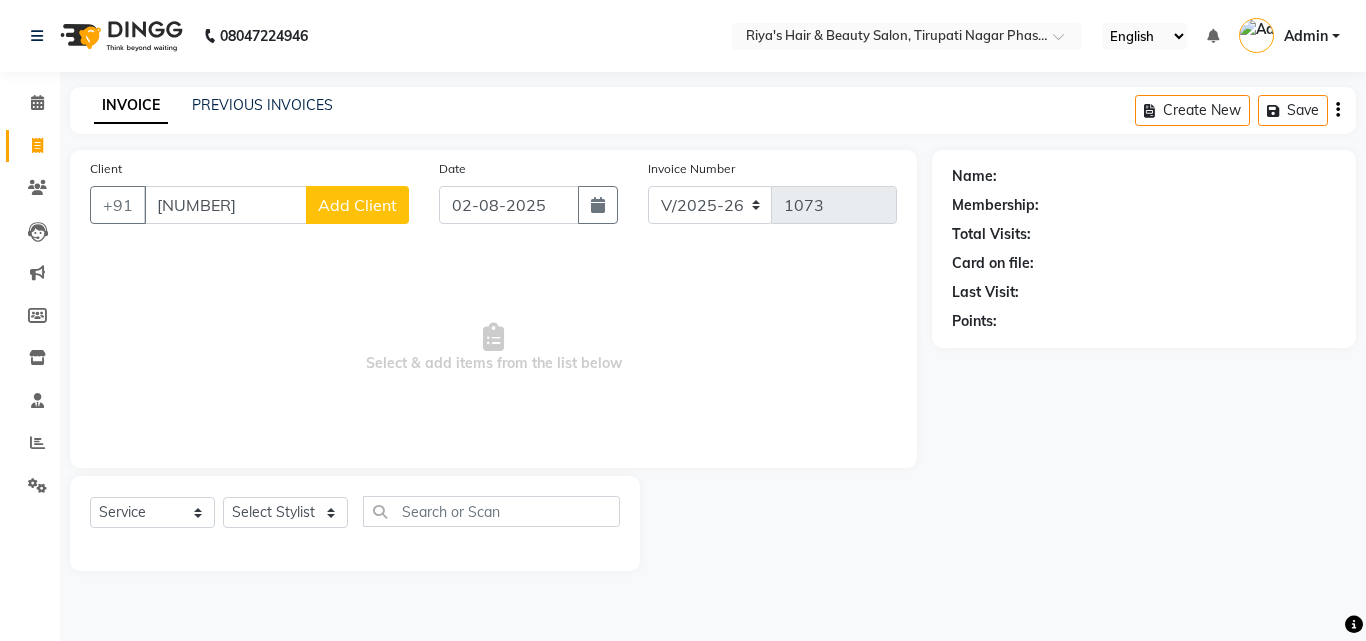 click on "[NUMBER]" at bounding box center [225, 205] 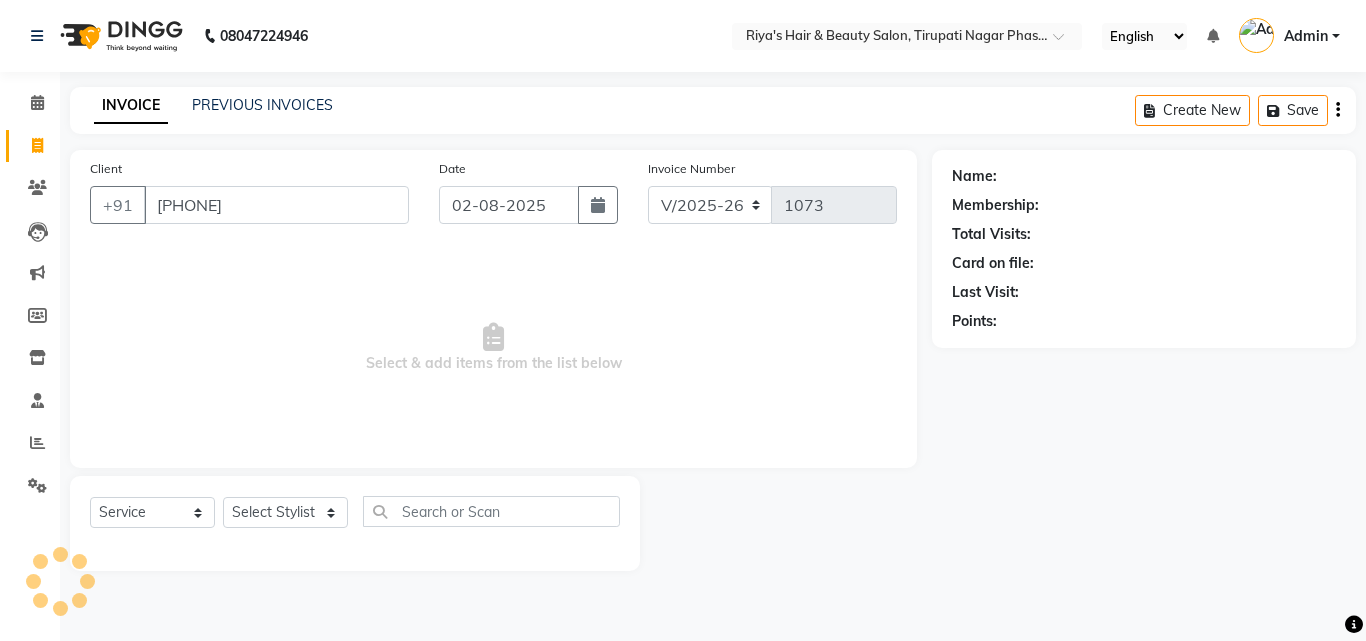 type on "[PHONE]" 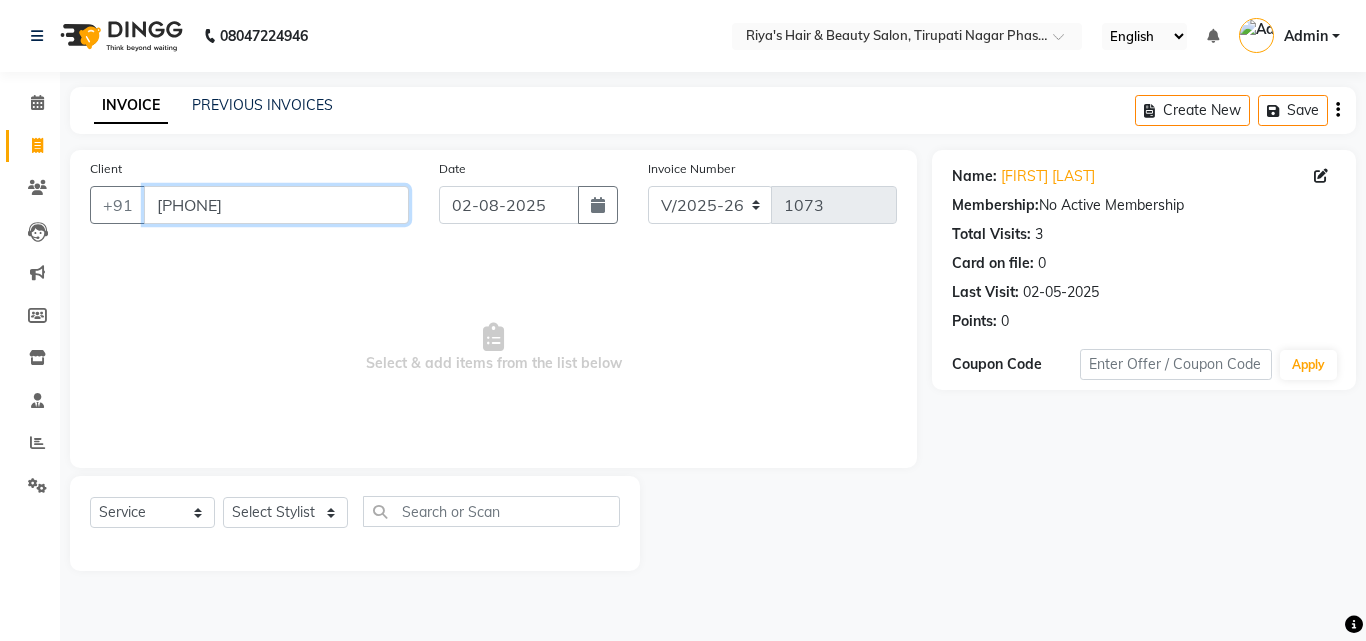 click on "[PHONE]" at bounding box center (276, 205) 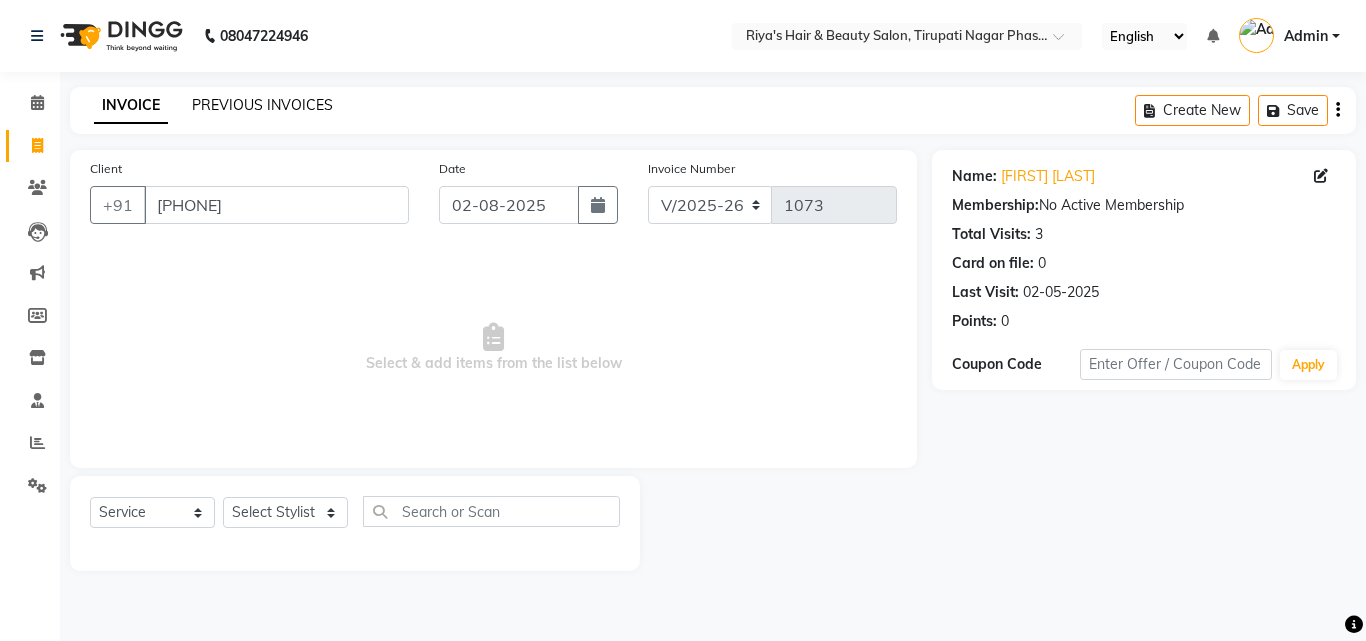 click on "PREVIOUS INVOICES" 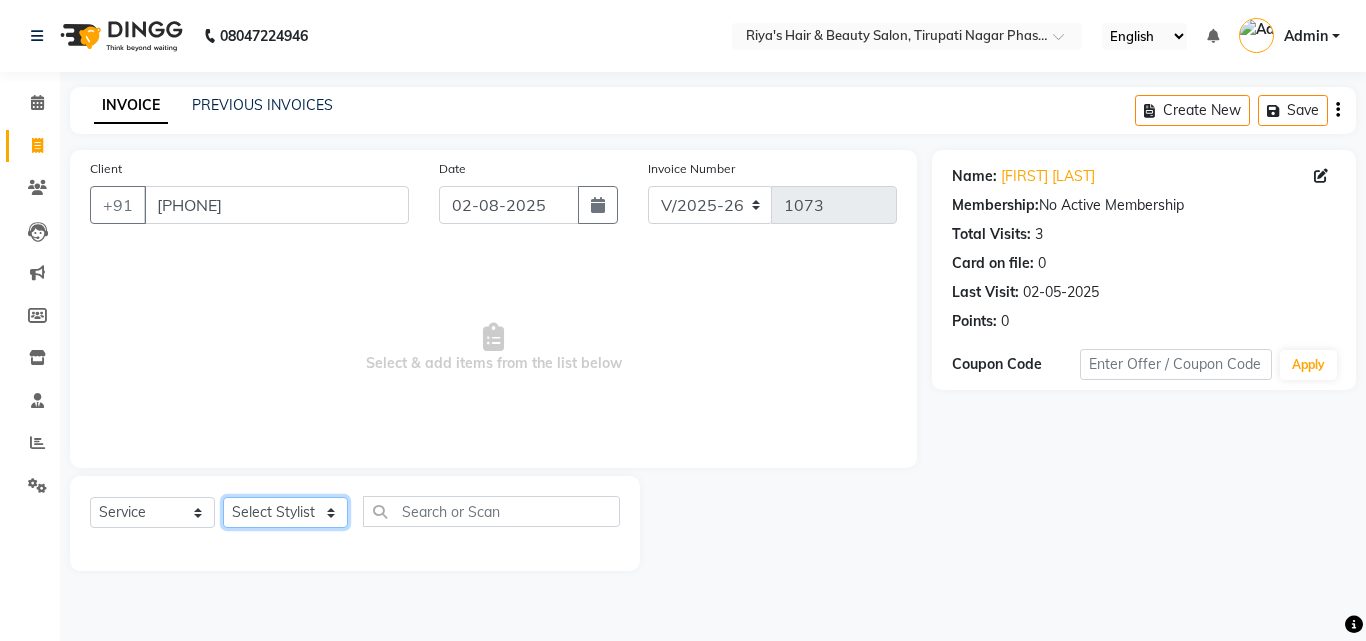 click on "Select Stylist Abida Khan Jitendra jadhav Kajal thakur Priyanaka satyadev Gupta  Priya Vilas pawar  Riya Raul Sakshi Vilas sawant  Siddhi Simran Singh" 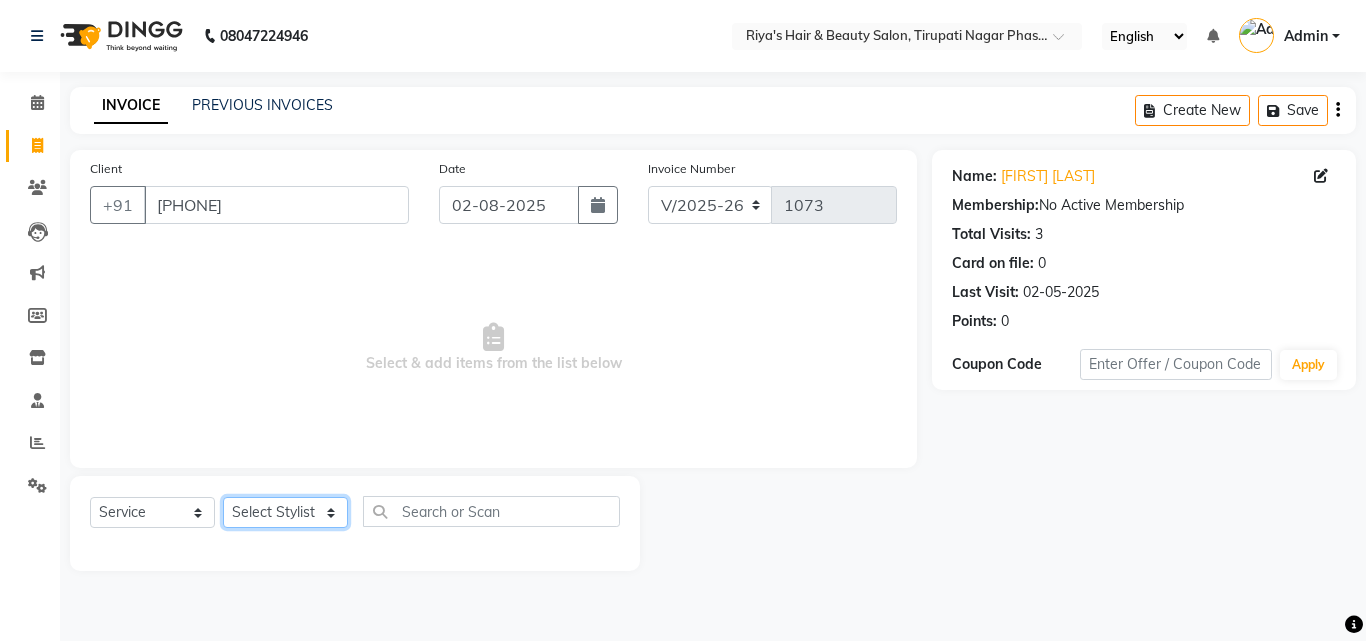 select on "67904" 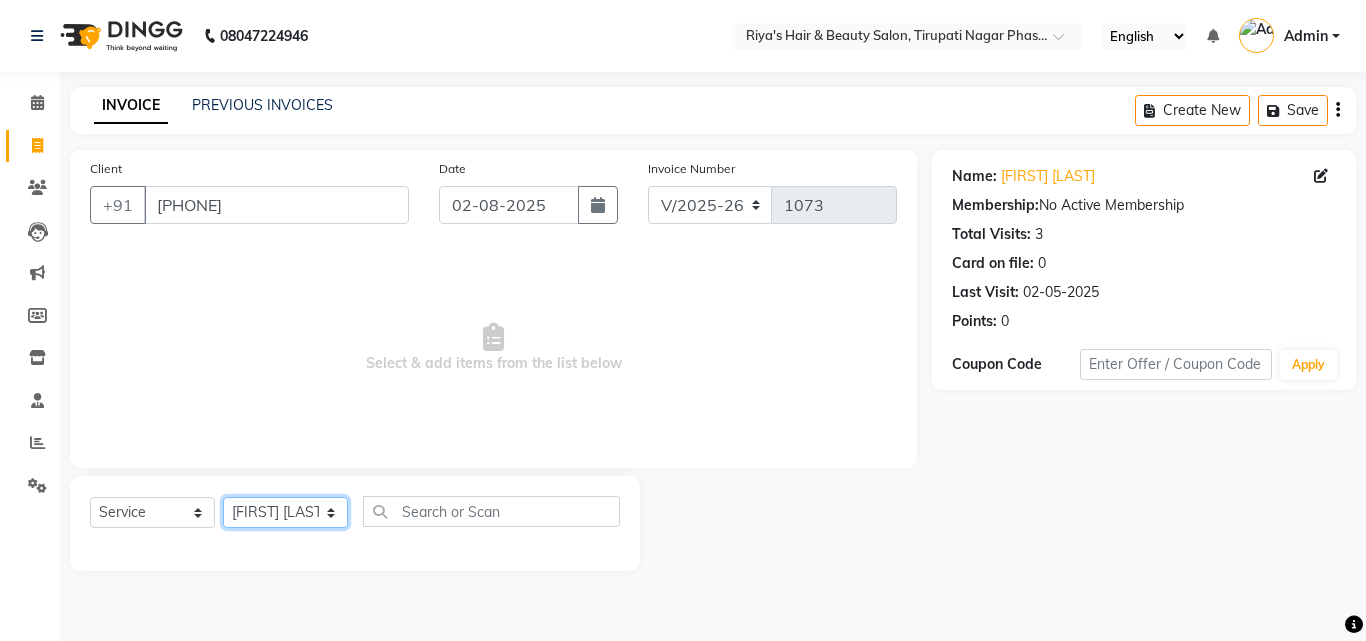 click on "Select Stylist Abida Khan Jitendra jadhav Kajal thakur Priyanaka satyadev Gupta  Priya Vilas pawar  Riya Raul Sakshi Vilas sawant  Siddhi Simran Singh" 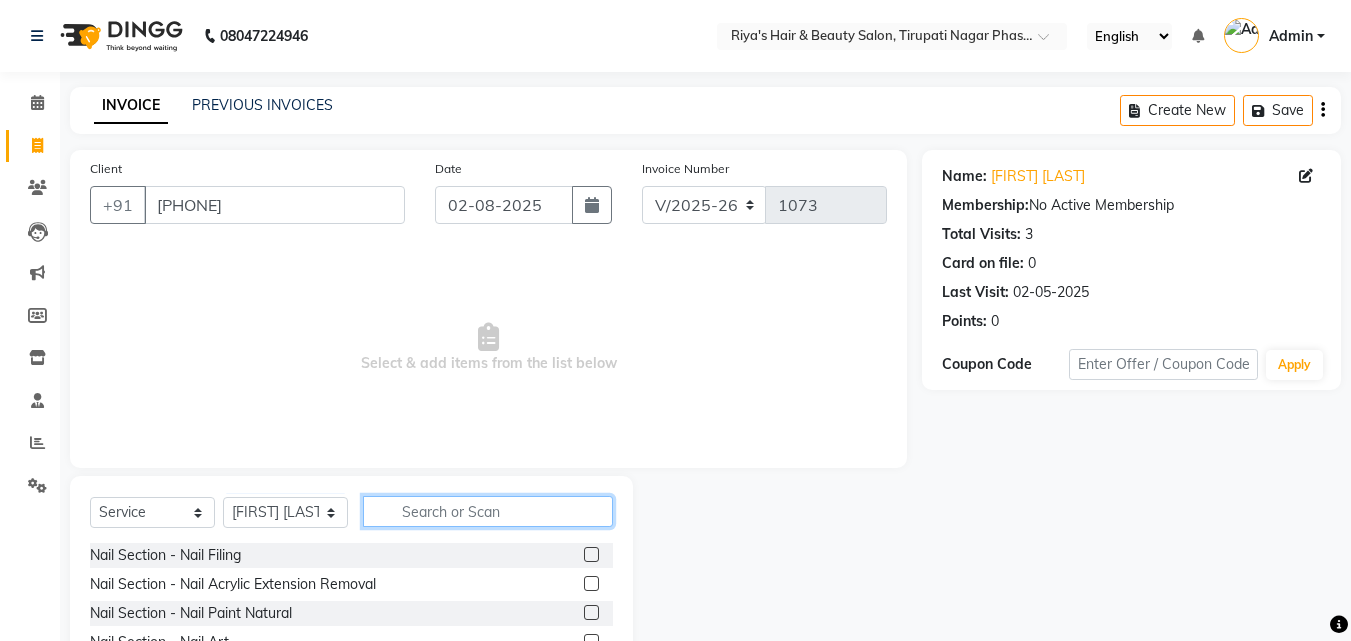 click 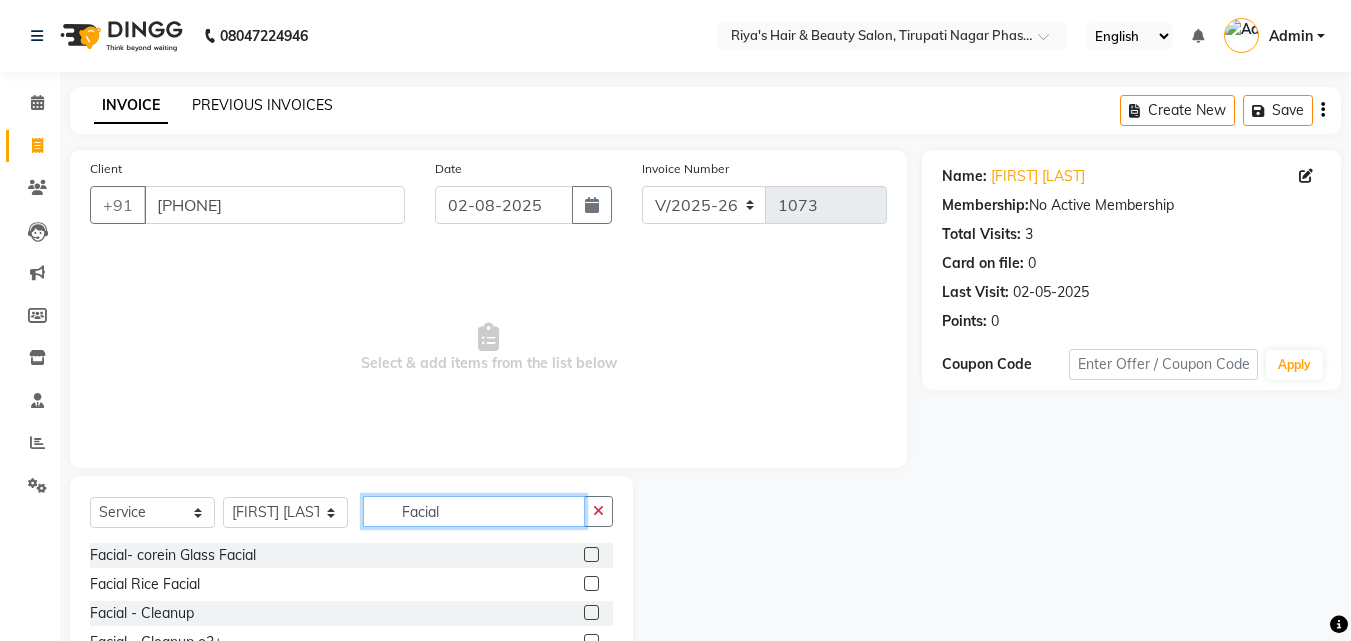 type on "Facial" 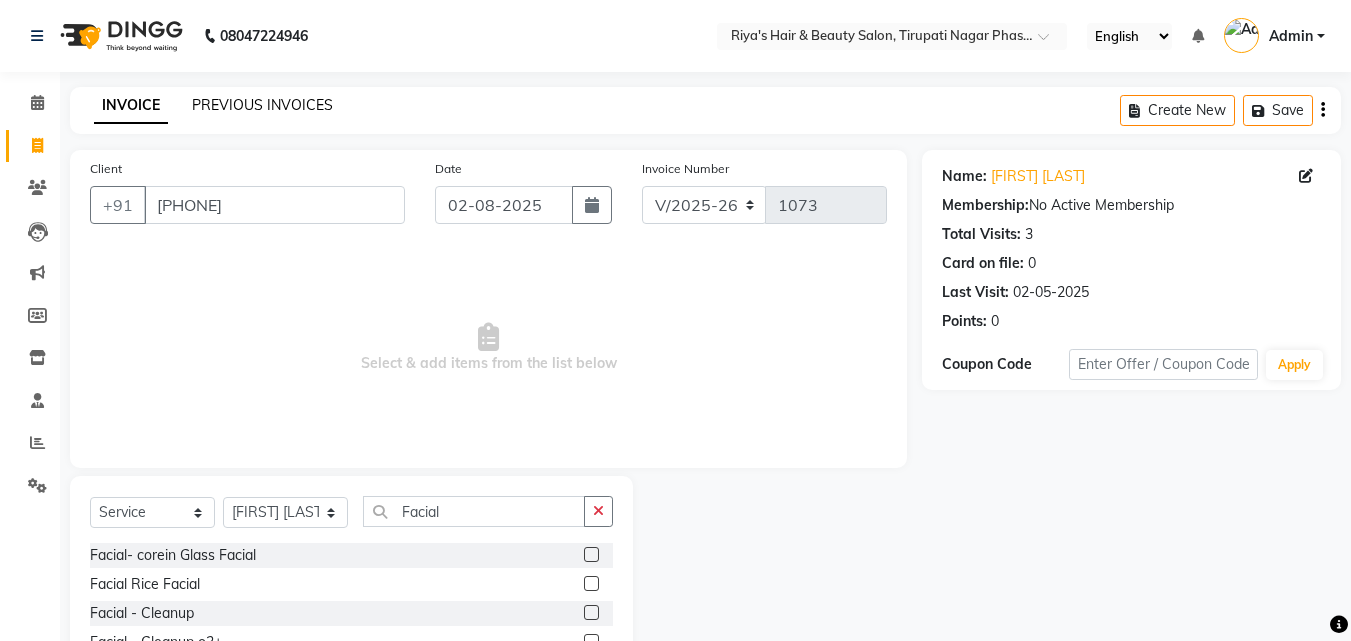 click on "PREVIOUS INVOICES" 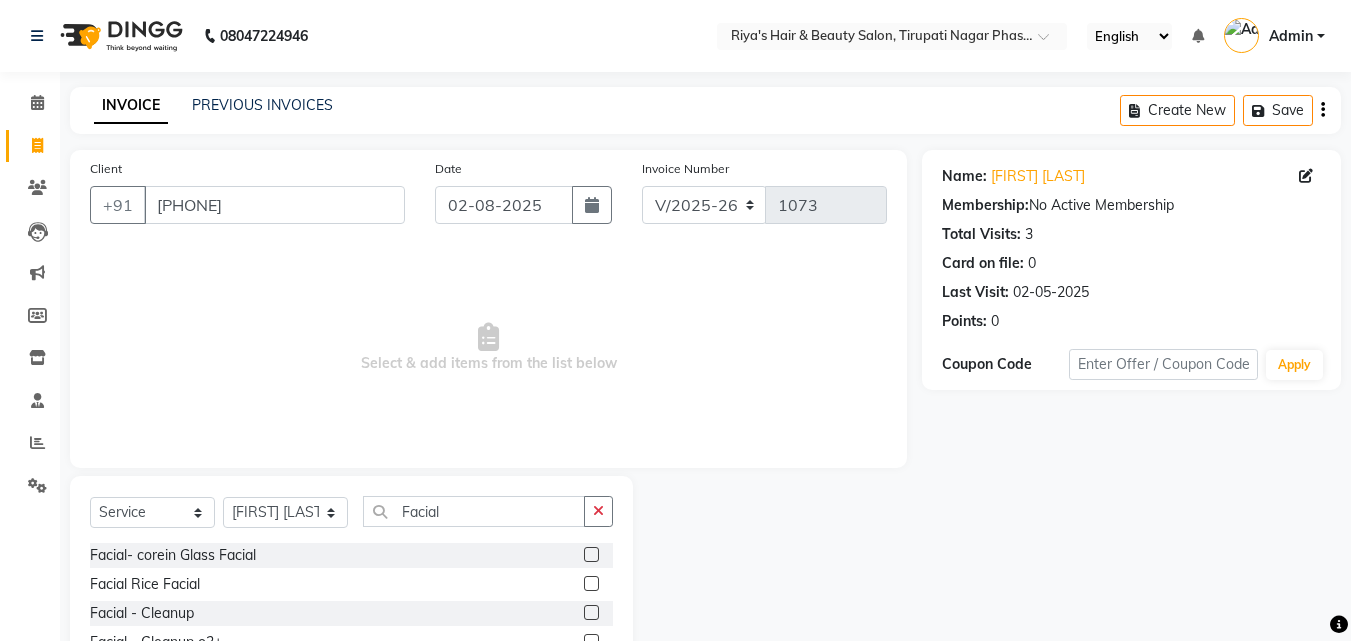 click 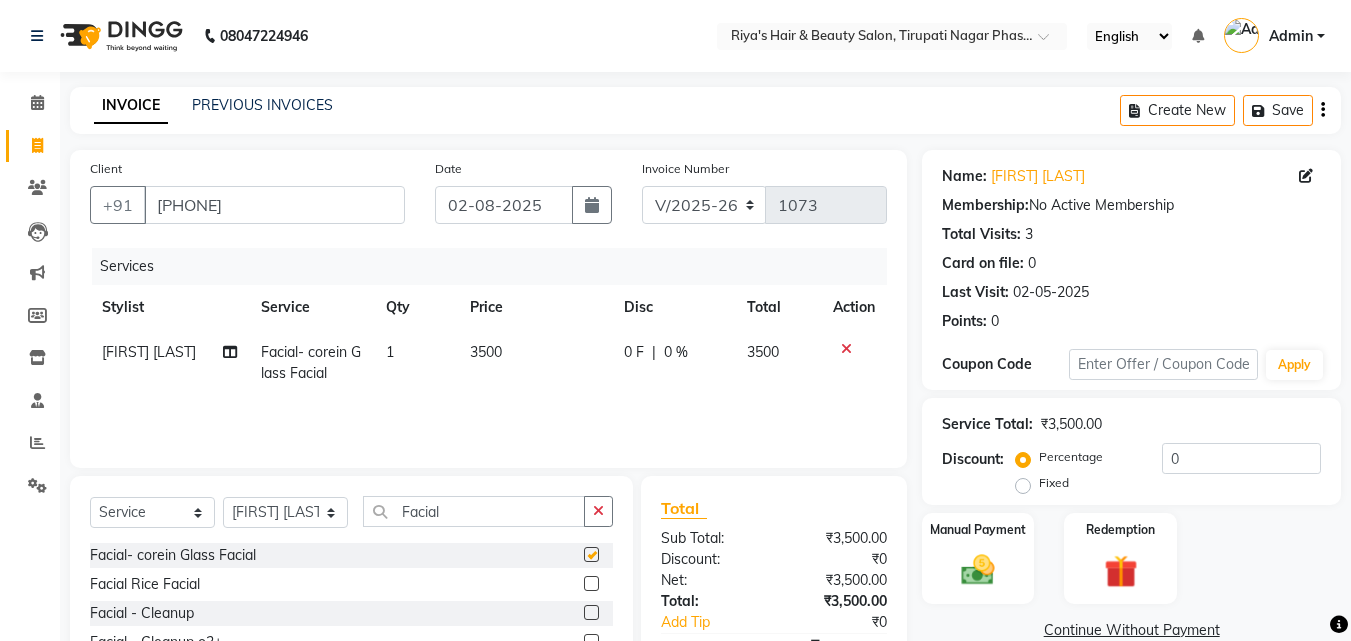 checkbox on "false" 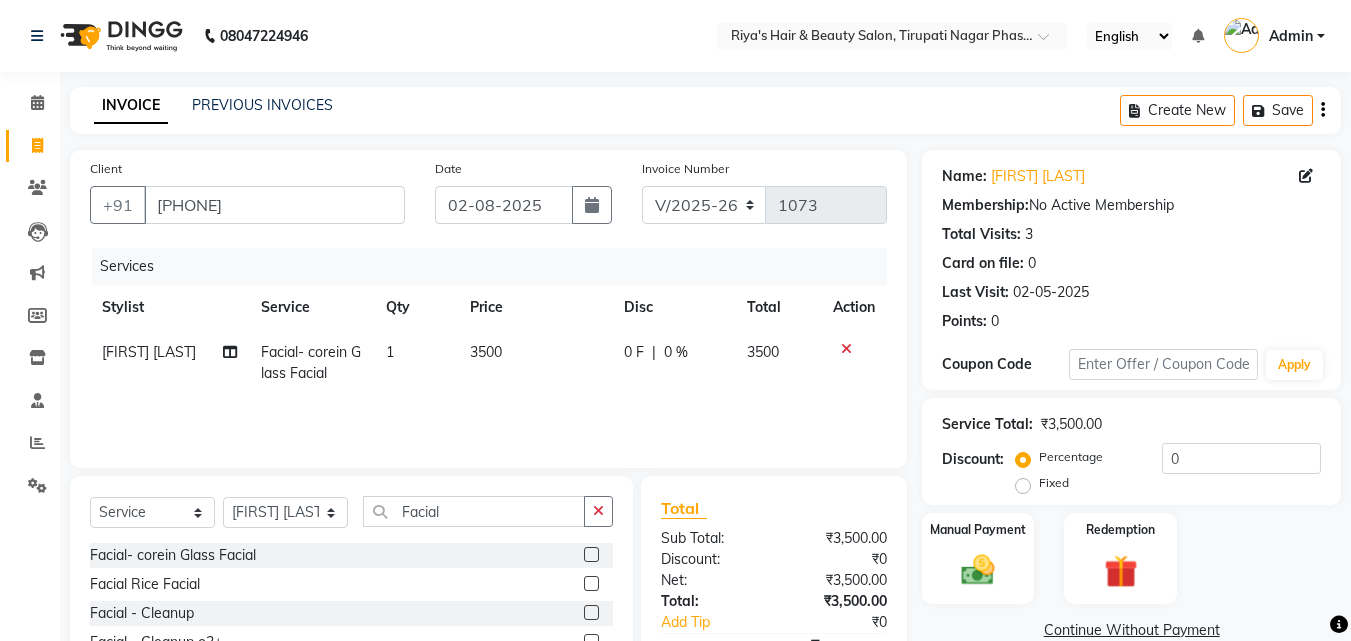 click on "3500" 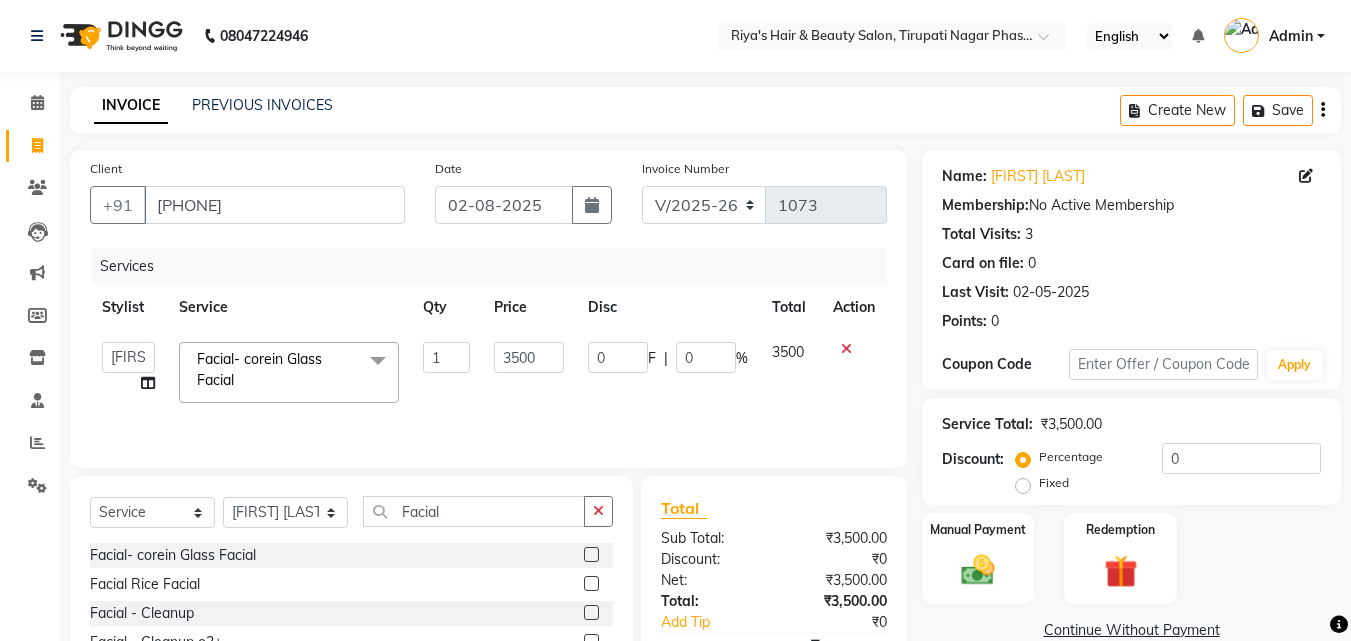 click on "1" 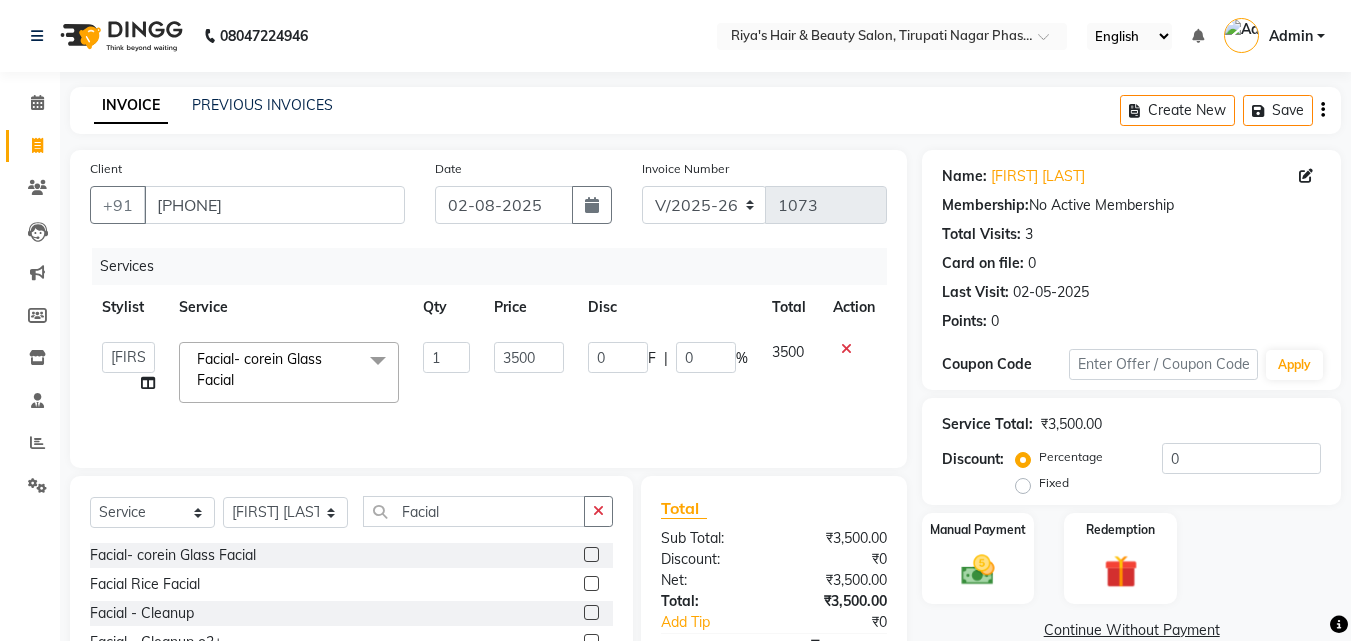 click 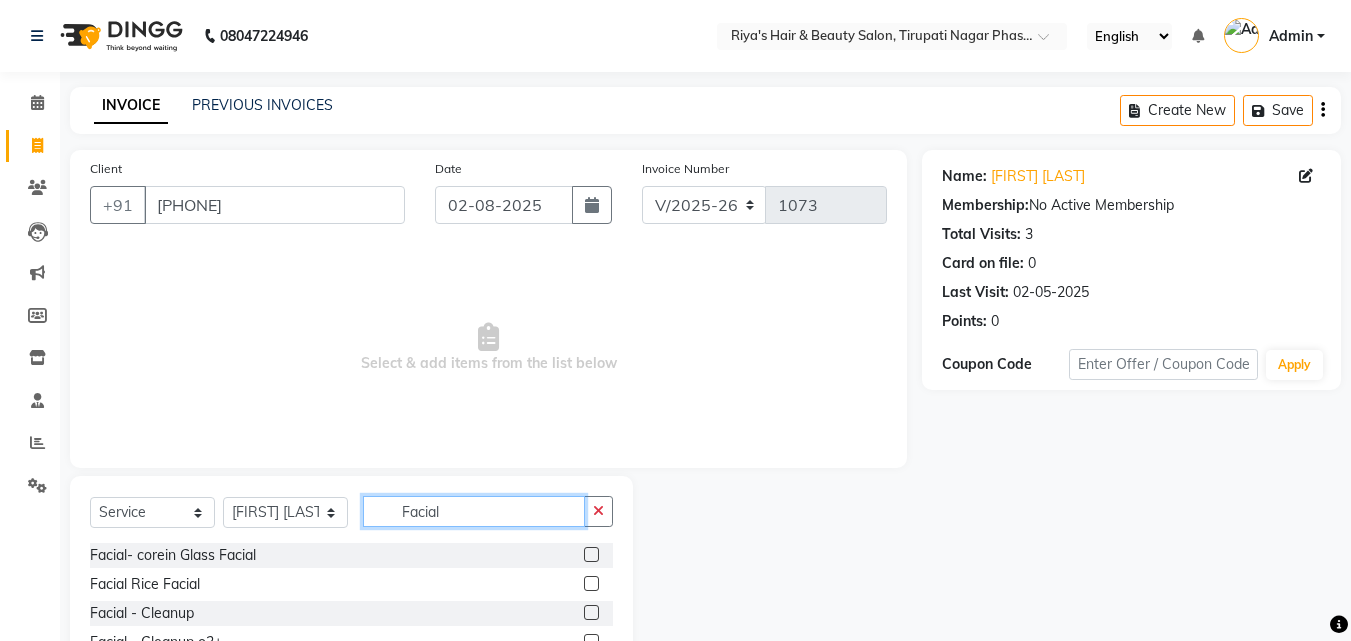 click on "Facial" 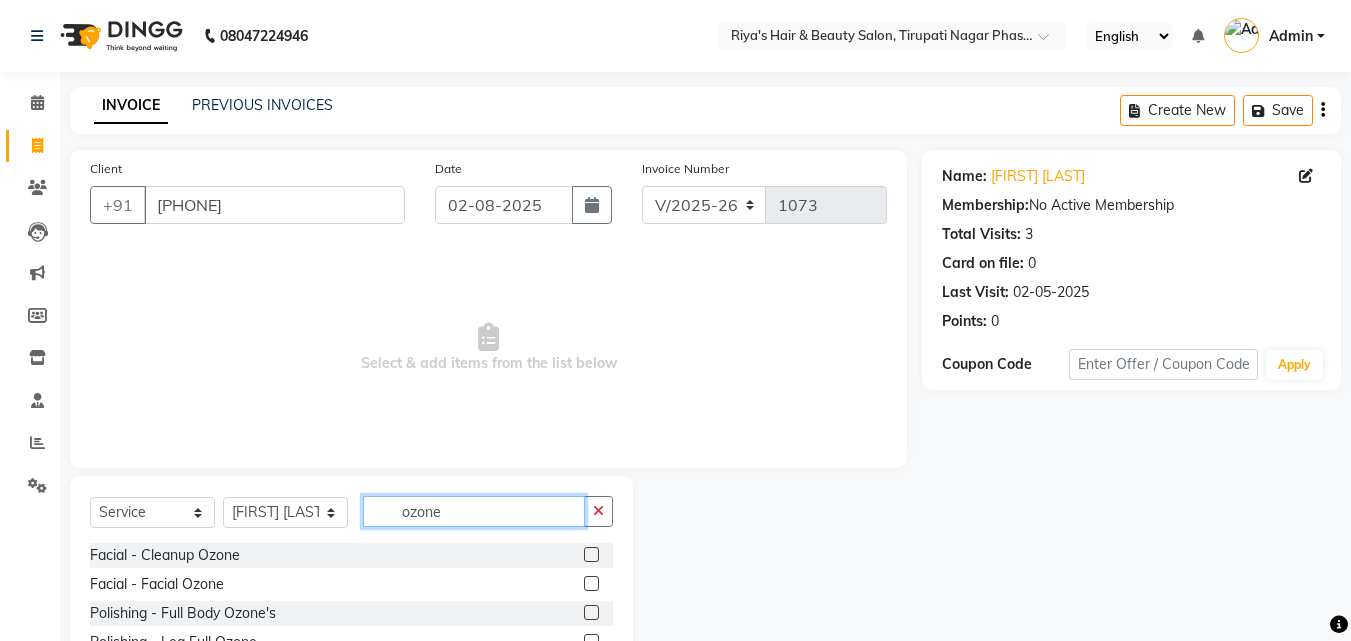 type on "ozone" 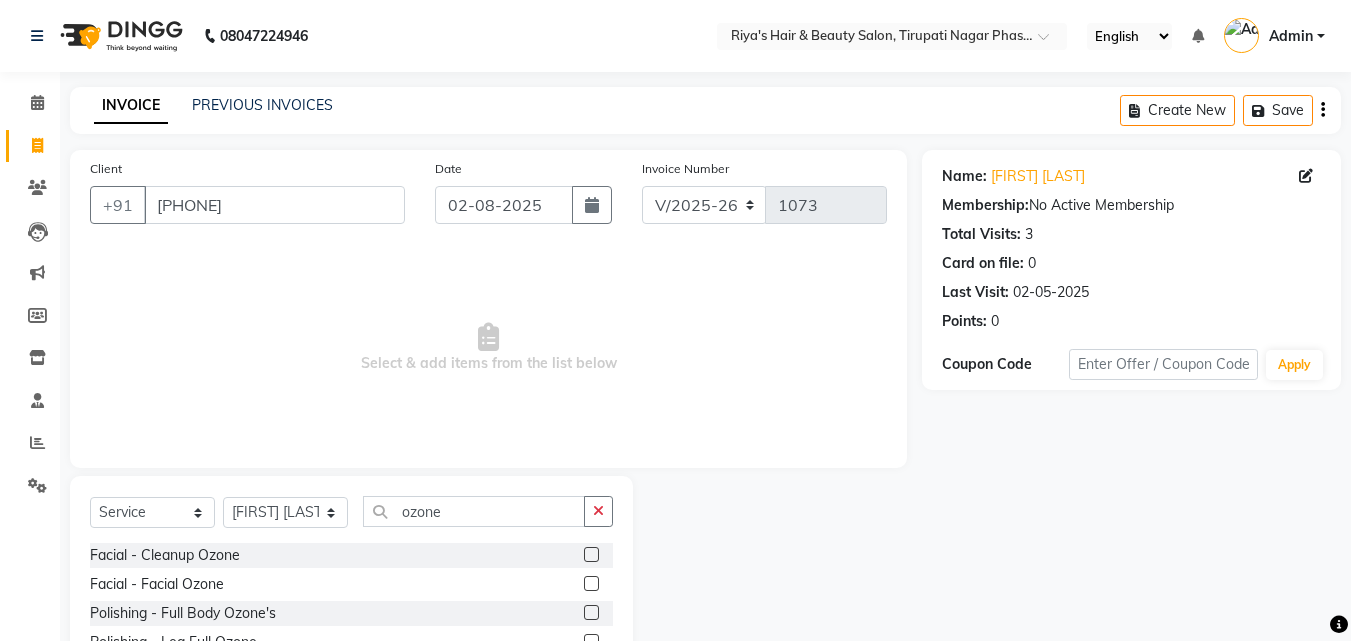 click 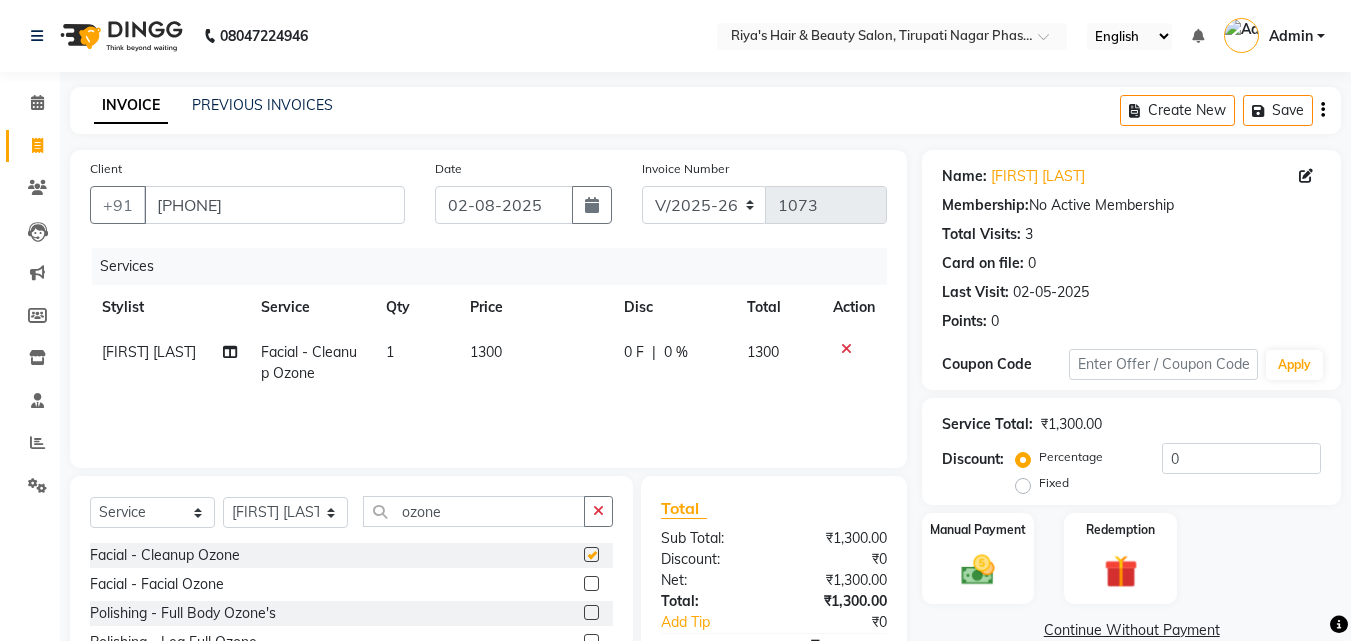 checkbox on "false" 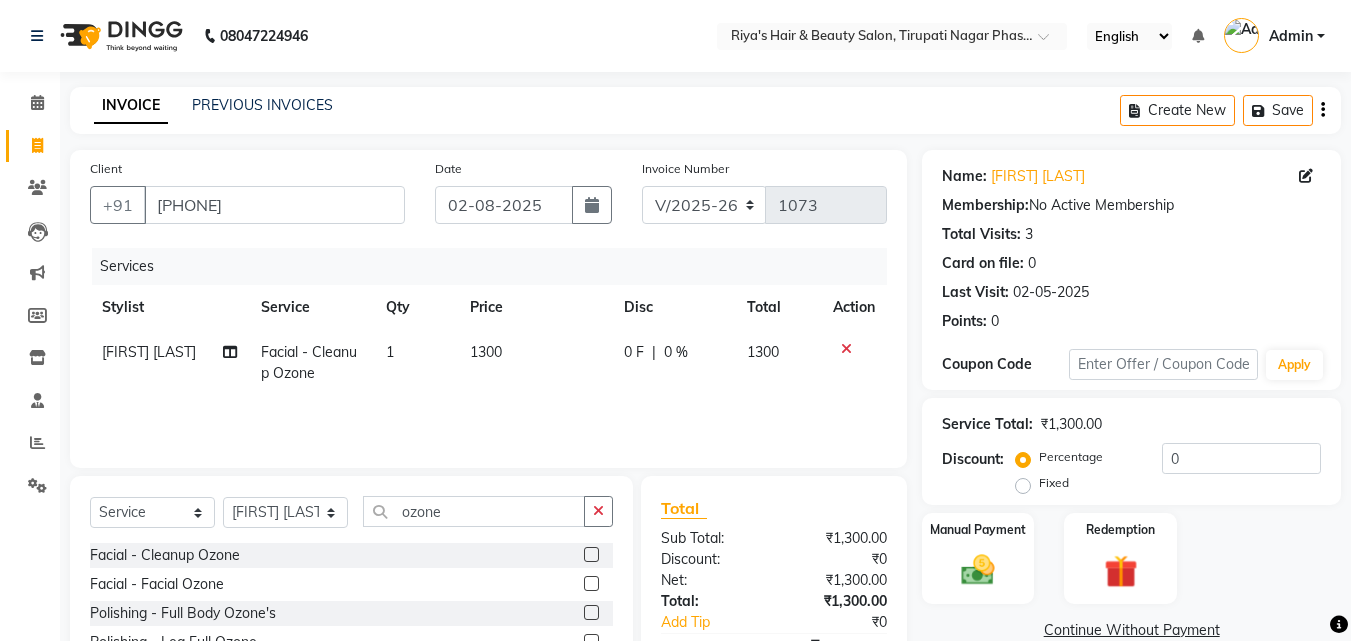 click on "1300" 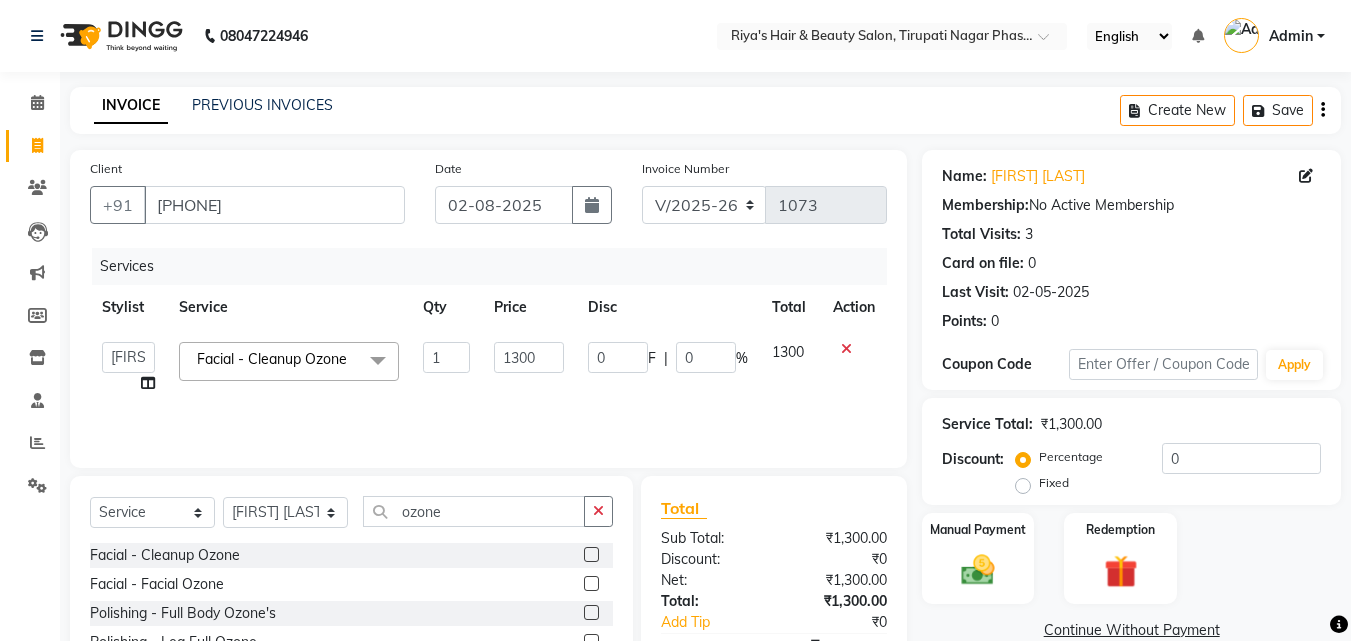 click on "1300" 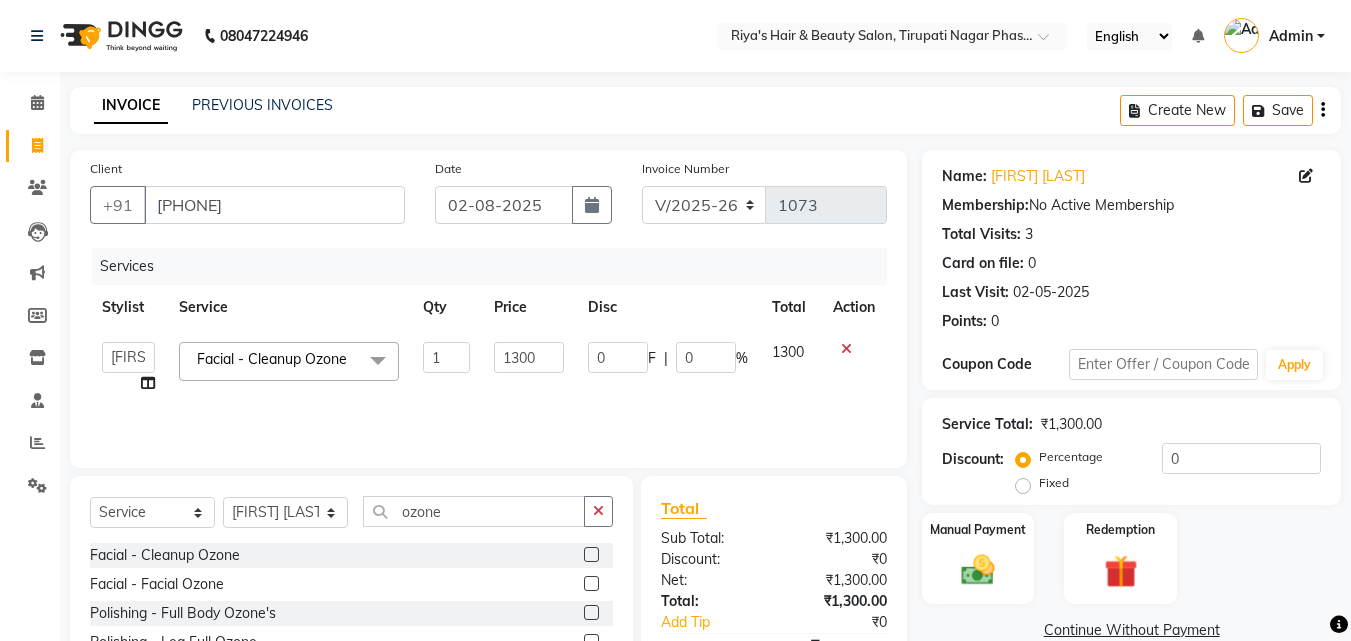 click 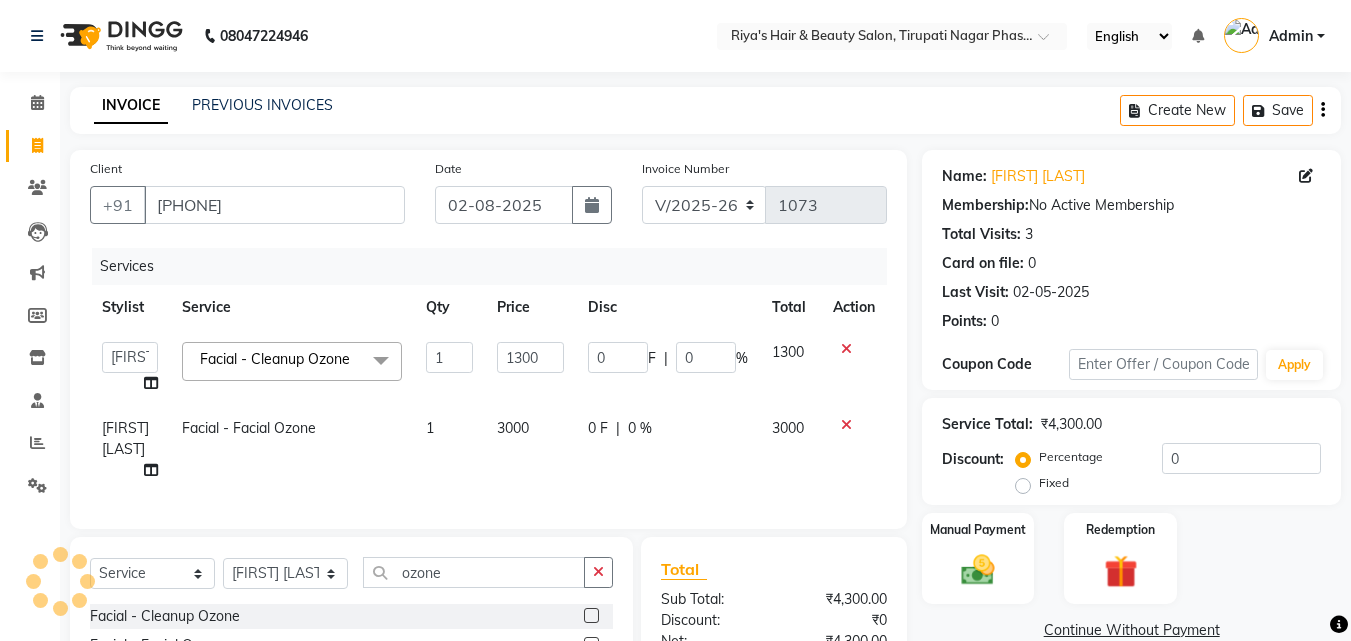 checkbox on "false" 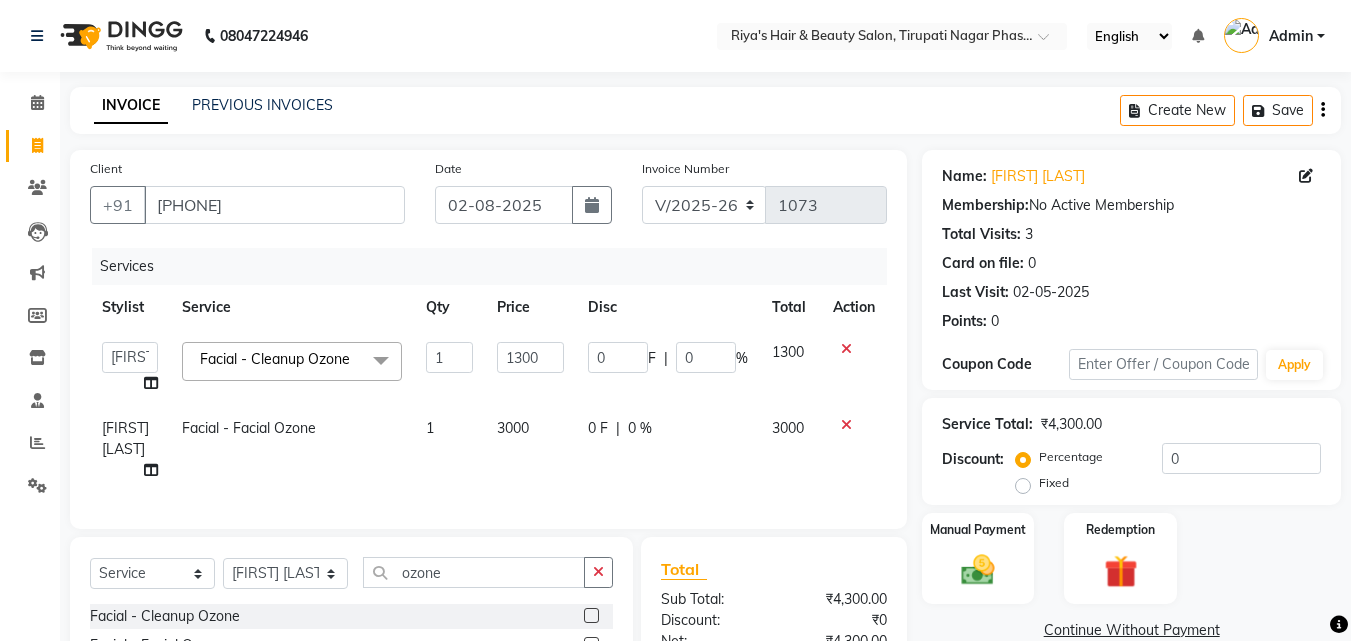 click 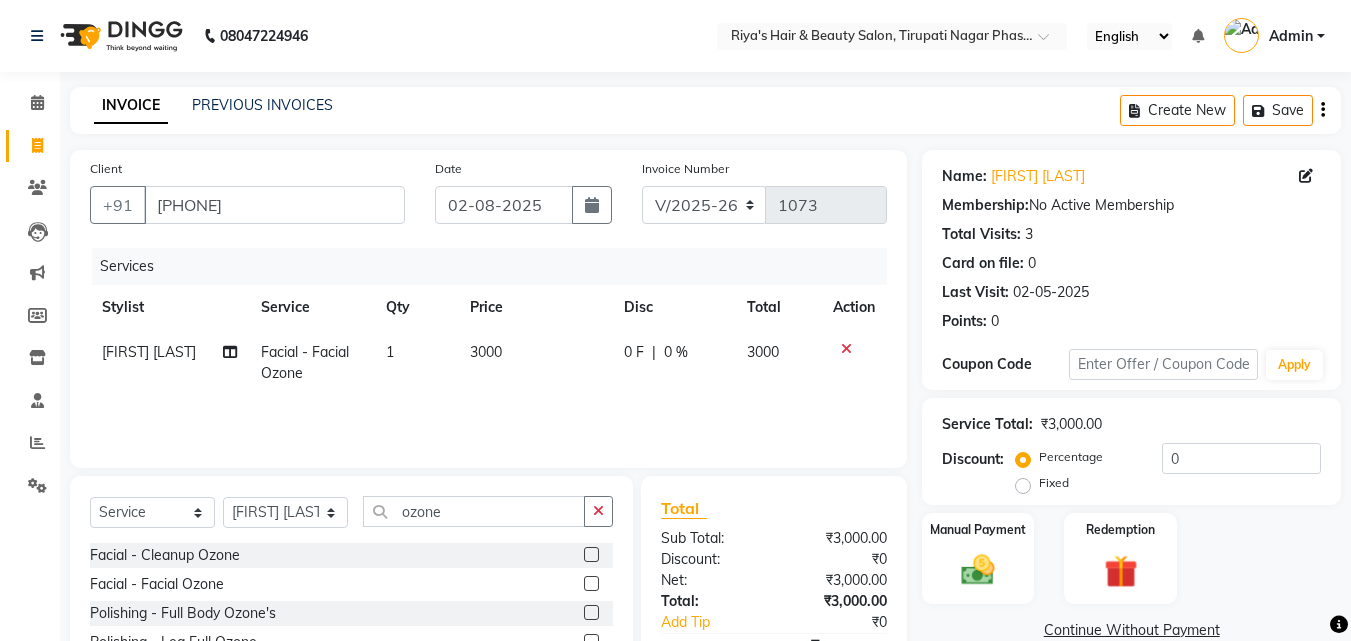 click on "3000" 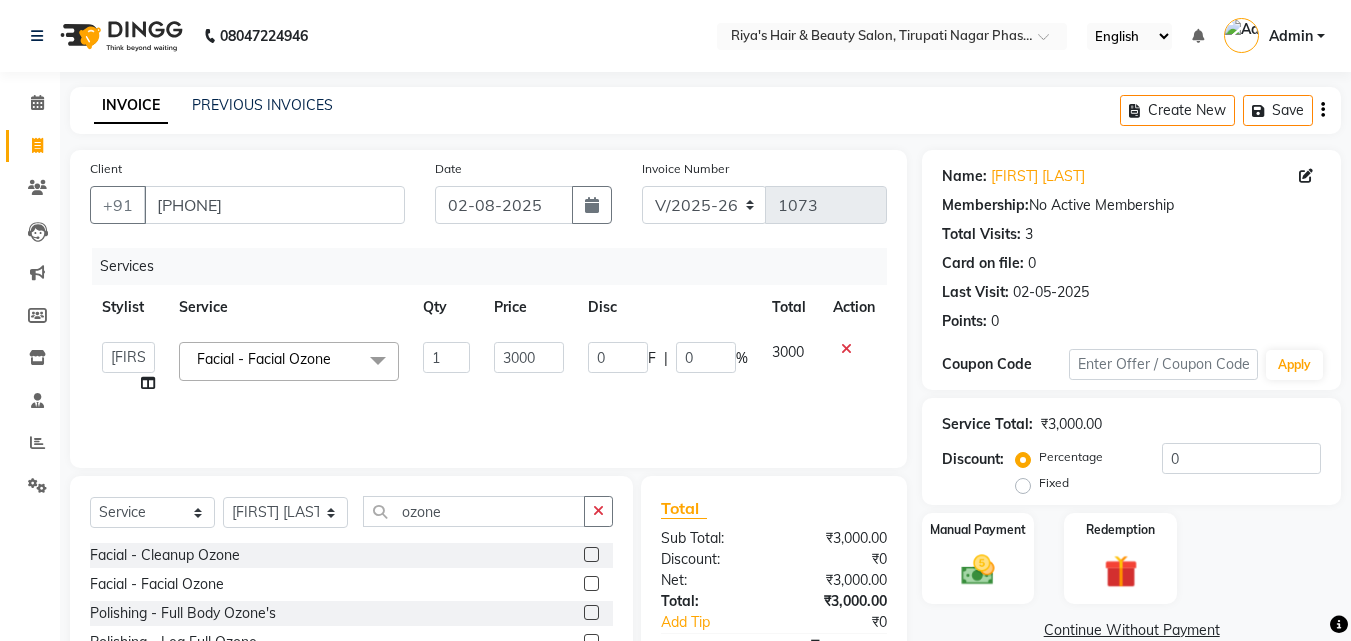 click on "3000" 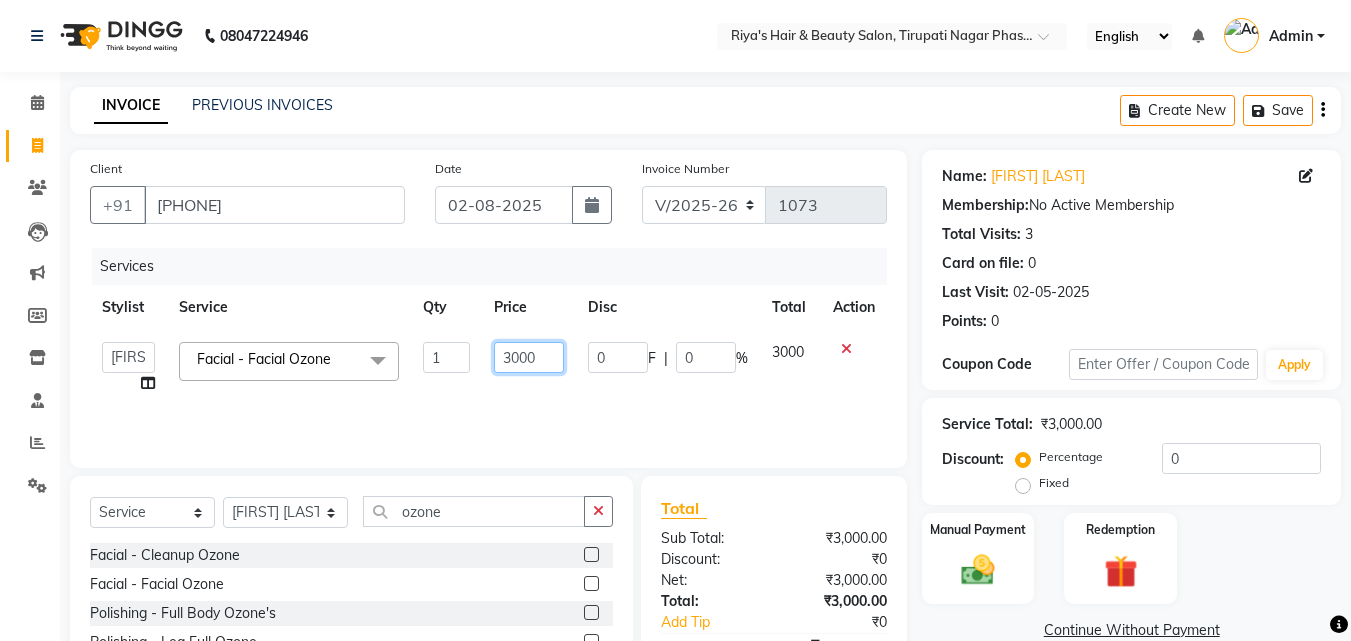 click on "3000" 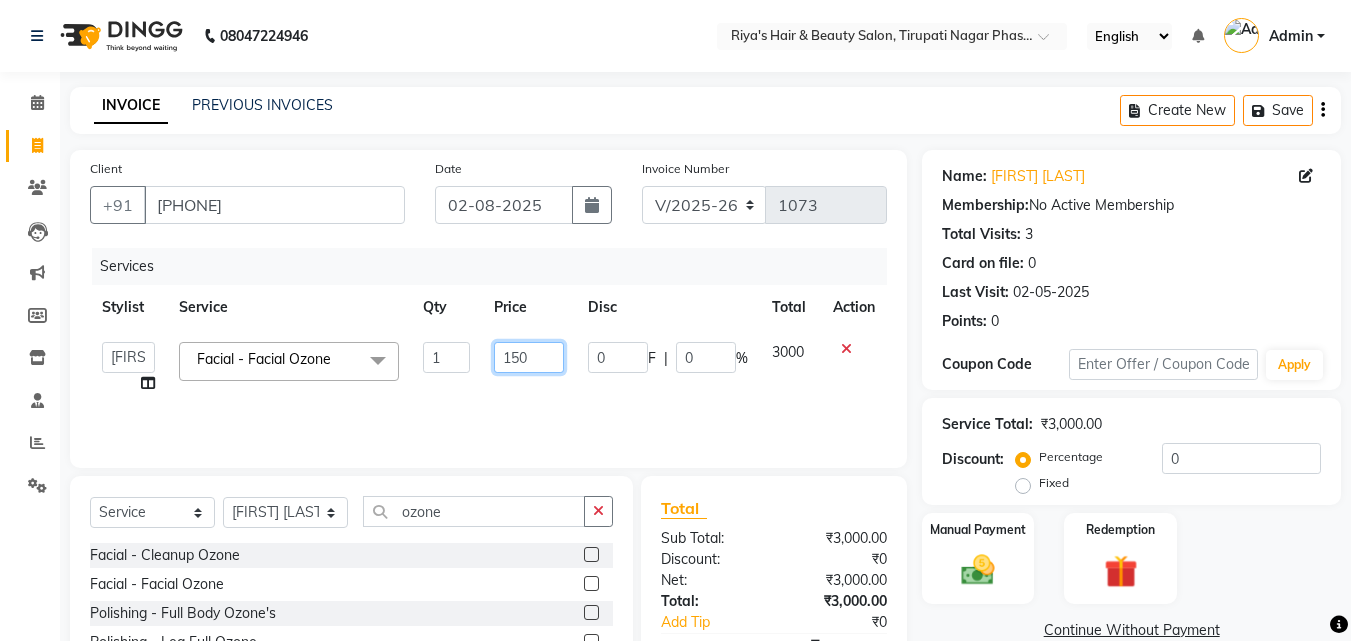 type on "1500" 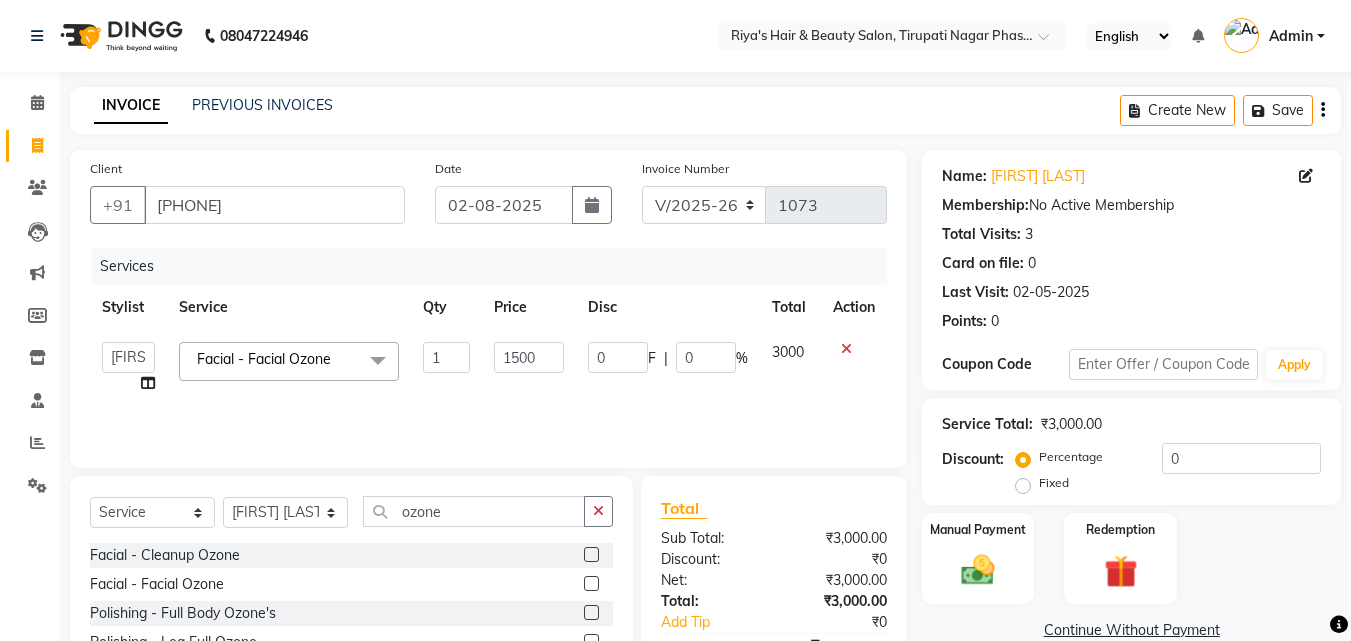 click on "Services" 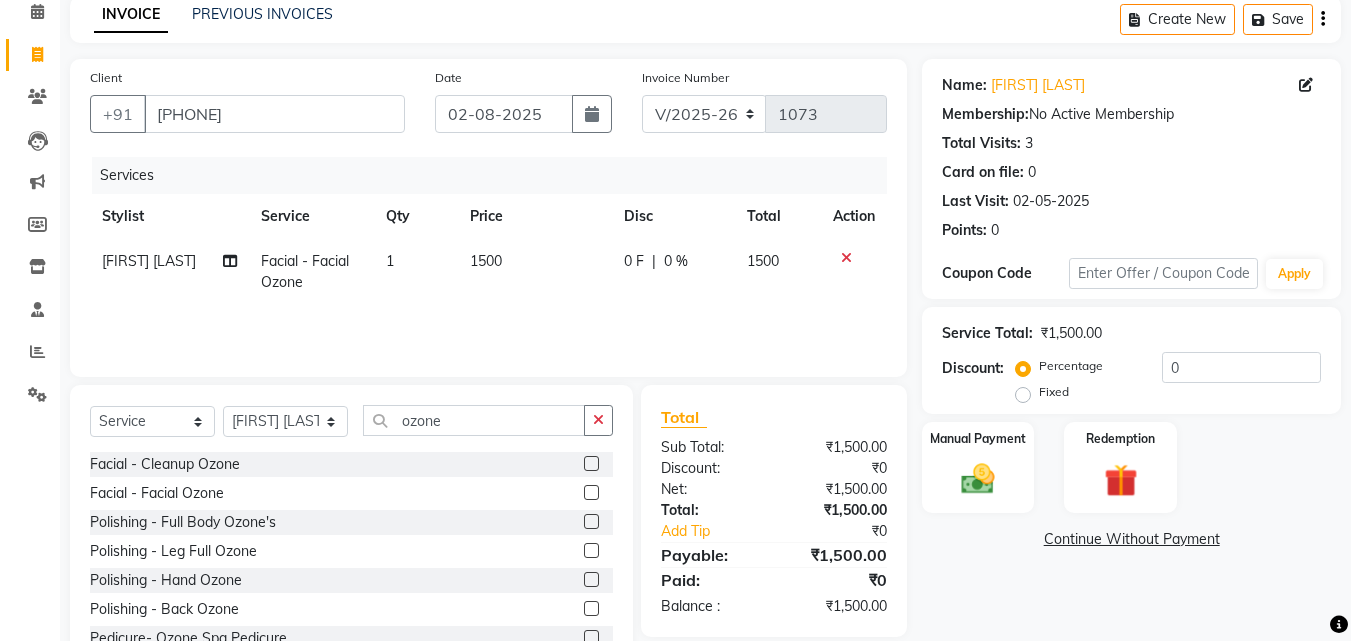scroll, scrollTop: 102, scrollLeft: 0, axis: vertical 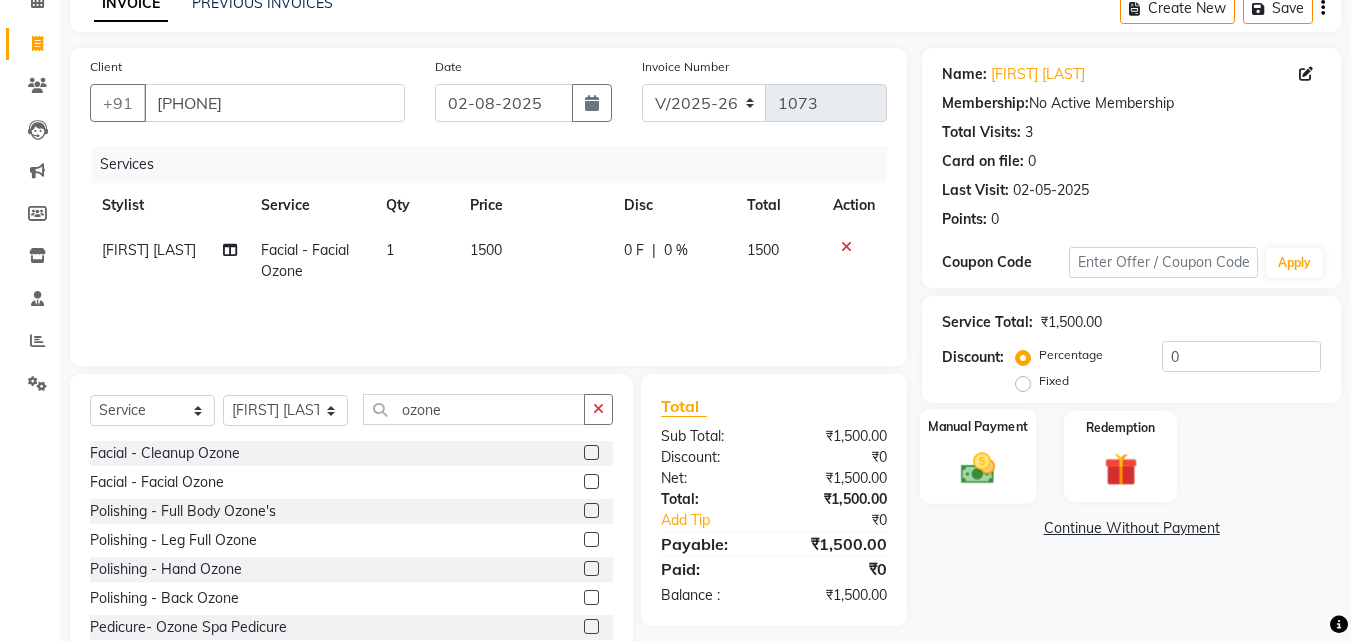 click 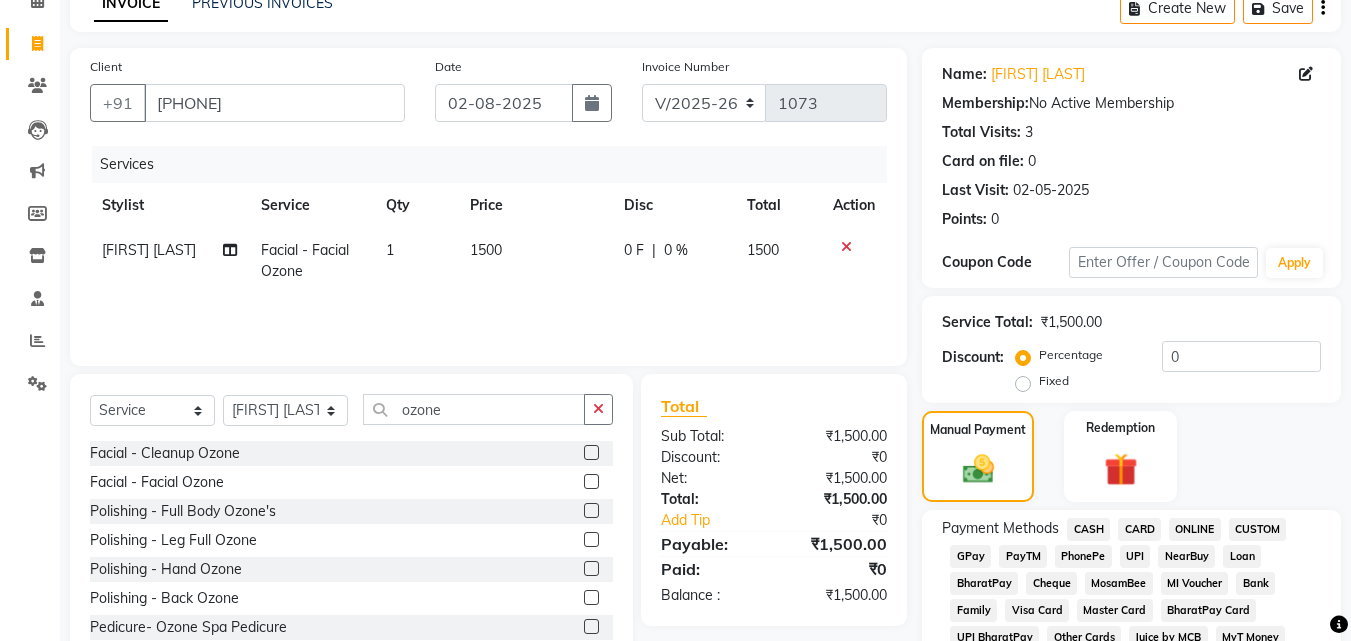 click on "GPay" 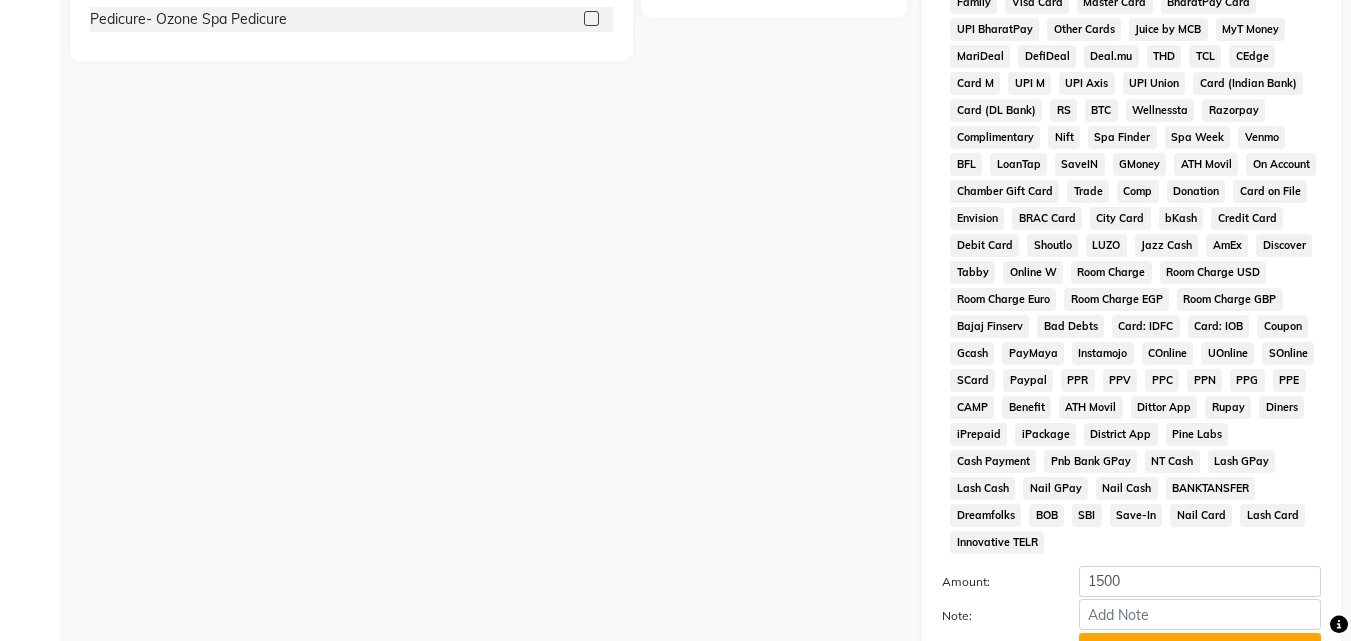 scroll, scrollTop: 861, scrollLeft: 0, axis: vertical 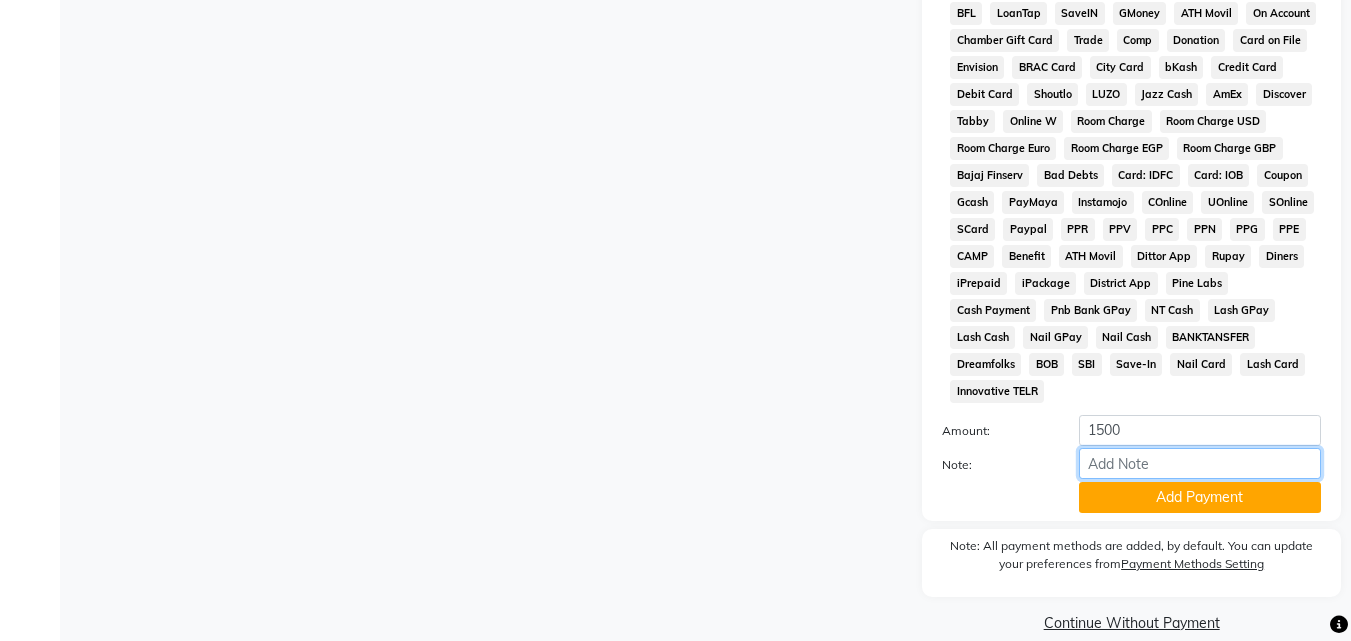 click on "Note:" at bounding box center [1200, 463] 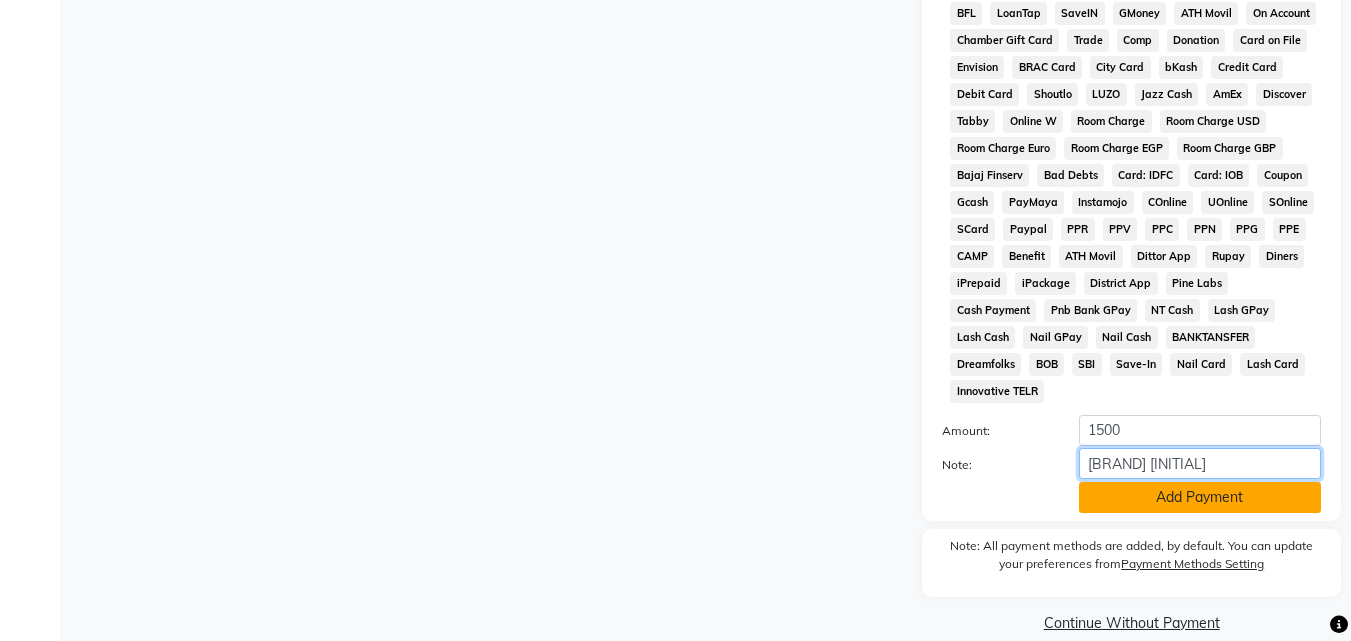 type on "[BRAND] [INITIAL]" 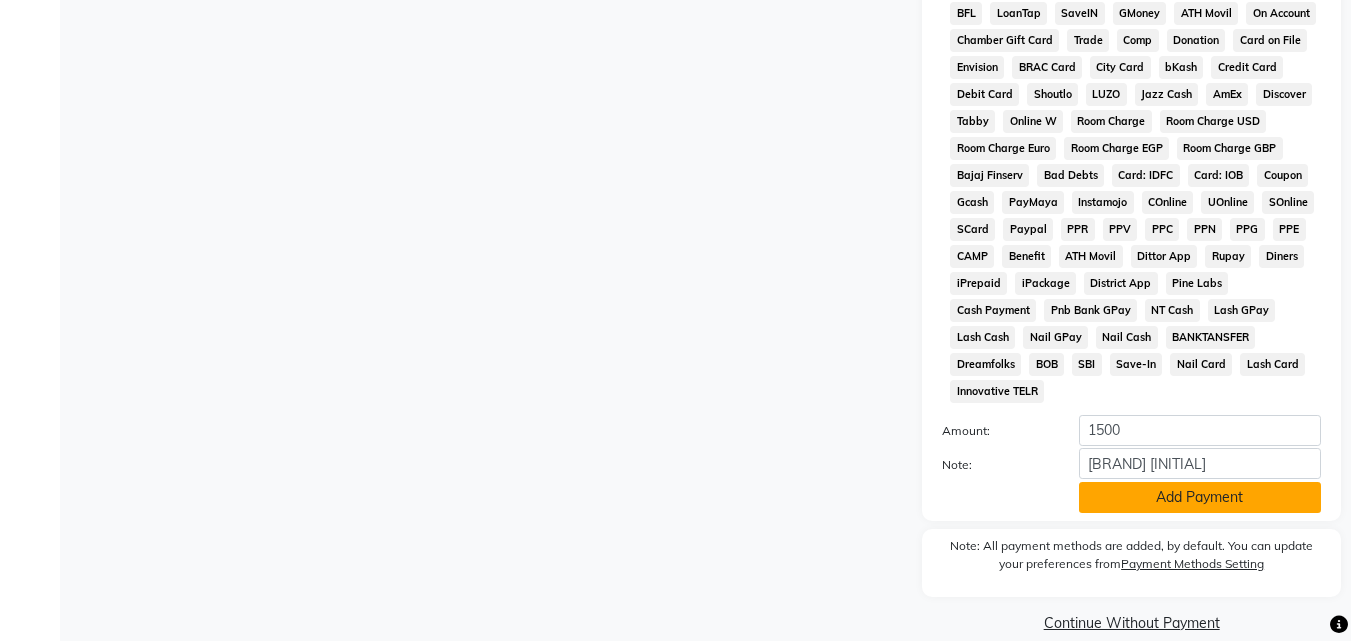 click on "Add Payment" 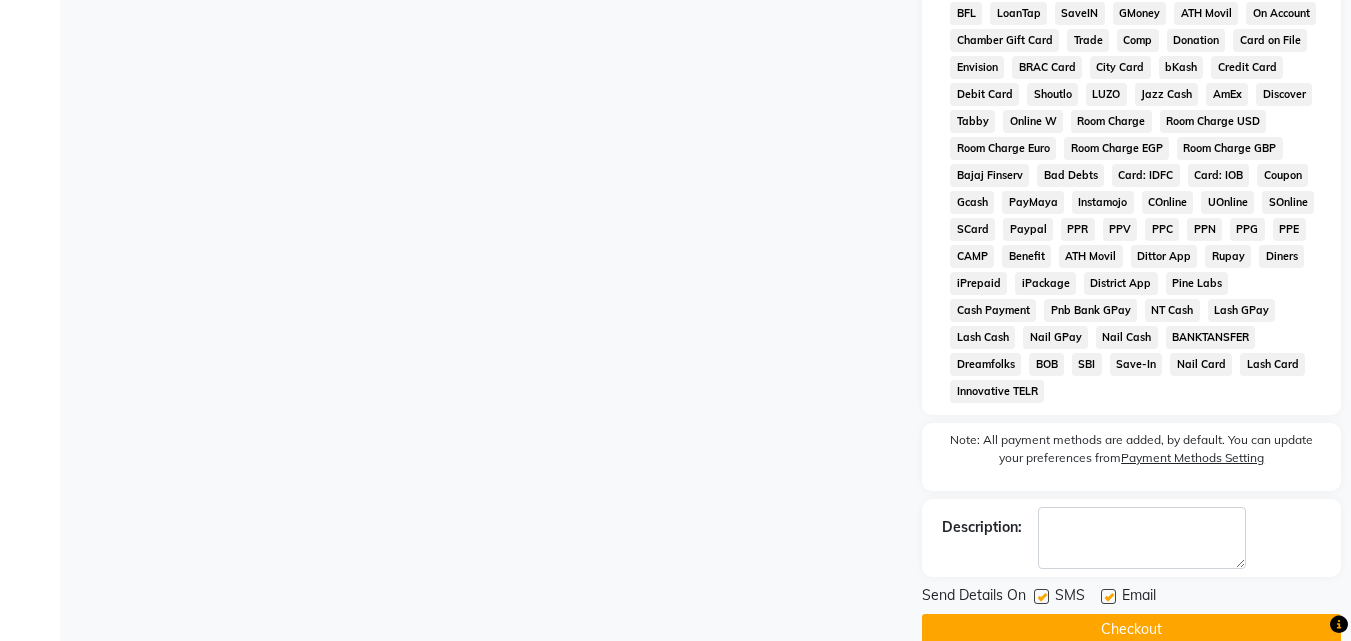 click on "Checkout" 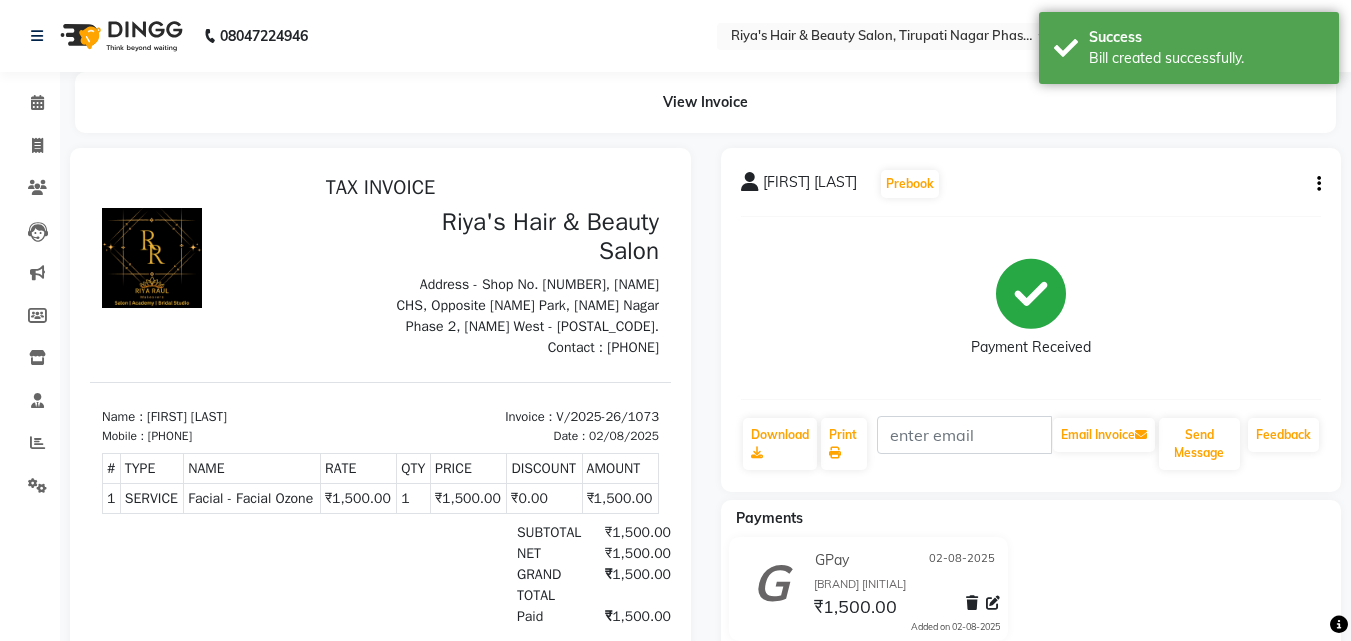 scroll, scrollTop: 0, scrollLeft: 0, axis: both 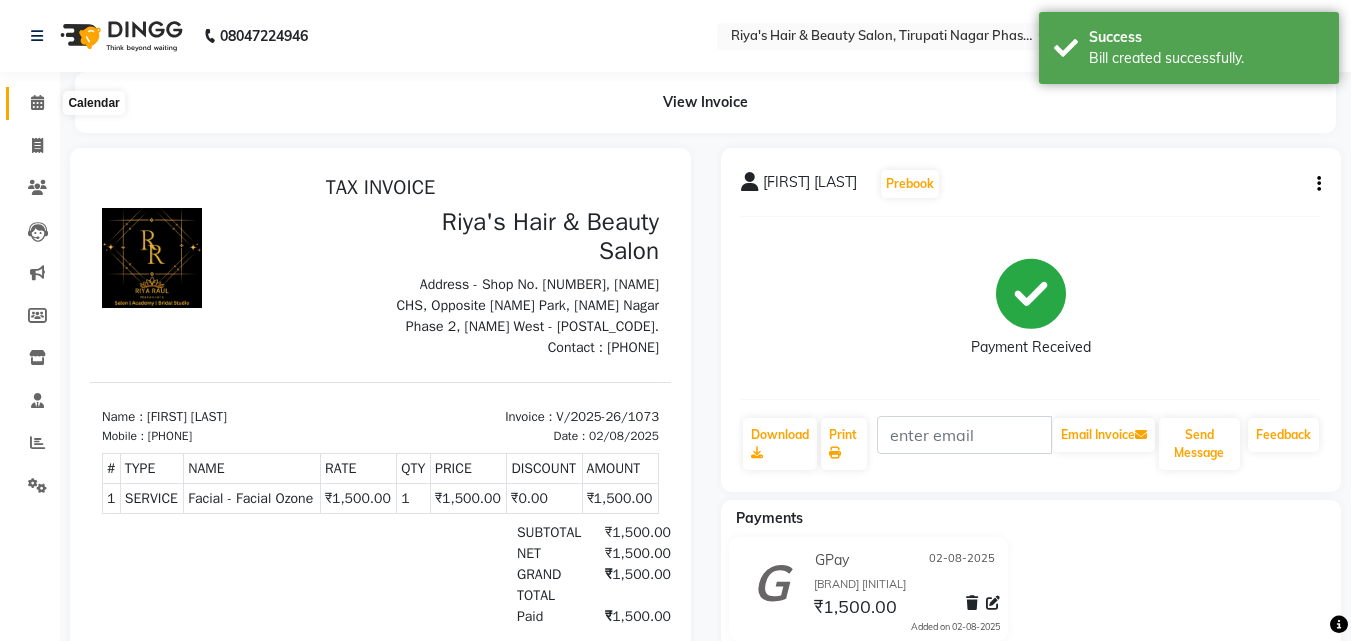 click 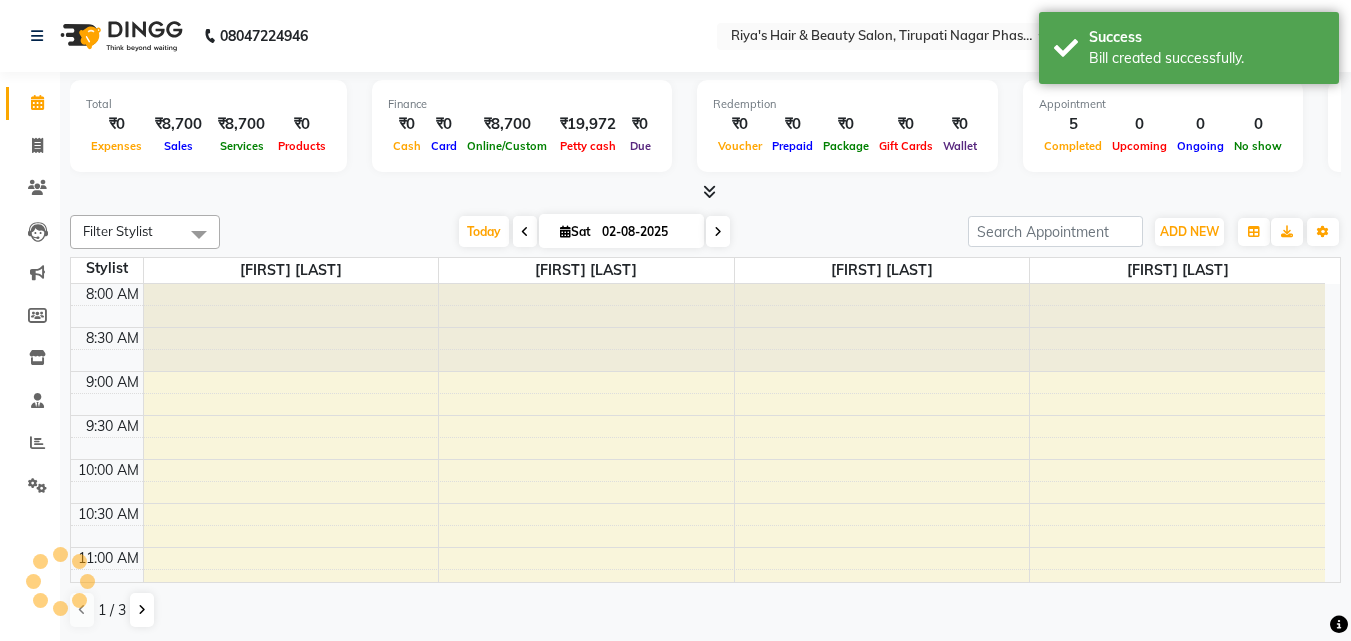 scroll, scrollTop: 0, scrollLeft: 0, axis: both 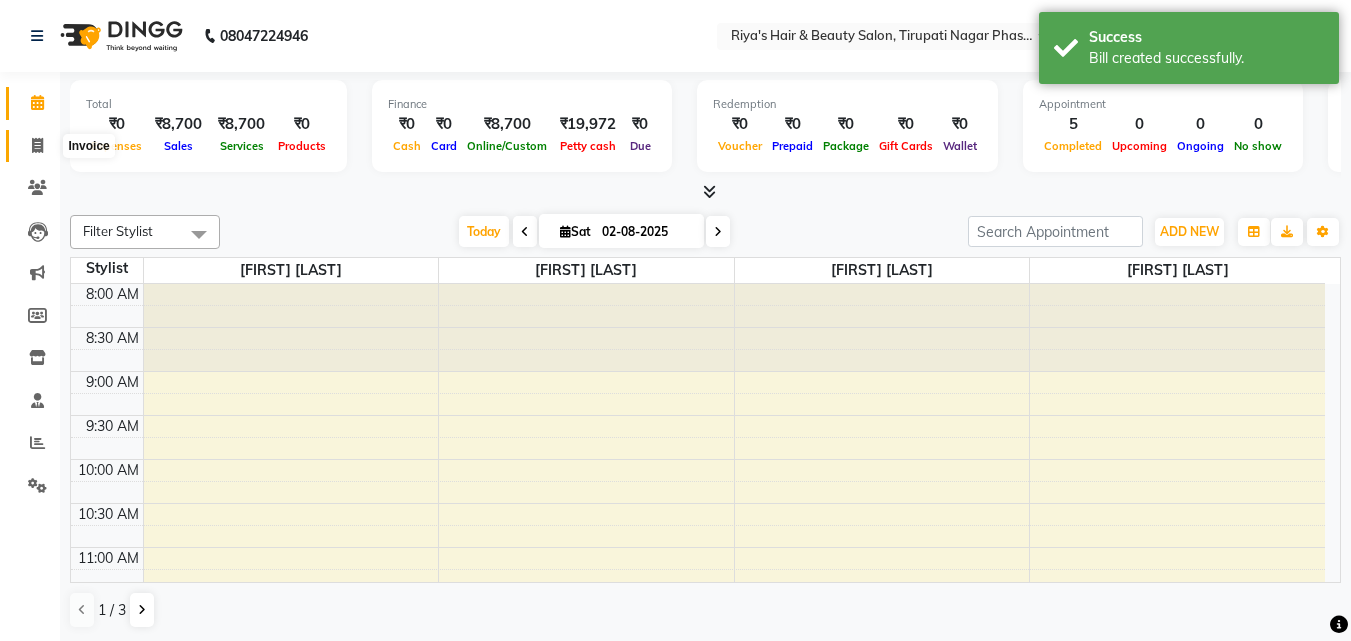 click 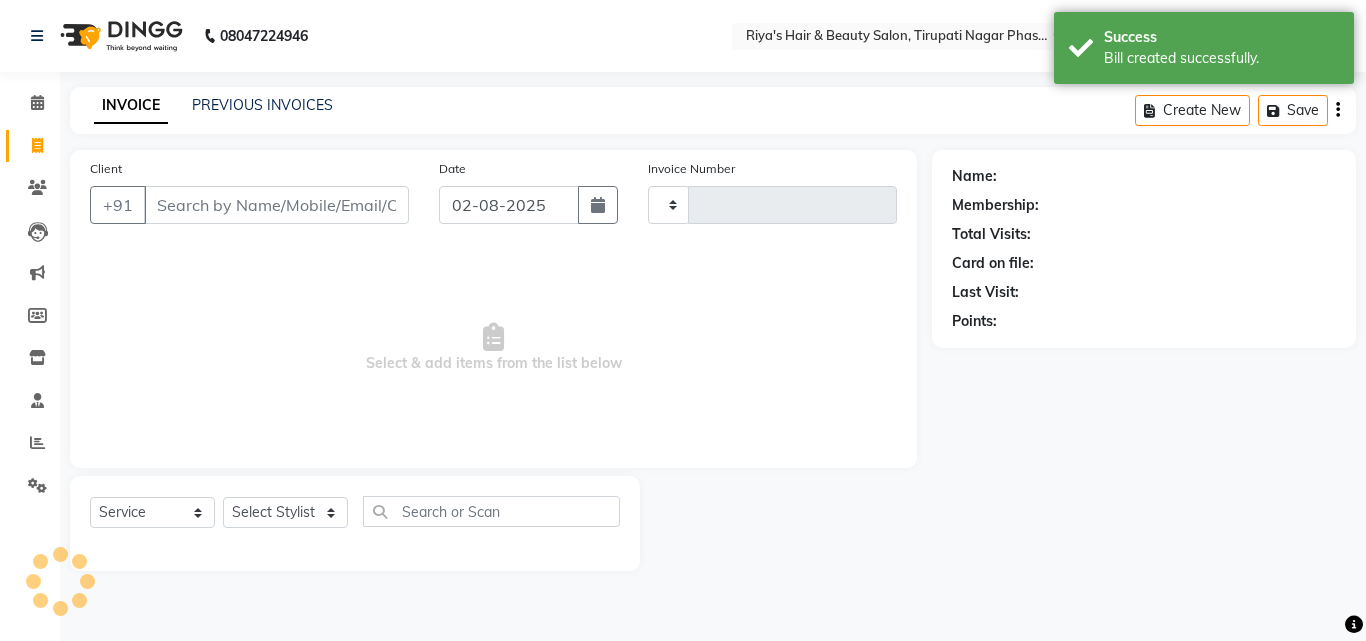 type on "1074" 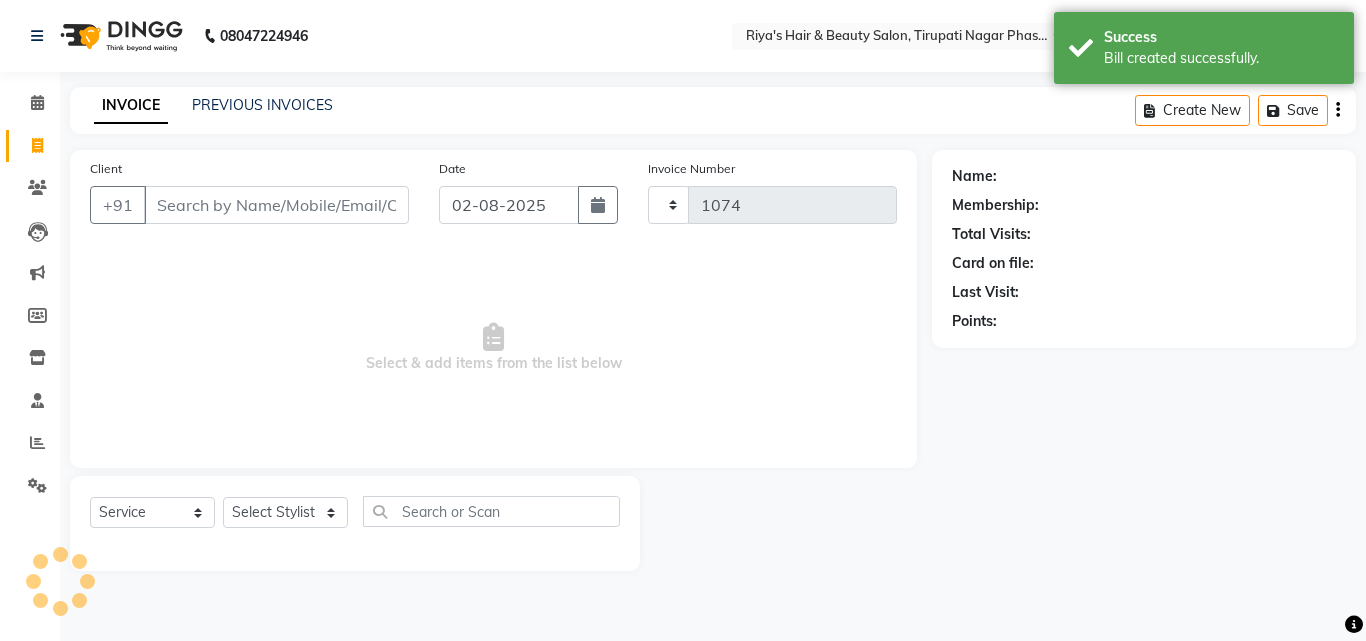 select on "5401" 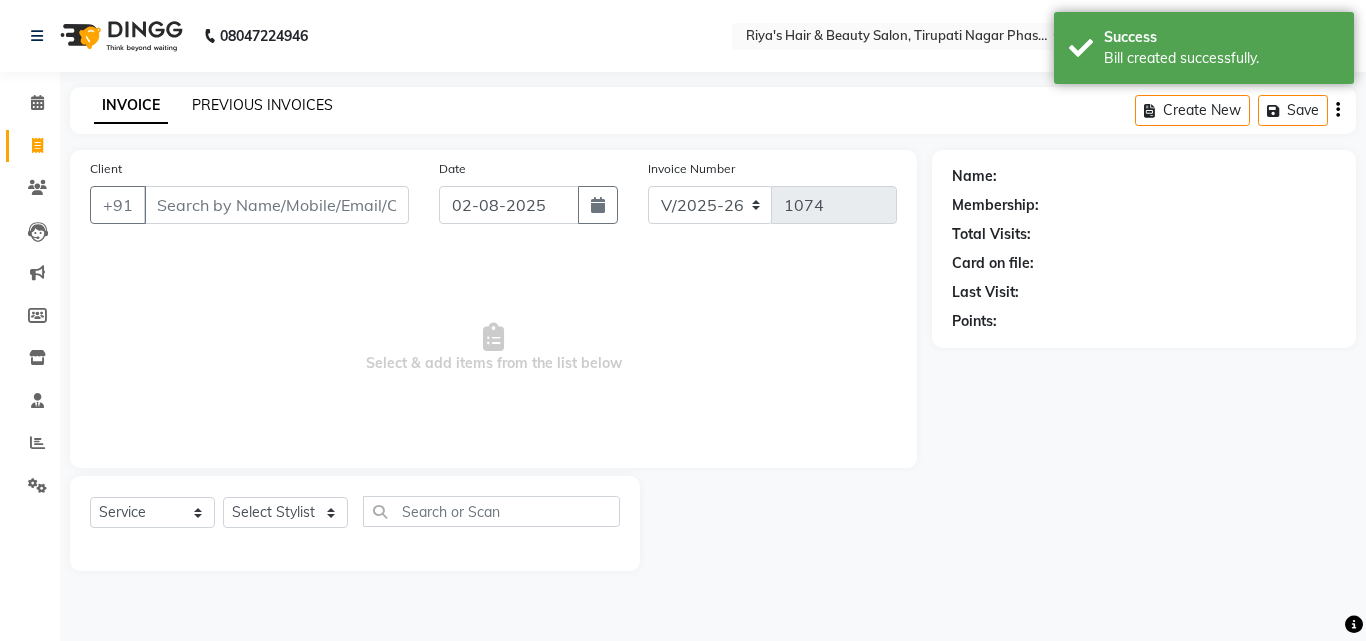 click on "PREVIOUS INVOICES" 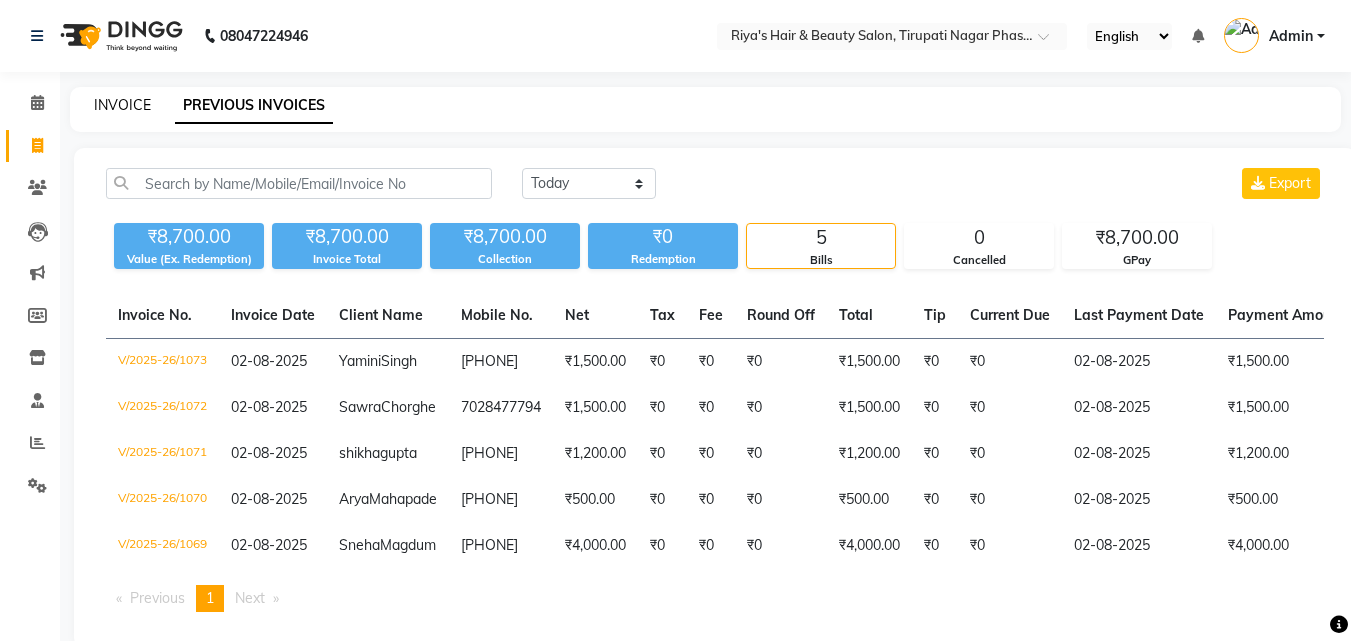 click on "INVOICE" 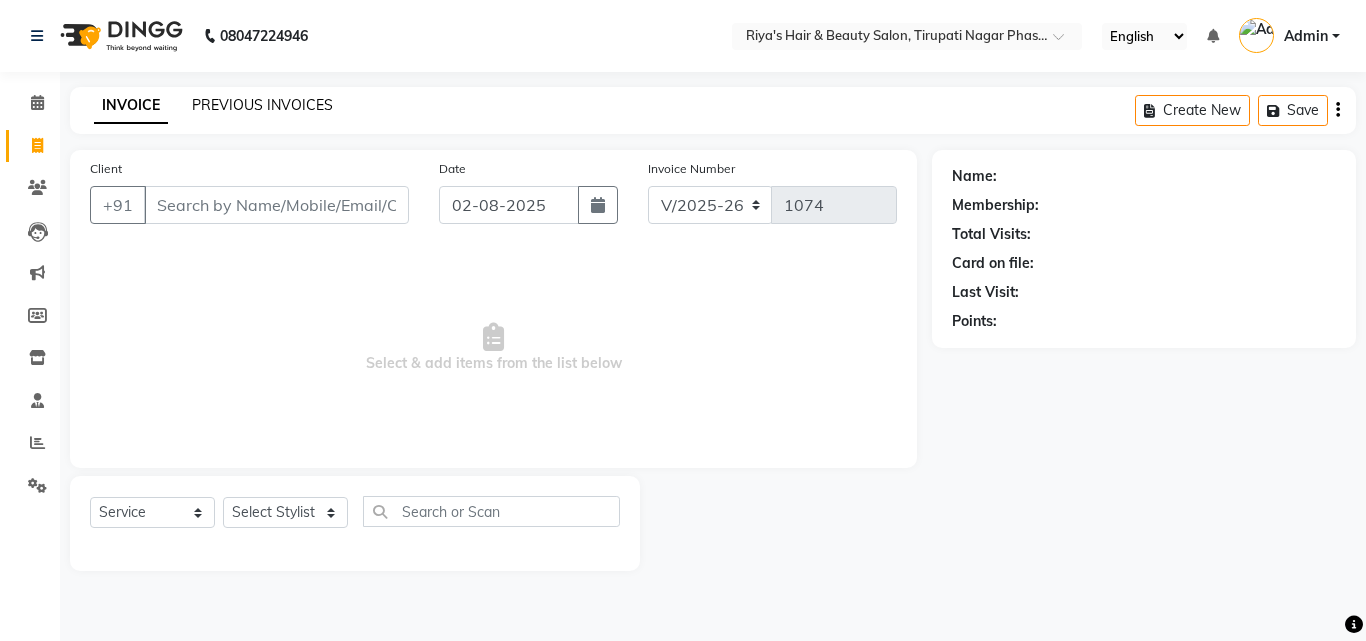 click on "PREVIOUS INVOICES" 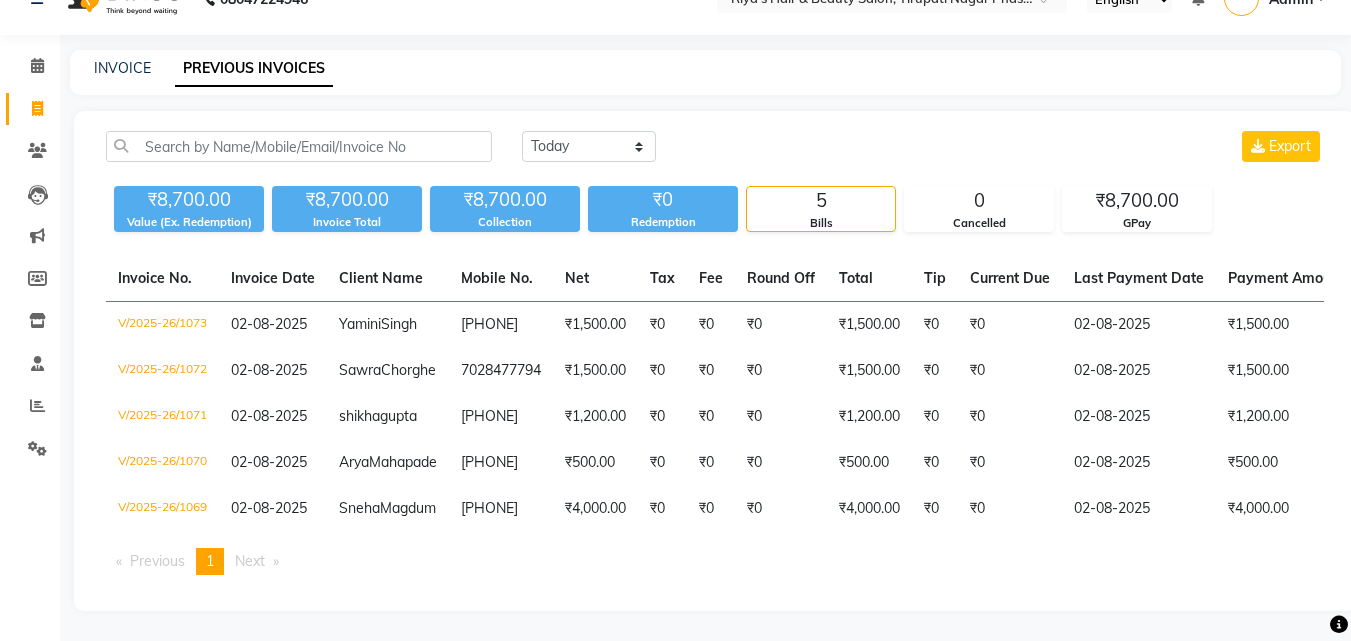 scroll, scrollTop: 152, scrollLeft: 0, axis: vertical 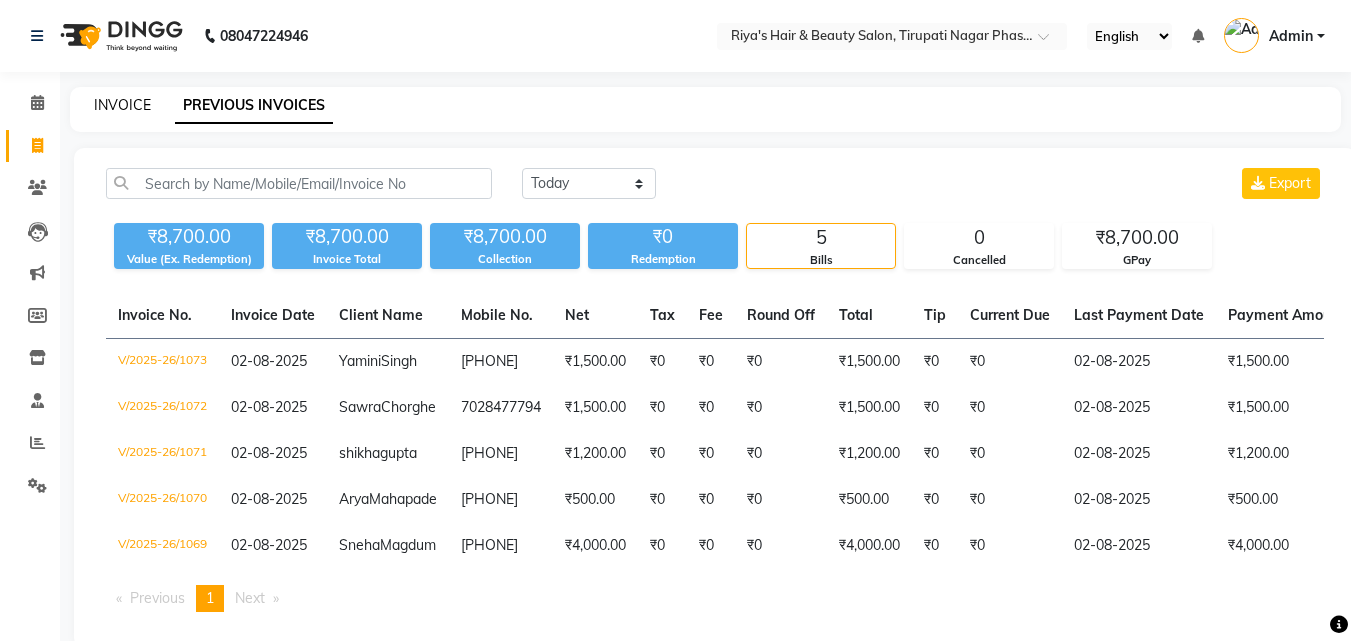 click on "INVOICE" 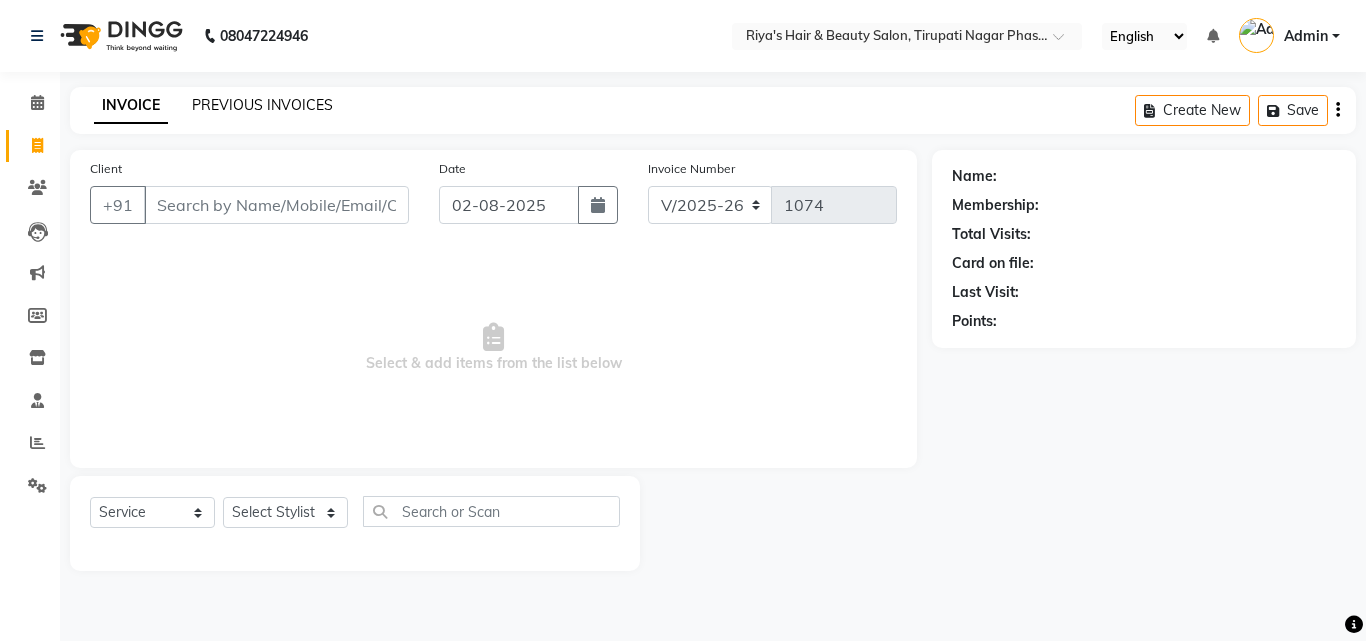 click on "PREVIOUS INVOICES" 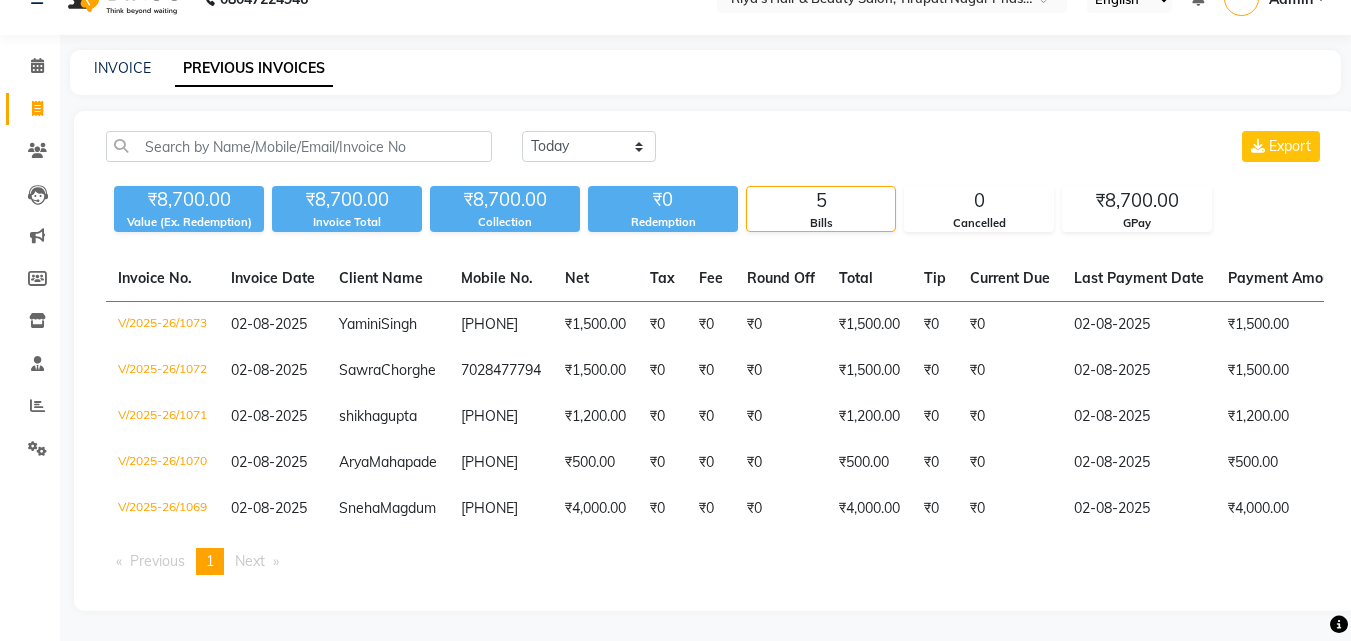 scroll, scrollTop: 121, scrollLeft: 0, axis: vertical 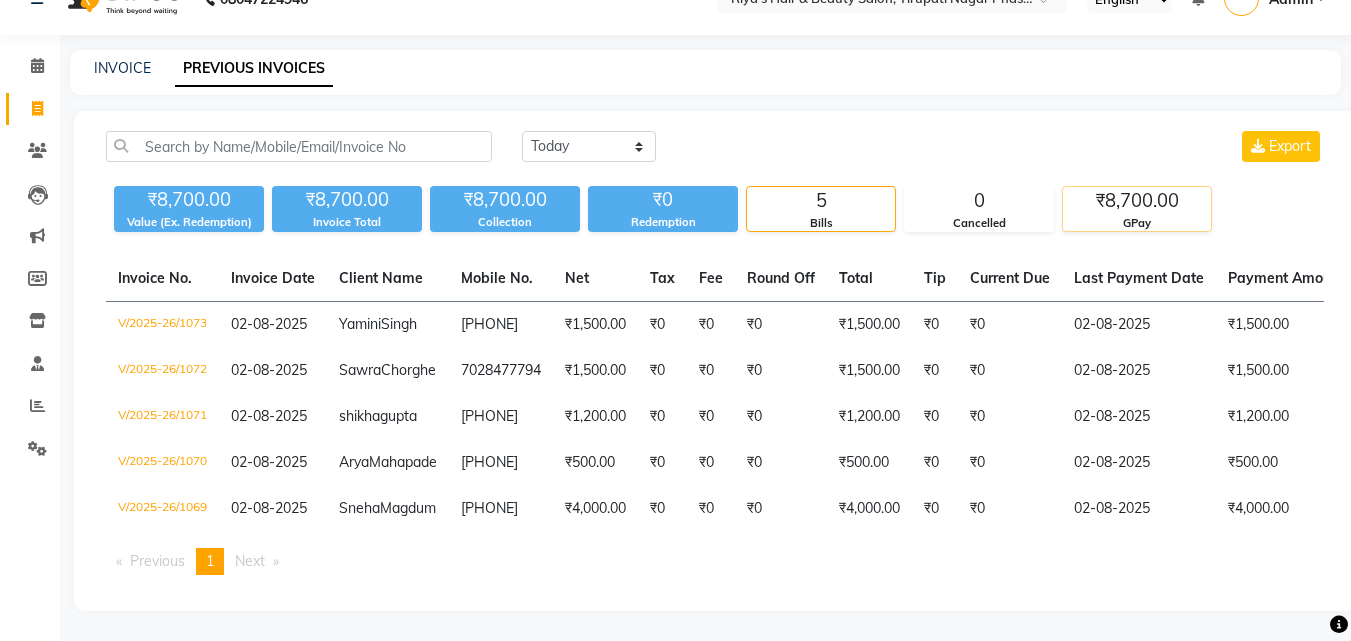 click on "₹8,700.00" 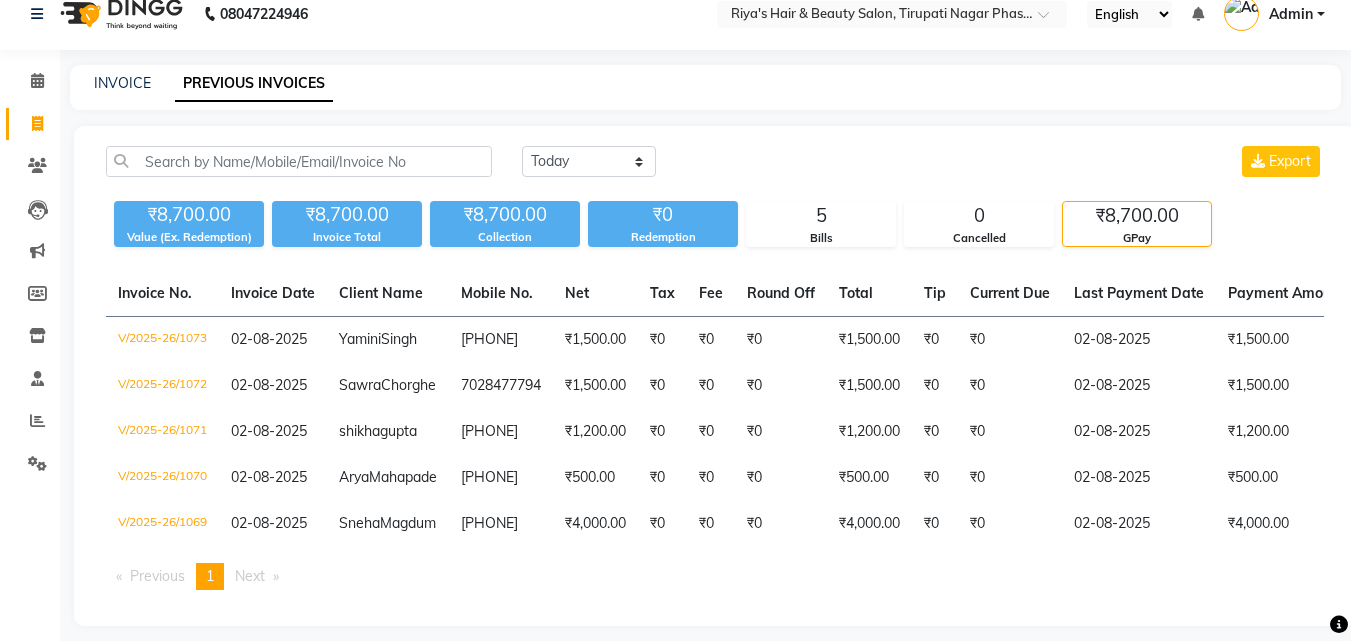 scroll, scrollTop: 0, scrollLeft: 0, axis: both 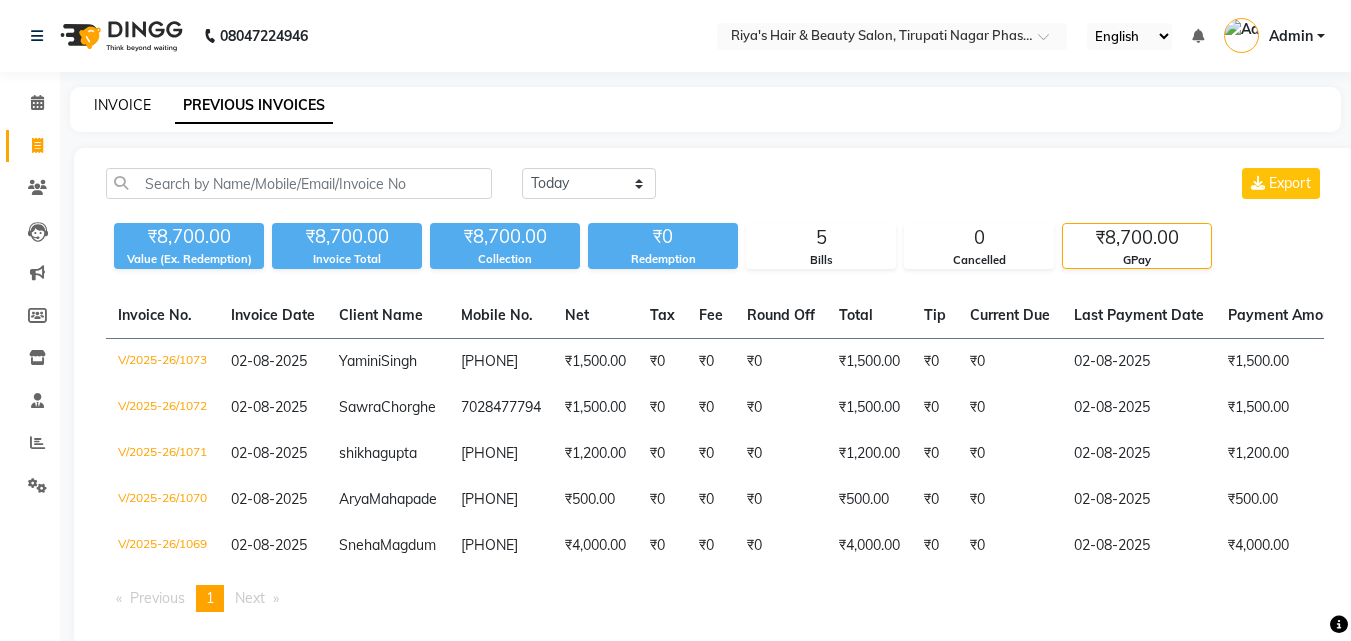 click on "INVOICE" 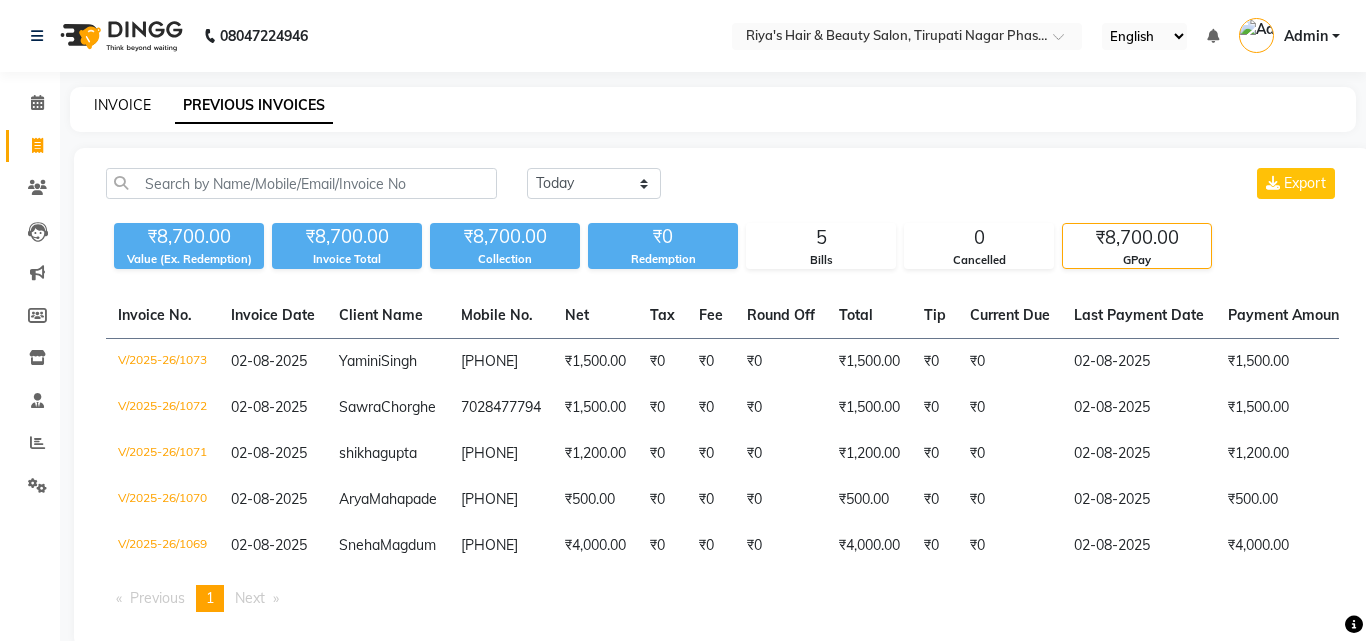 select on "service" 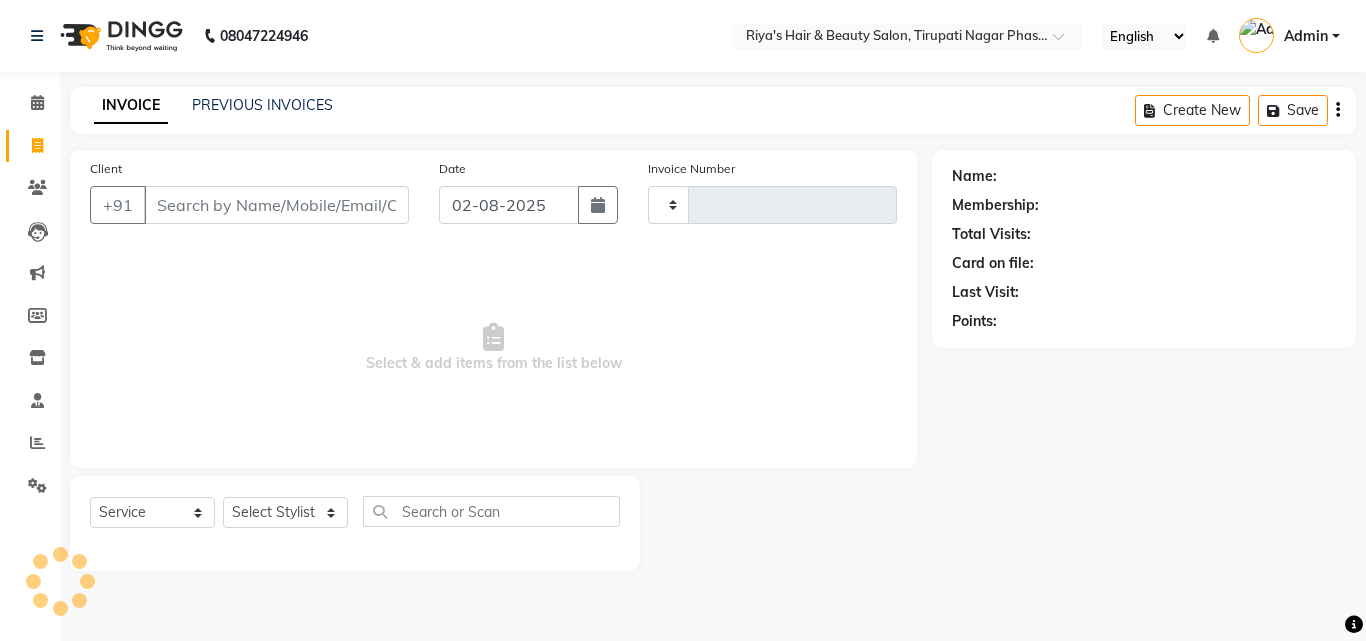 type on "1074" 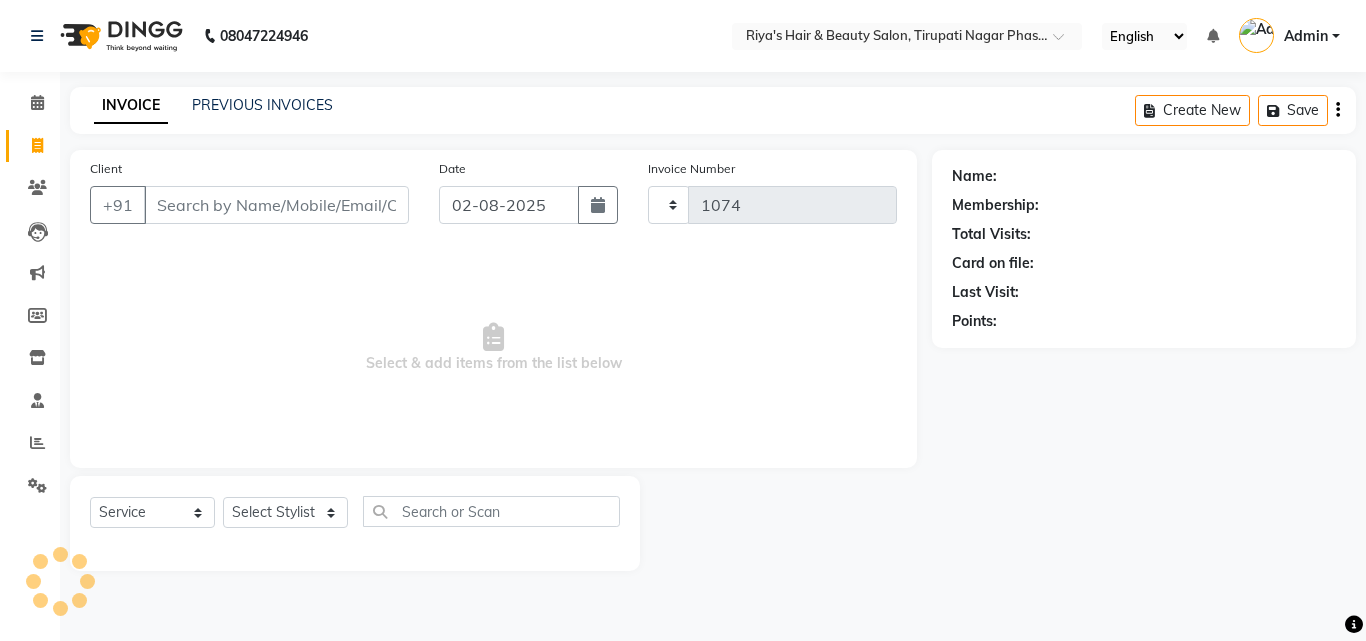 select on "5401" 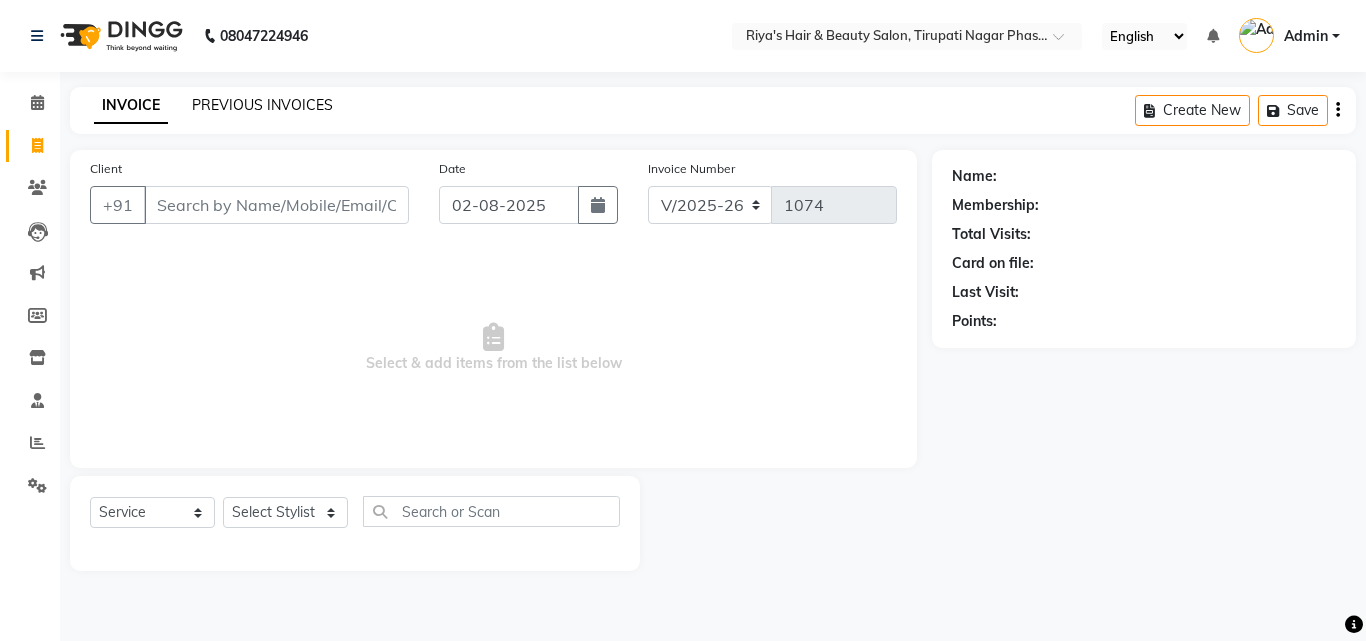 click on "PREVIOUS INVOICES" 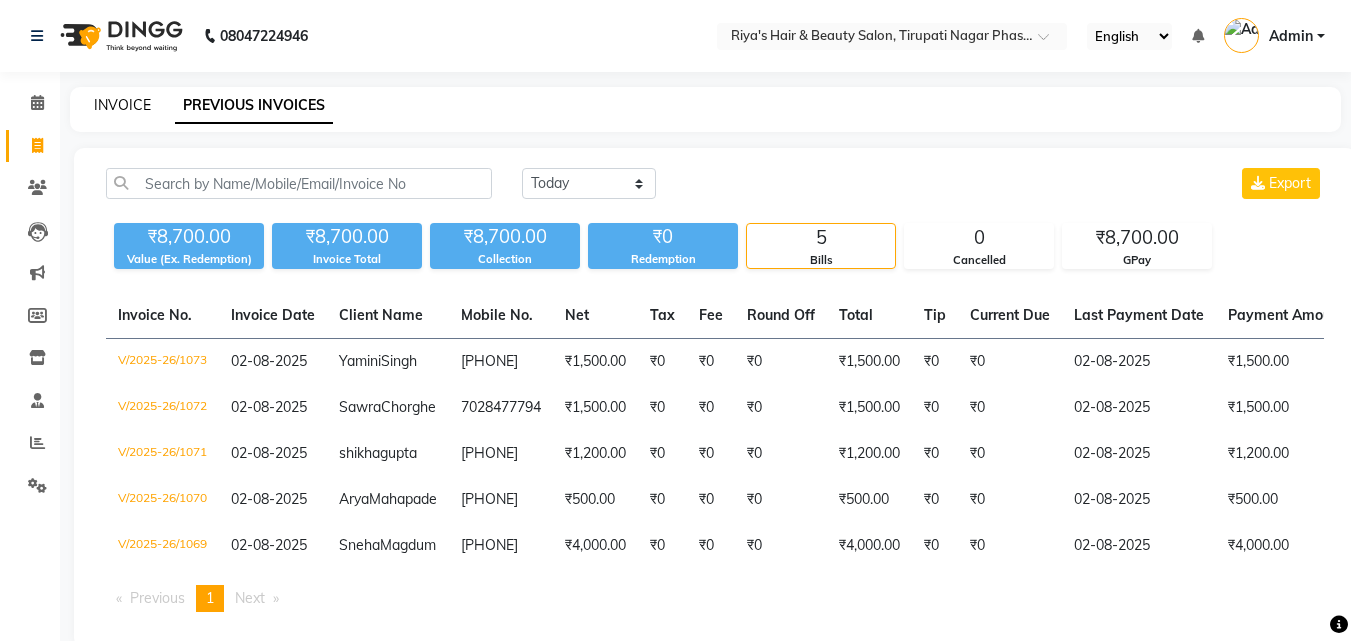 click on "INVOICE" 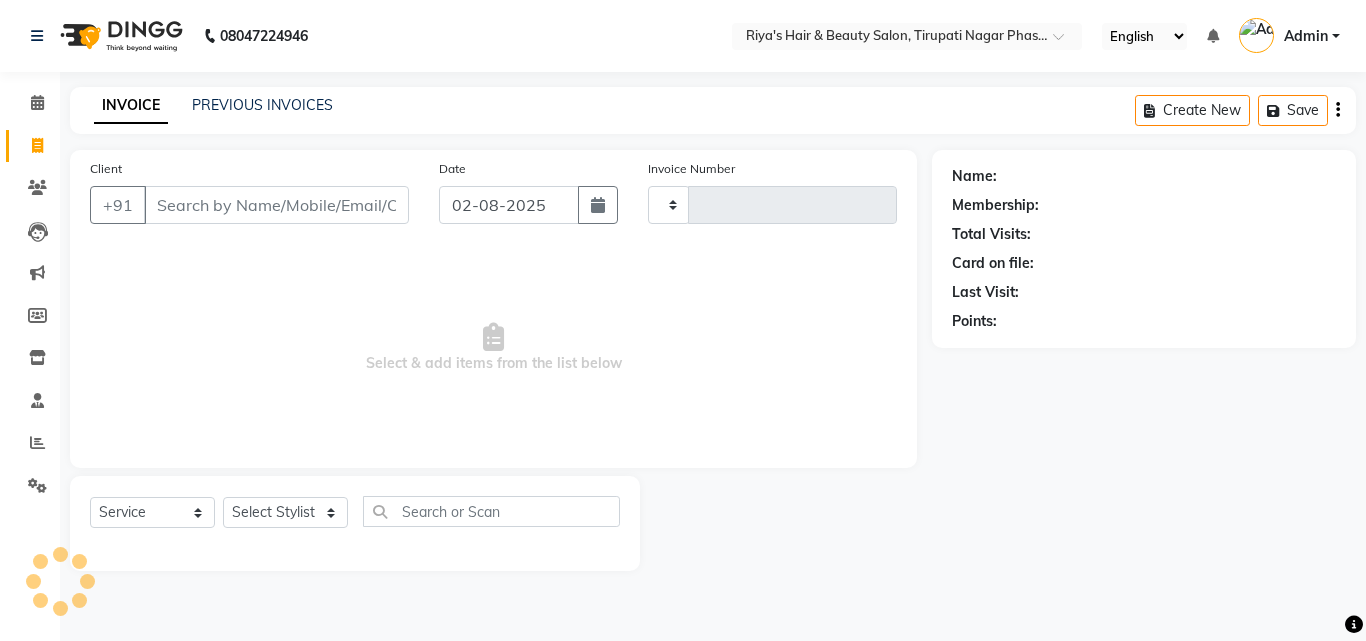 type on "1074" 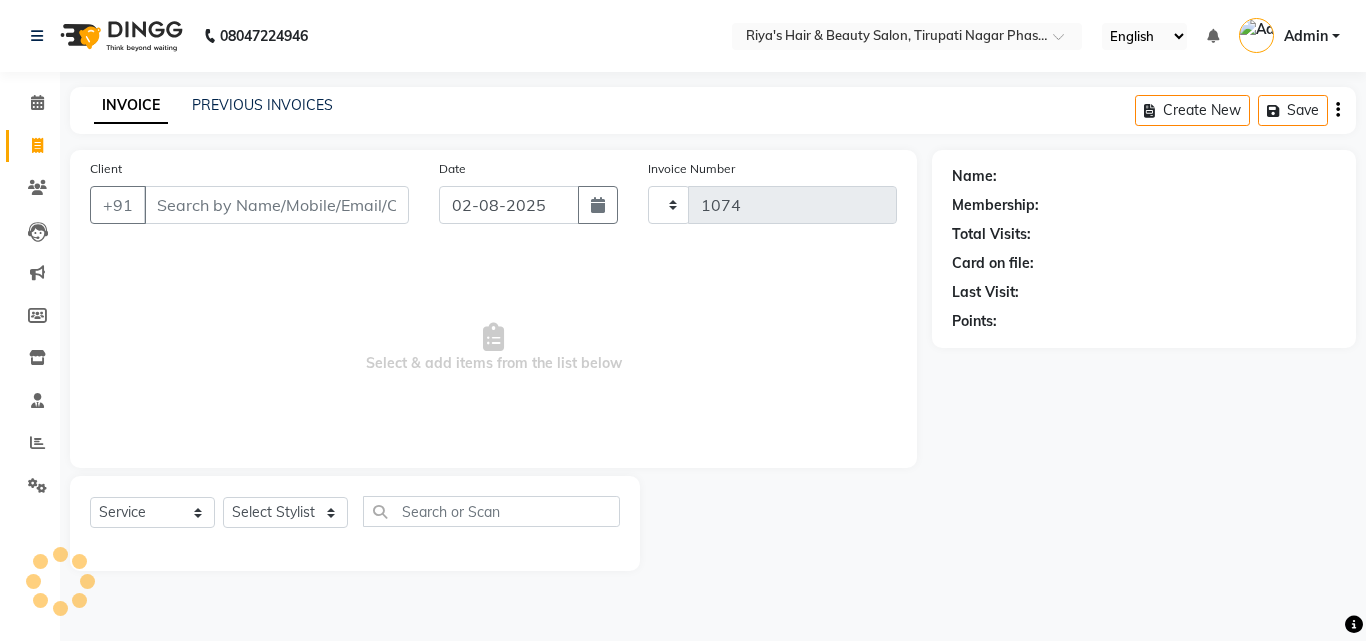 select on "5401" 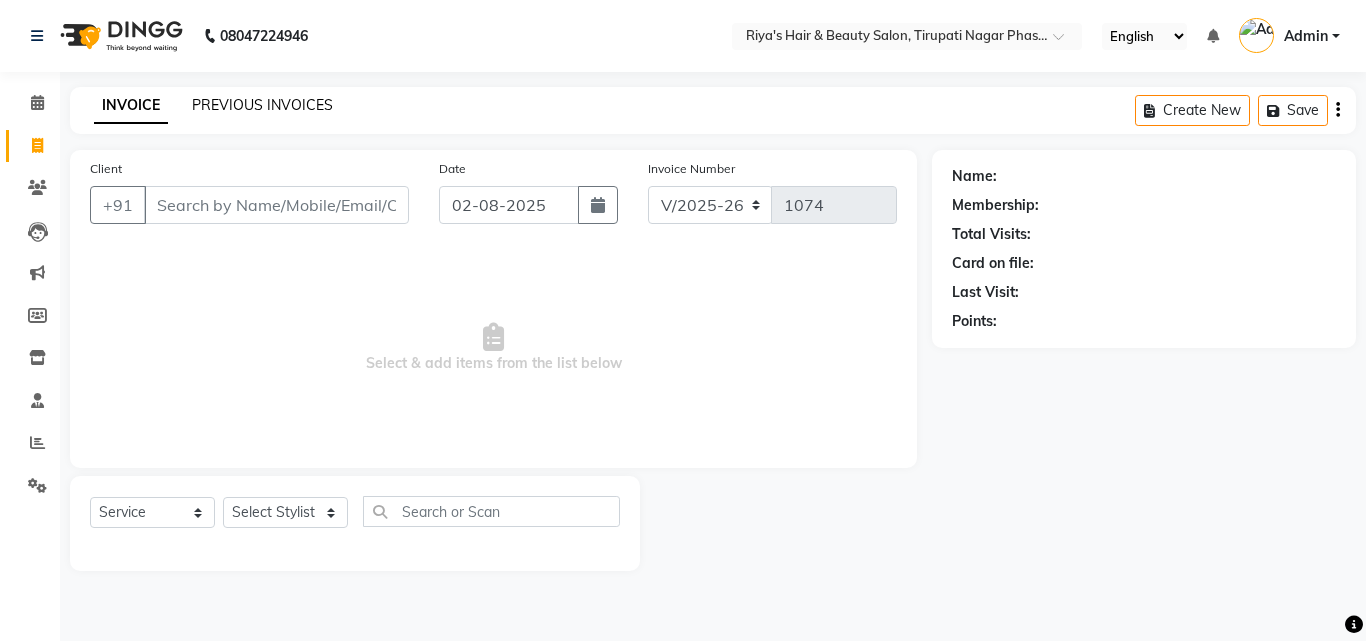 click on "PREVIOUS INVOICES" 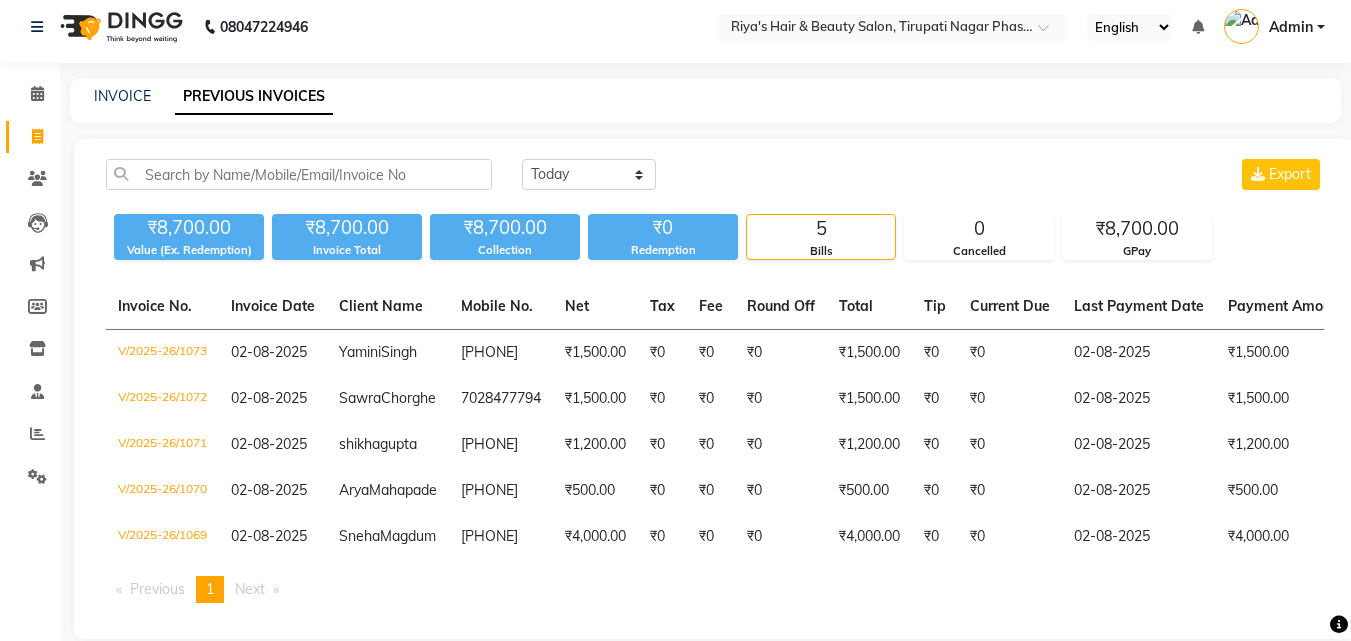 scroll, scrollTop: 0, scrollLeft: 0, axis: both 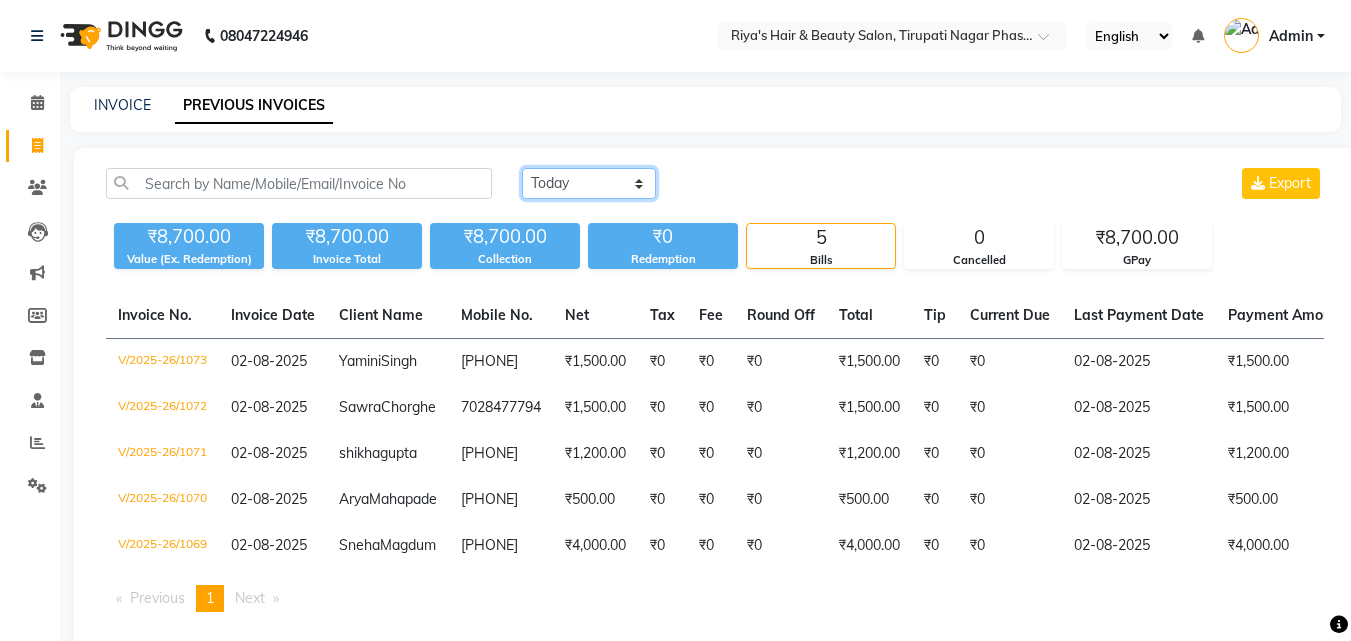 click on "Today Yesterday Custom Range" 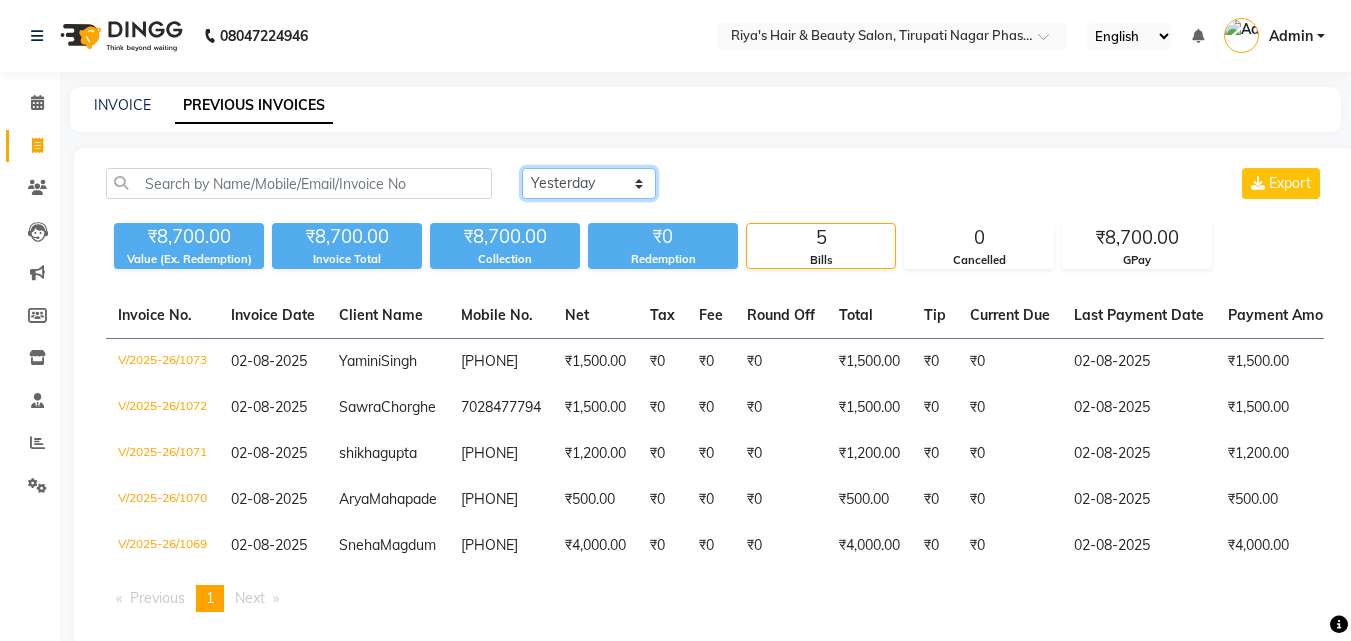 click on "Today Yesterday Custom Range" 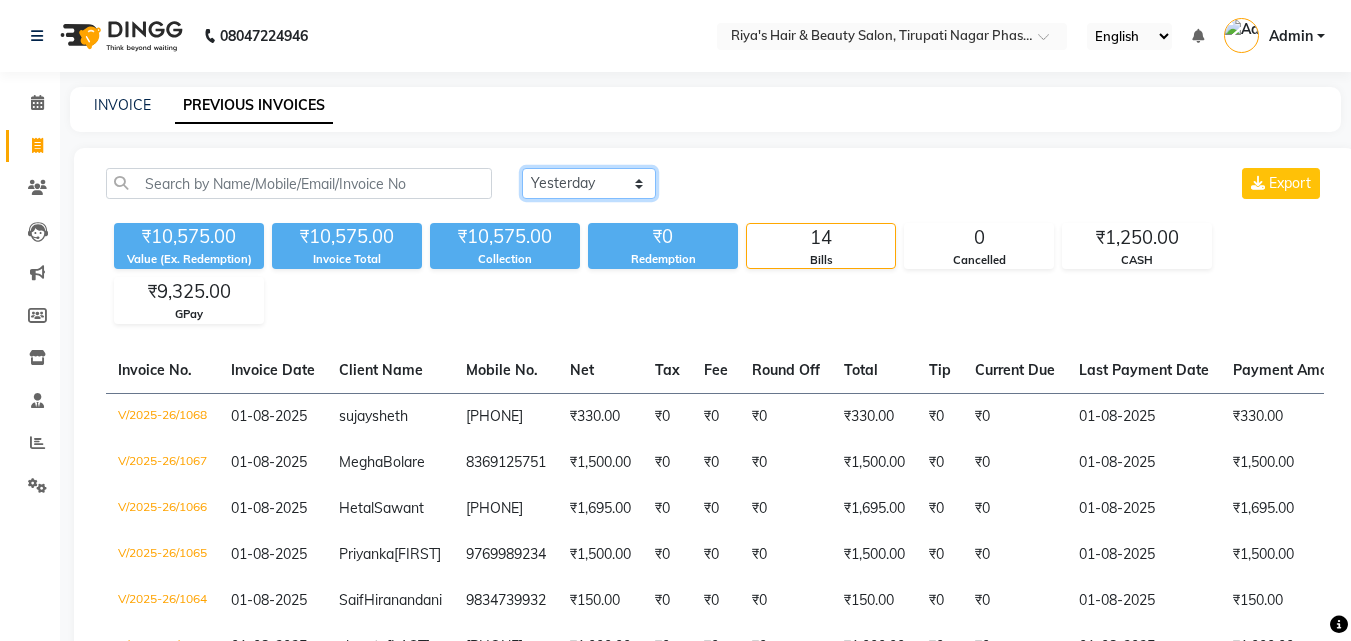 click on "Today Yesterday Custom Range" 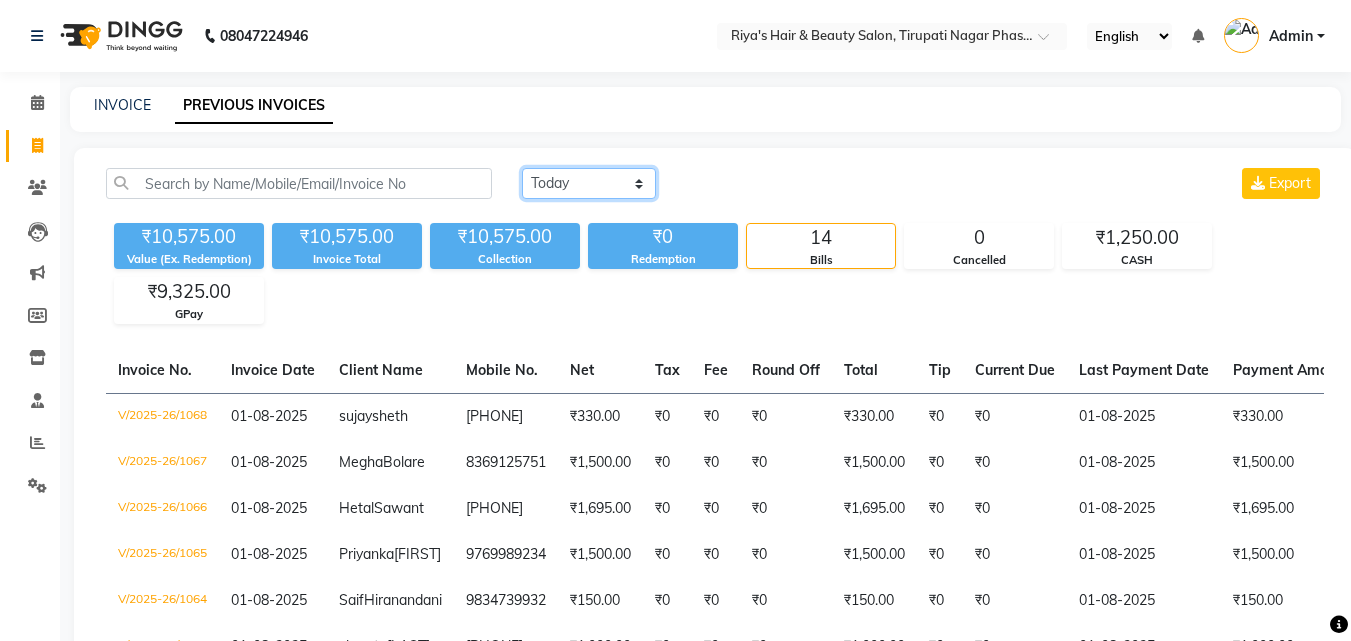 click on "Today Yesterday Custom Range" 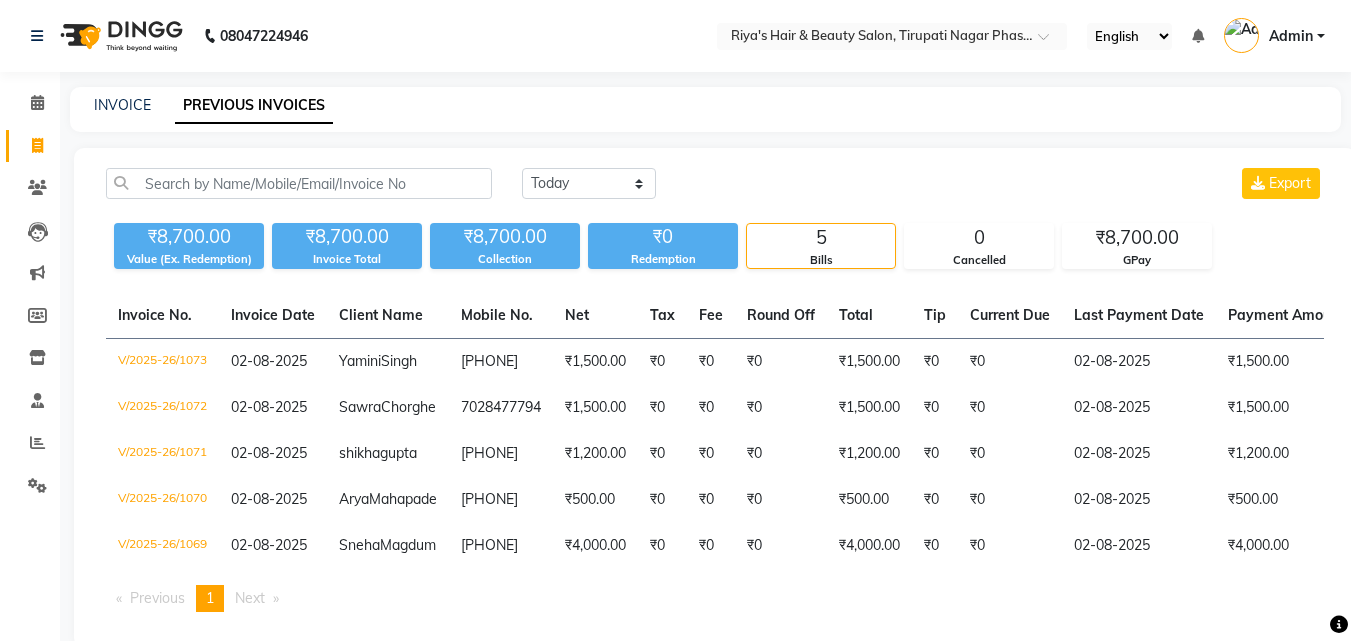 click on "Today Yesterday Custom Range Export" 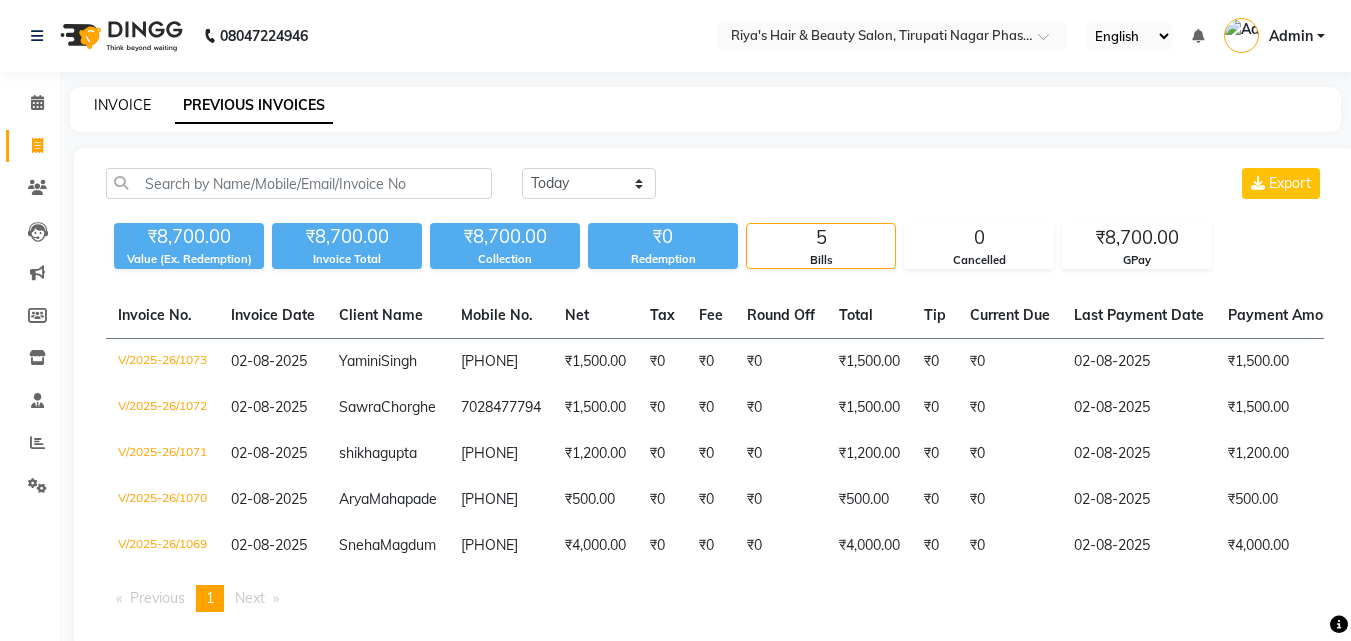 click on "INVOICE" 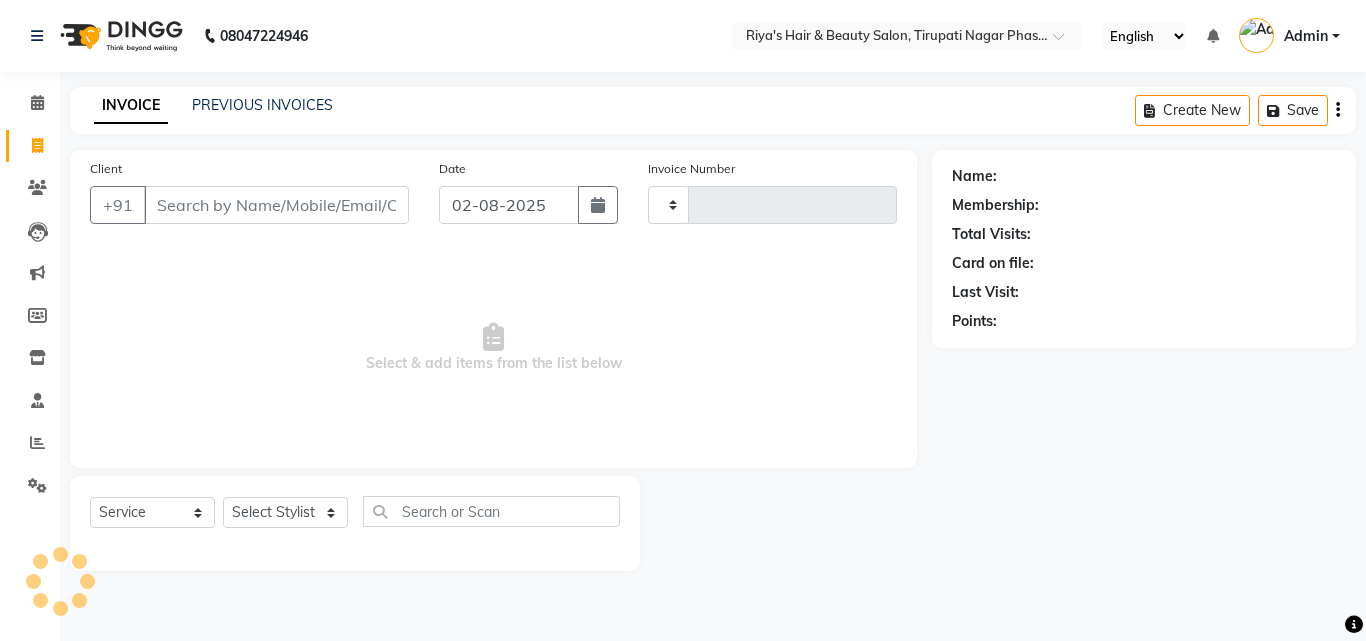 type on "1074" 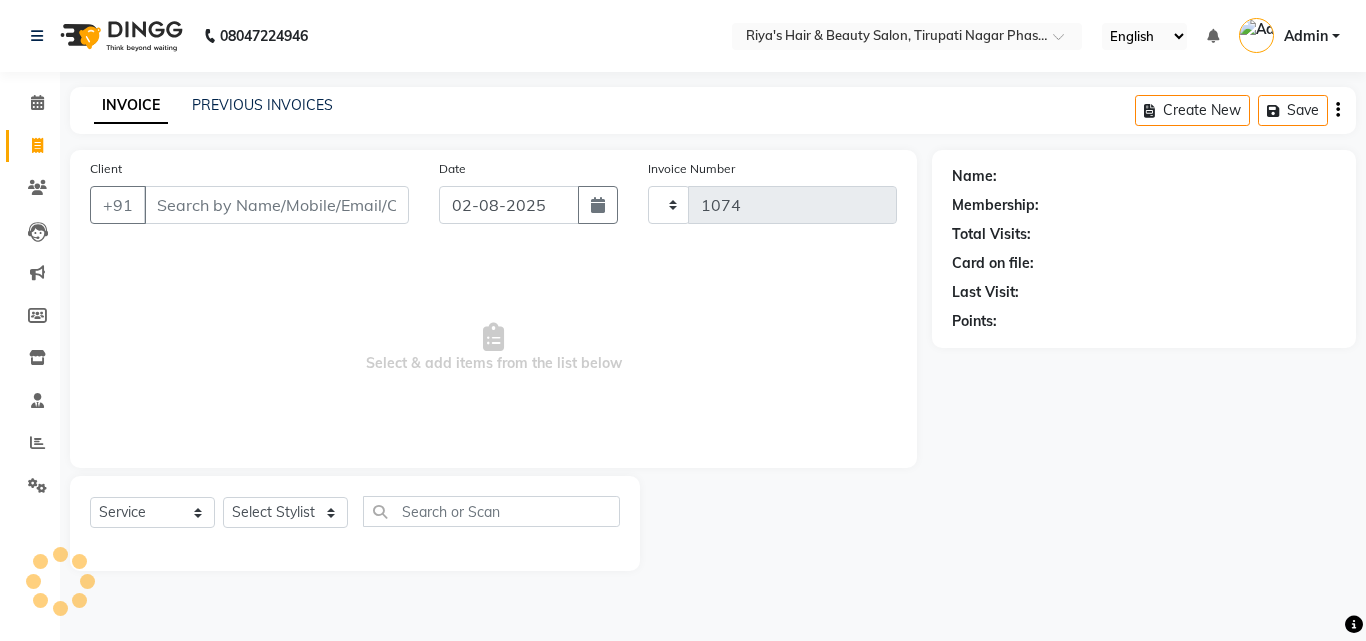 select on "5401" 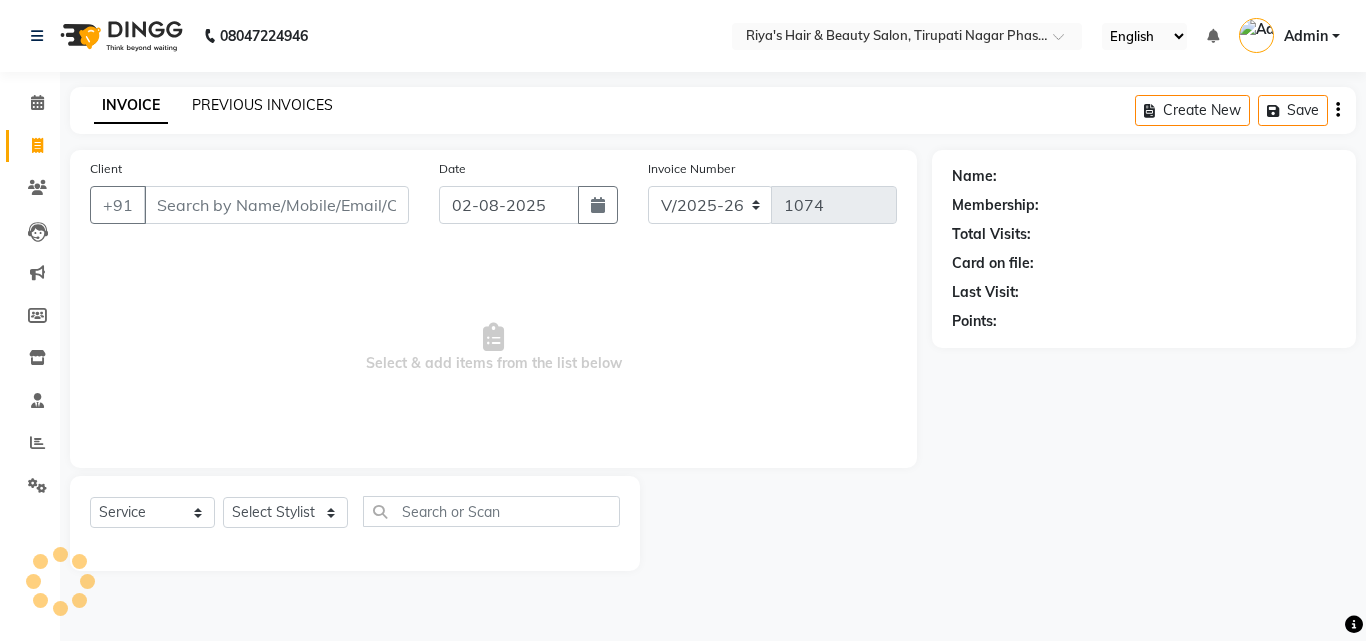 click on "PREVIOUS INVOICES" 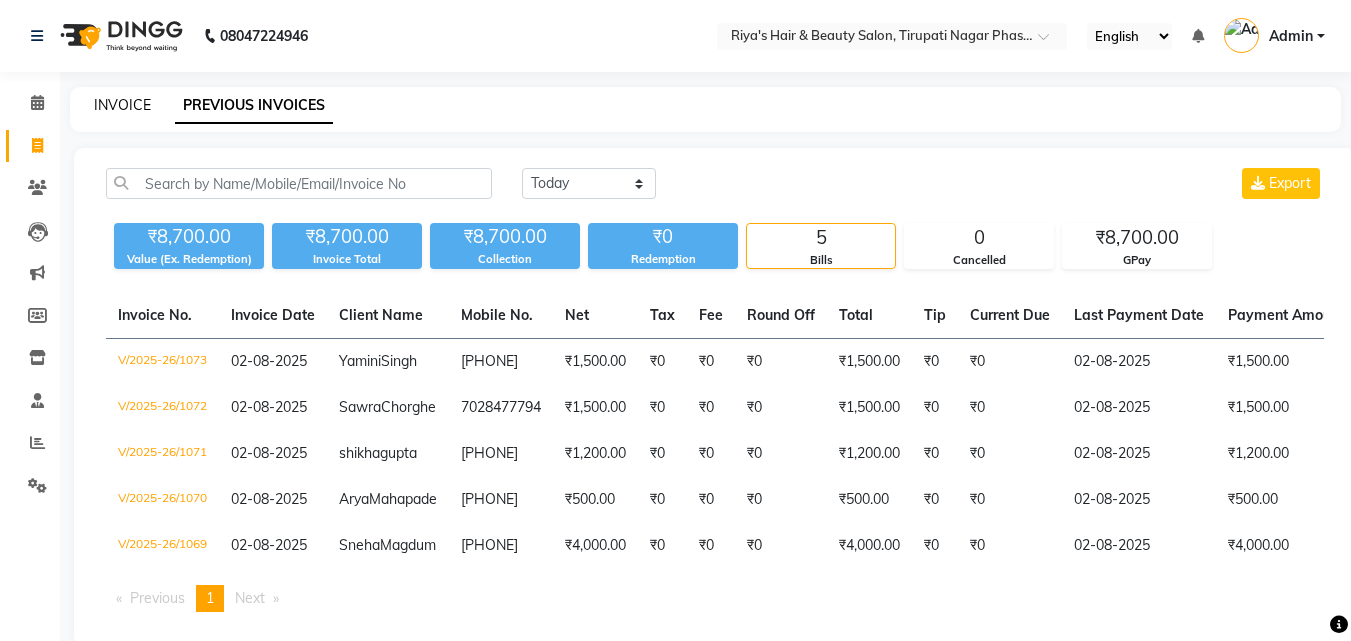click on "INVOICE" 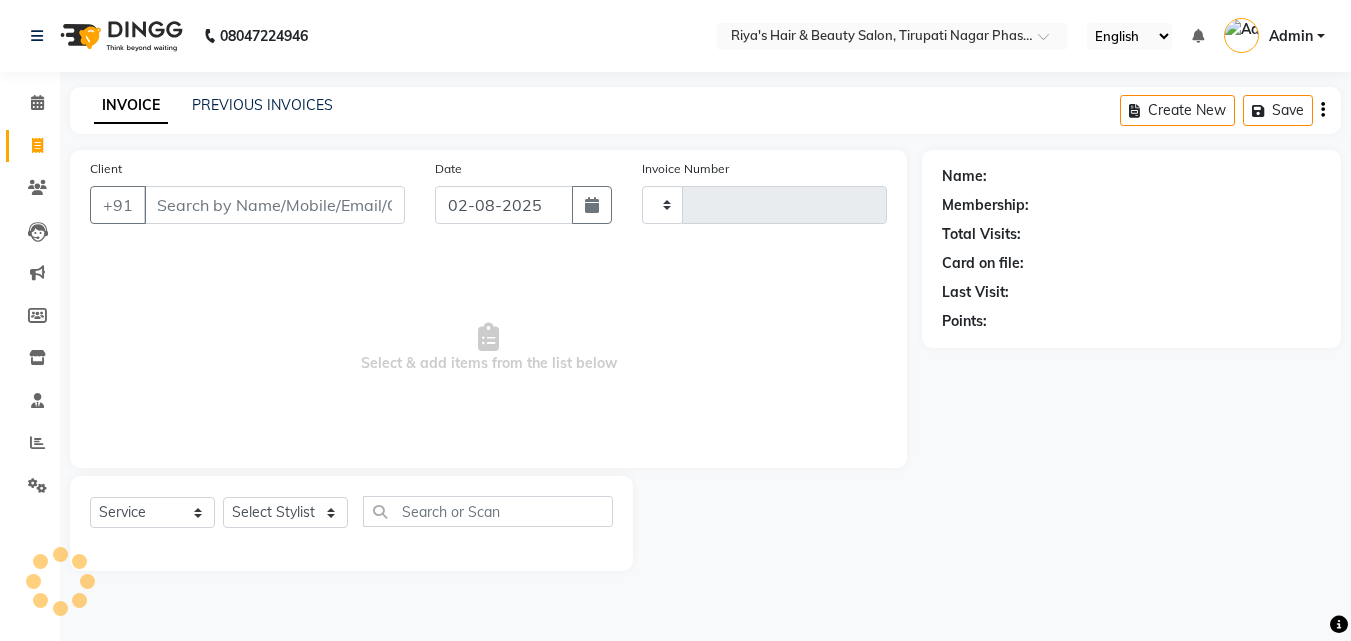 type on "1074" 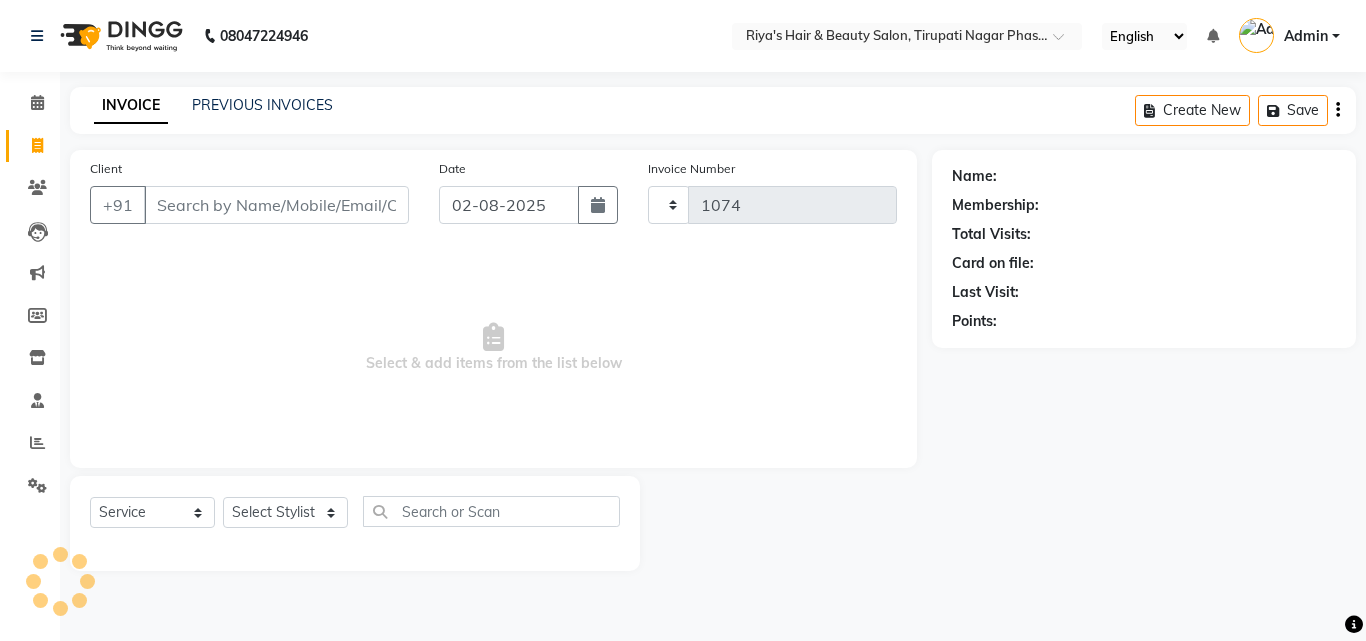 select on "5401" 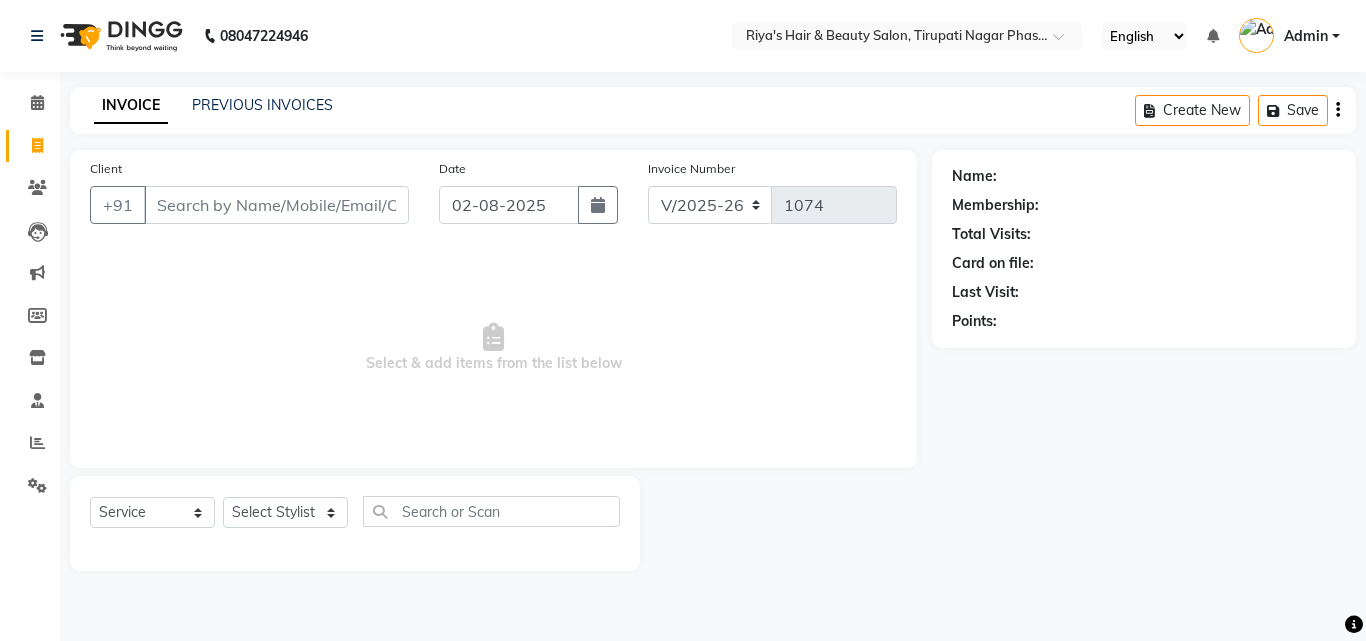 click on "Client" at bounding box center [276, 205] 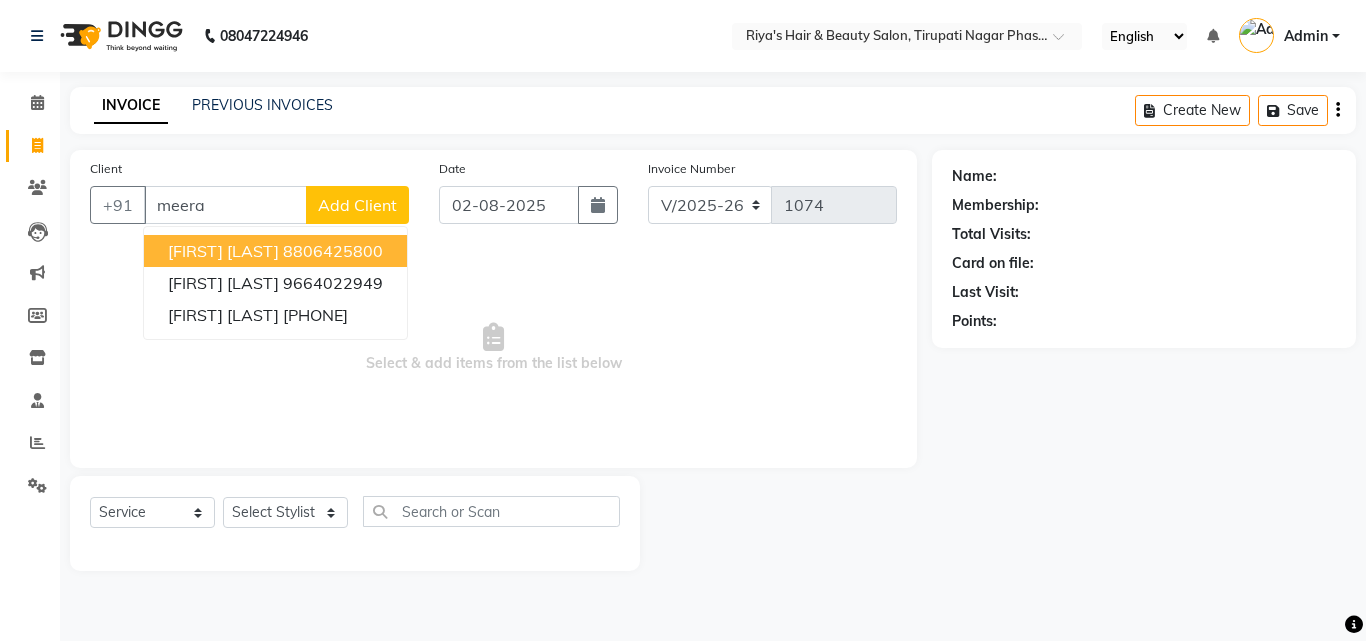 click on "8806425800" at bounding box center (333, 251) 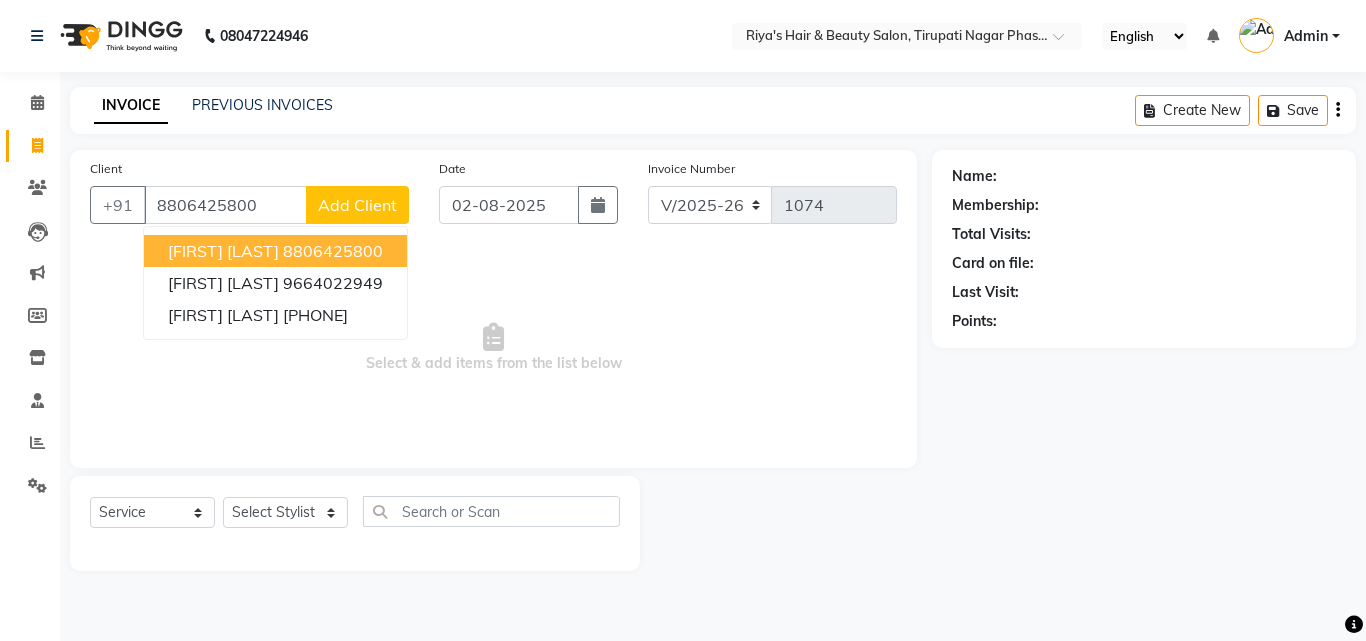 type on "8806425800" 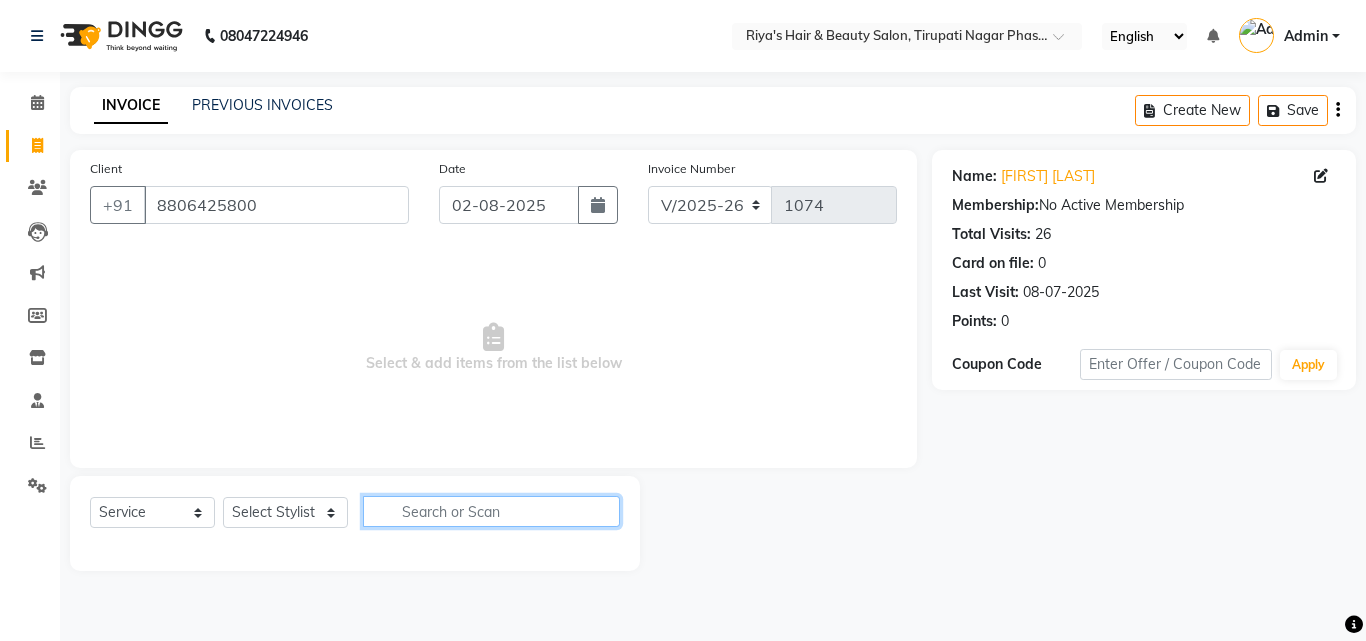 click 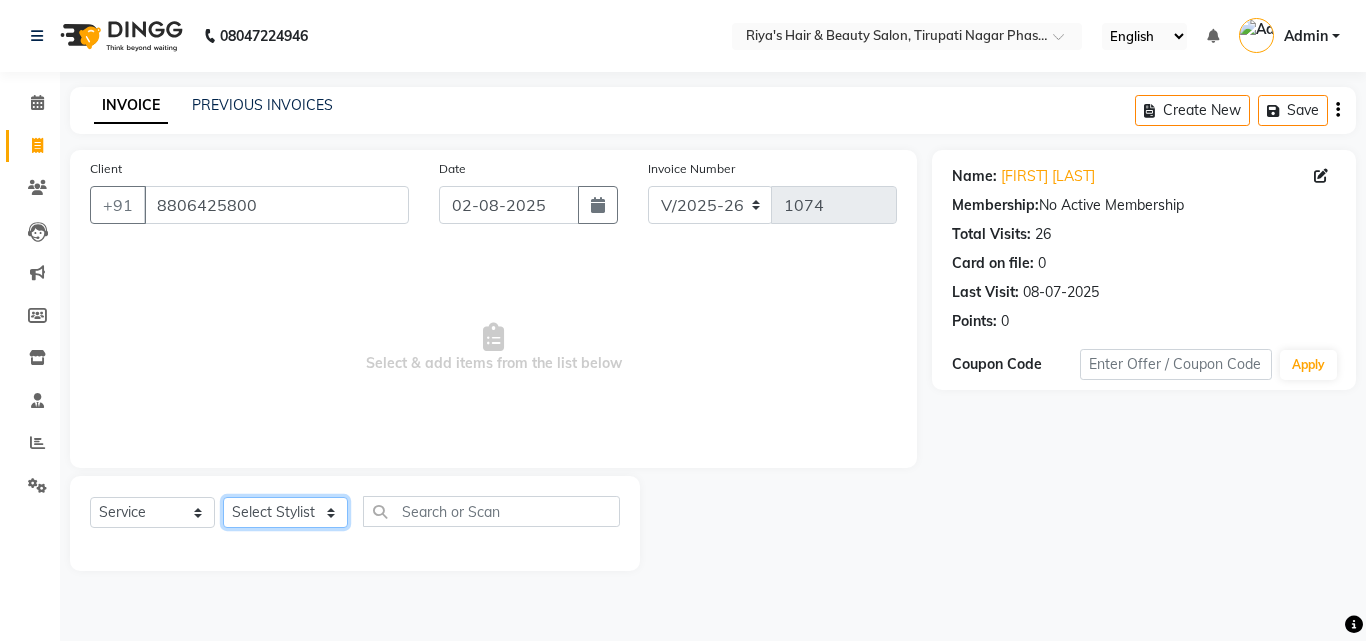 click on "Select Stylist Abida Khan Jitendra jadhav Kajal thakur Priyanaka satyadev Gupta  Priya Vilas pawar  Riya Raul Sakshi Vilas sawant  Siddhi Simran Singh" 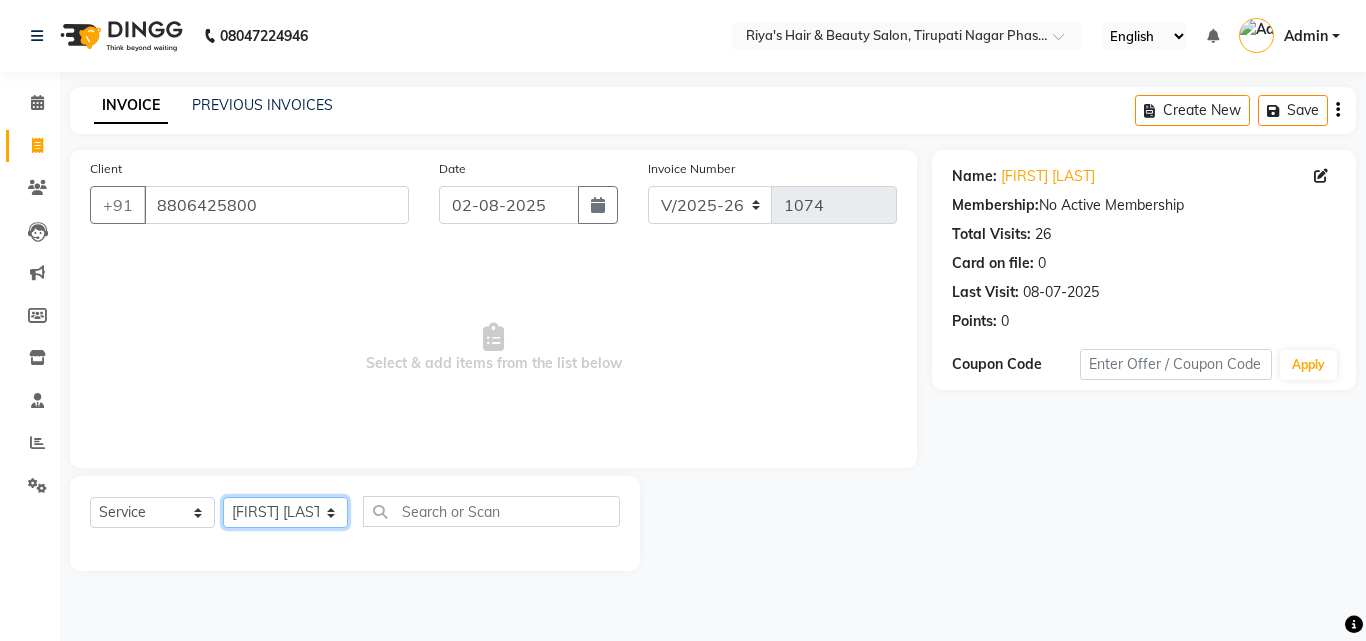 click on "Select Stylist Abida Khan Jitendra jadhav Kajal thakur Priyanaka satyadev Gupta  Priya Vilas pawar  Riya Raul Sakshi Vilas sawant  Siddhi Simran Singh" 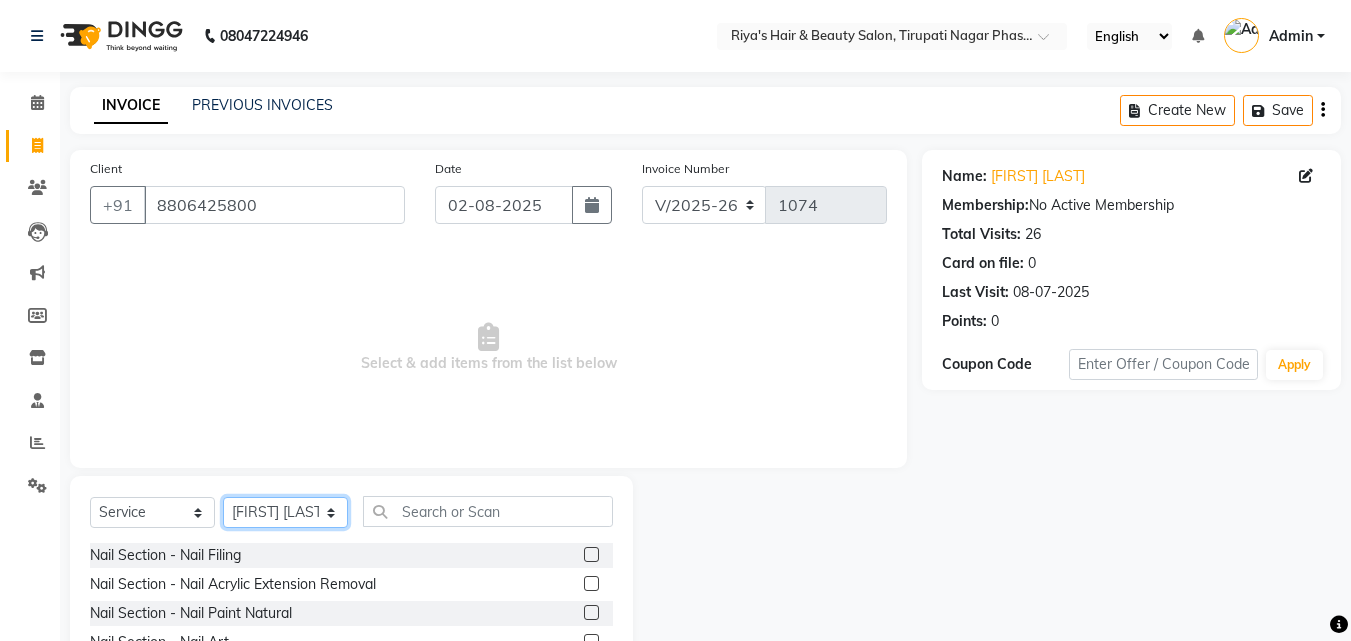 click on "Select Stylist Abida Khan Jitendra jadhav Kajal thakur Priyanaka satyadev Gupta  Priya Vilas pawar  Riya Raul Sakshi Vilas sawant  Siddhi Simran Singh" 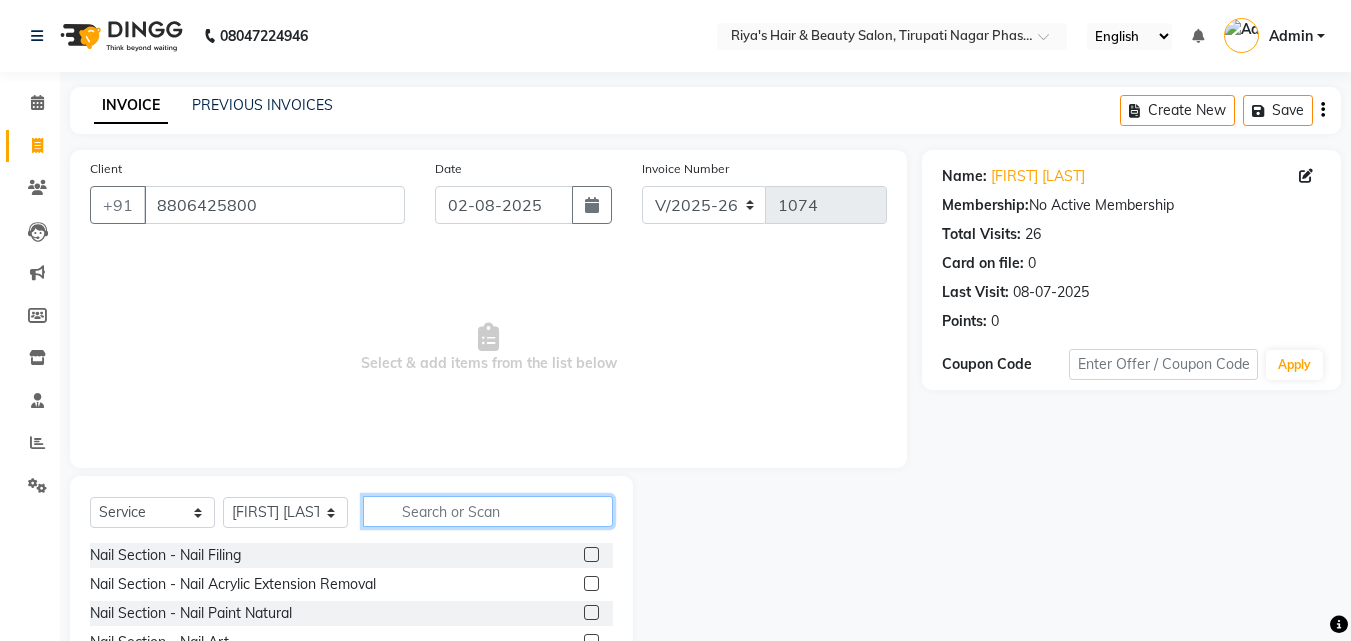 click 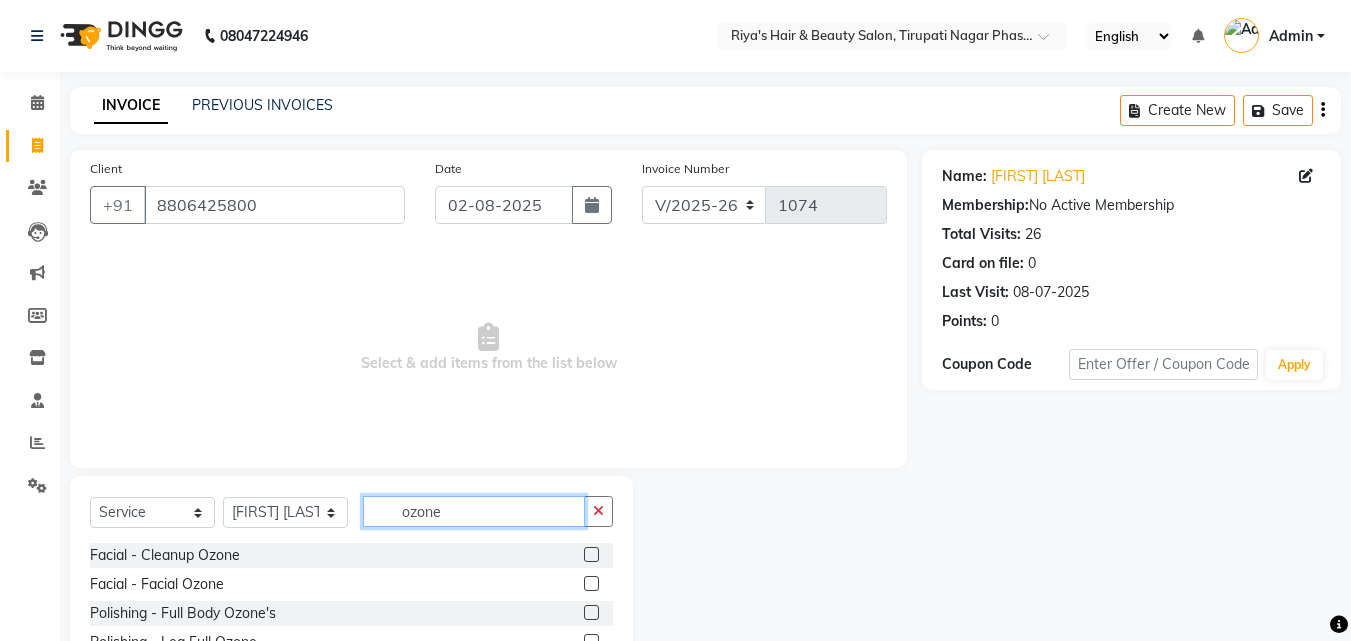 type on "ozone" 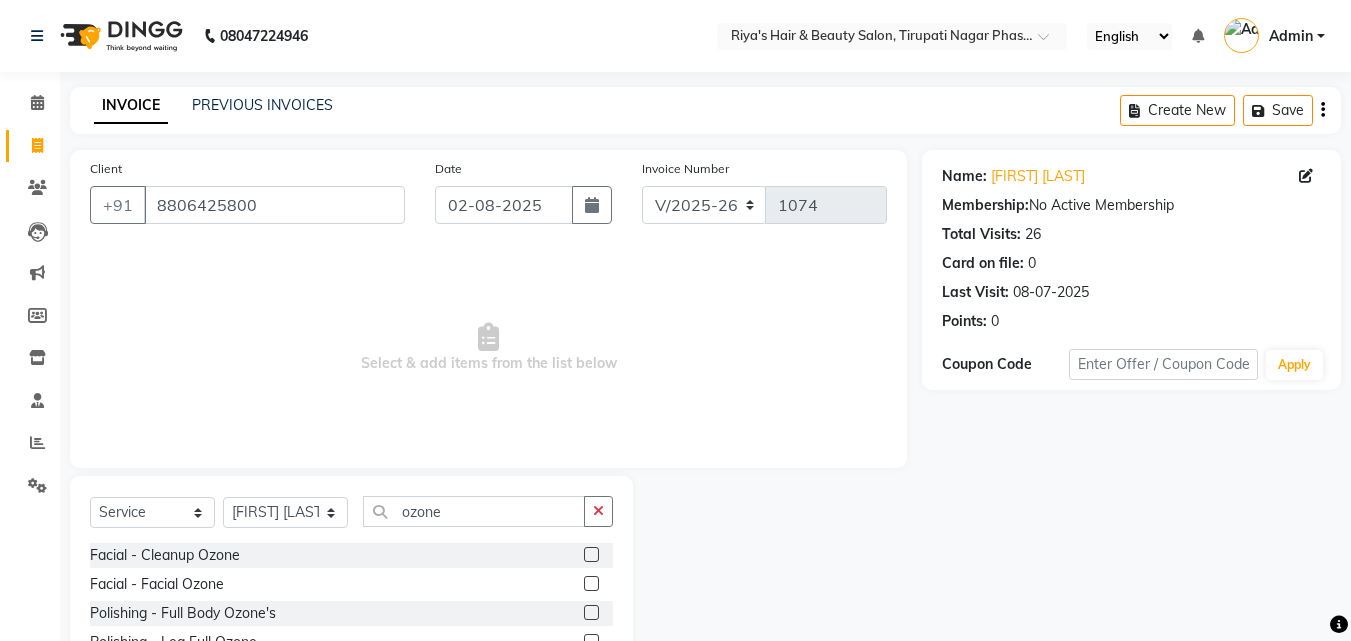 click 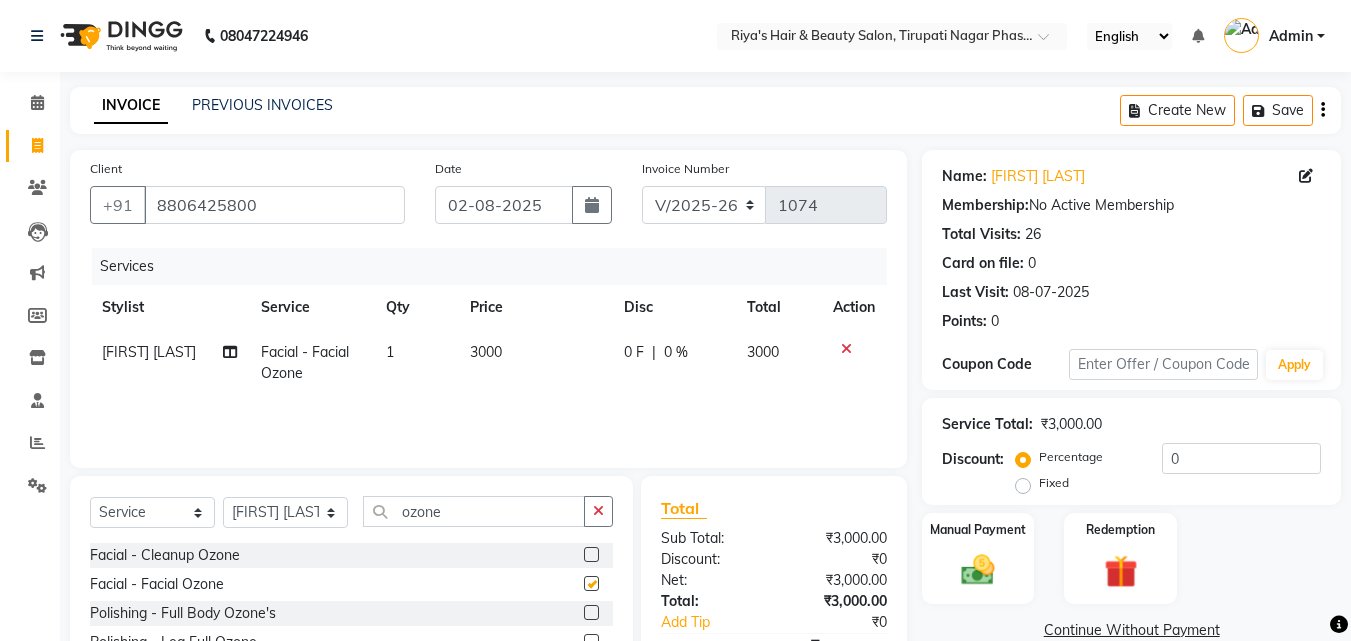 checkbox on "false" 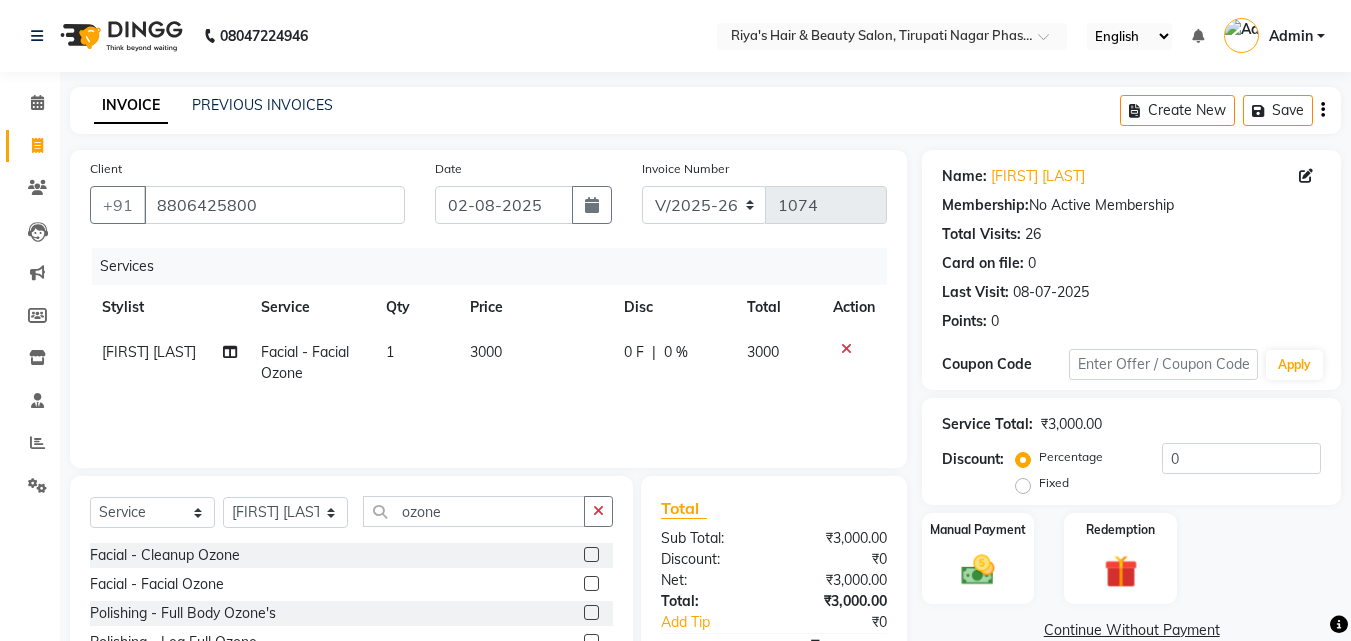 click on "3000" 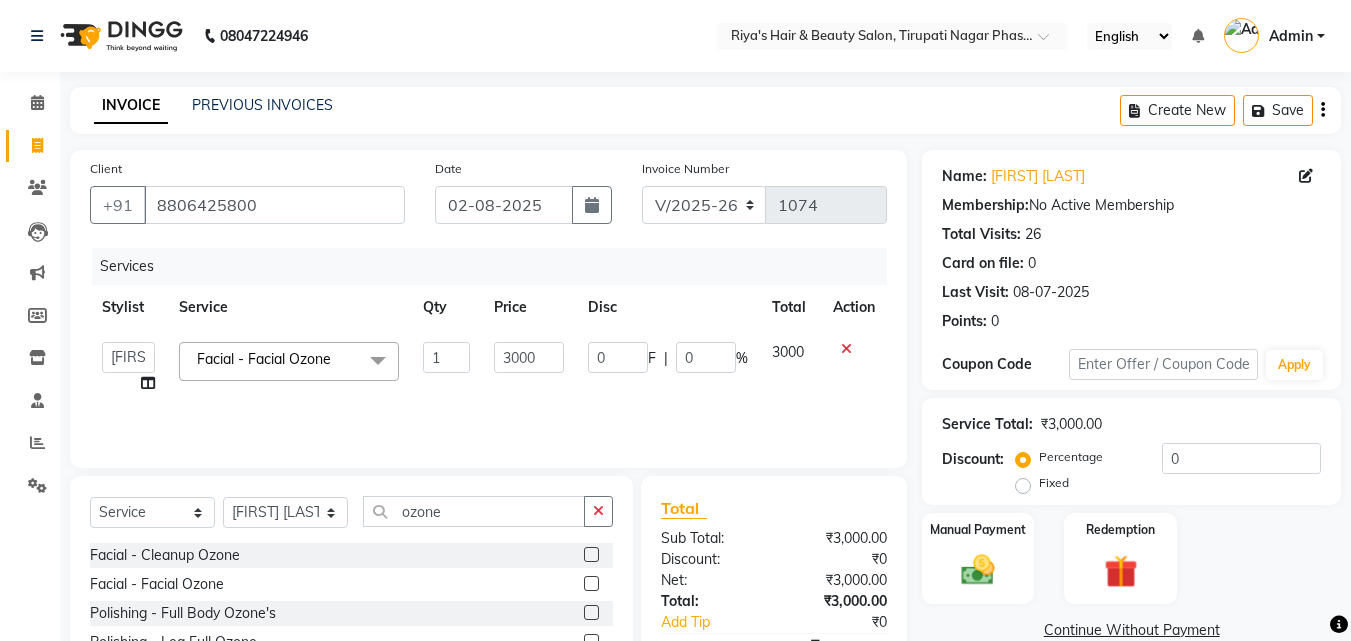 click on "3000" 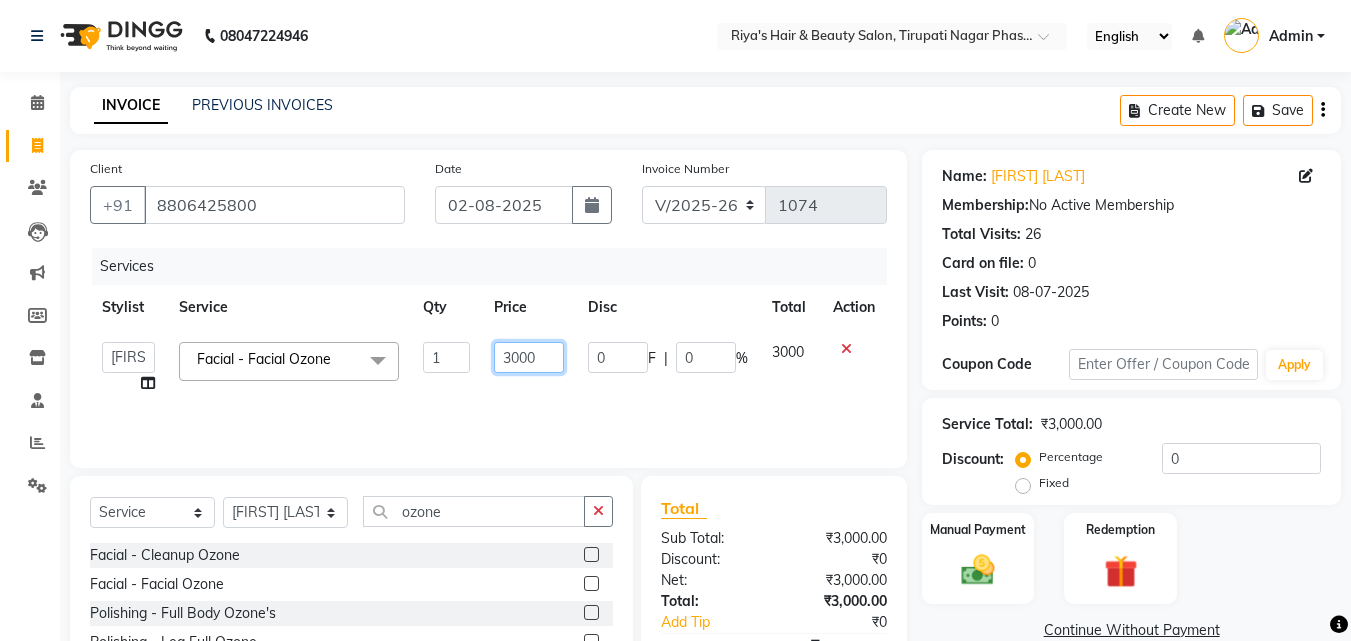 click on "3000" 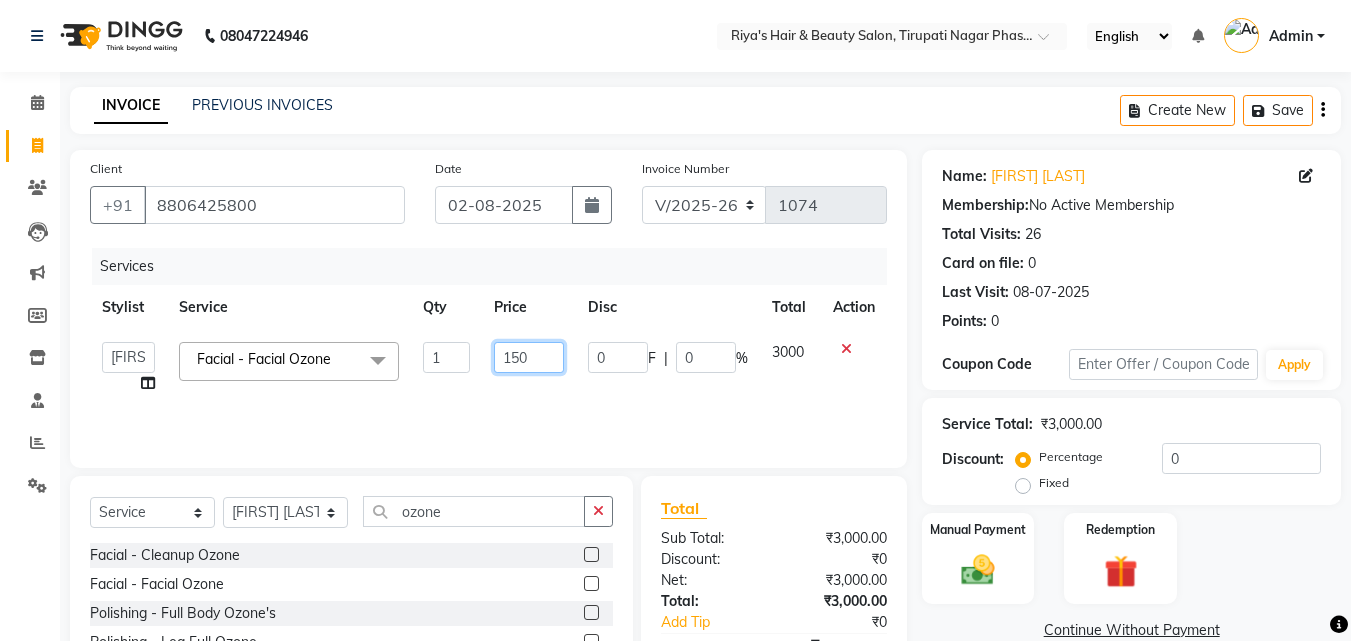 type on "1500" 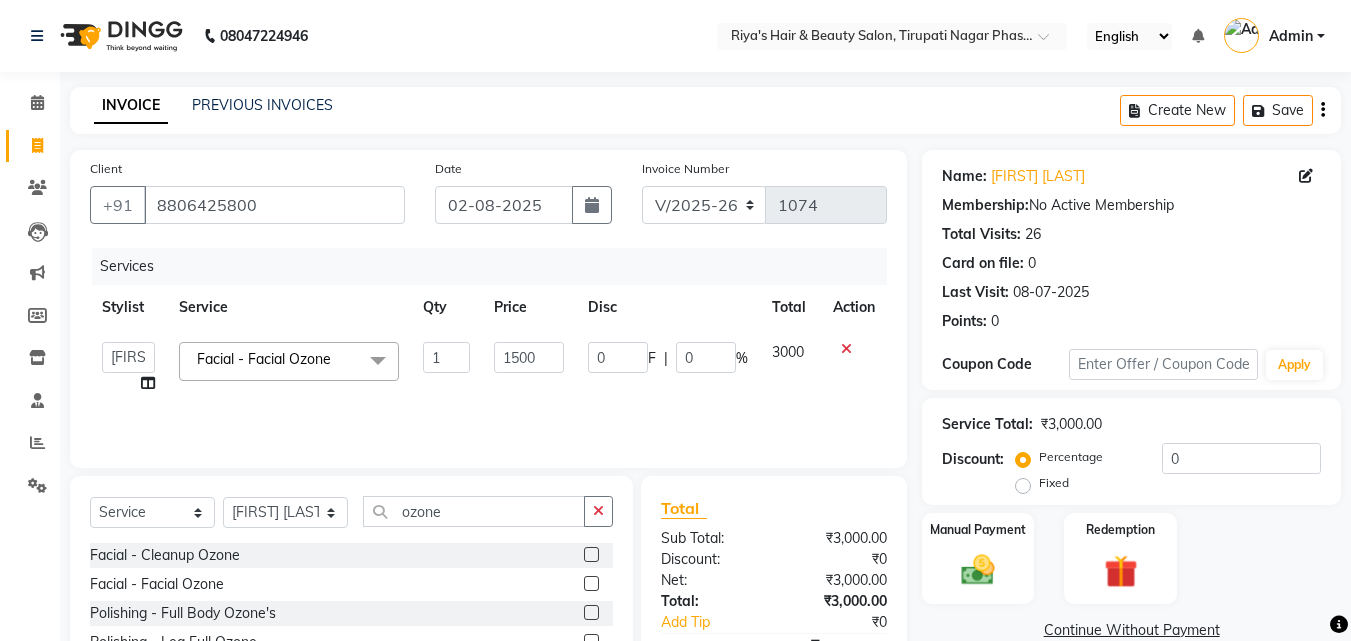 click on "Services" 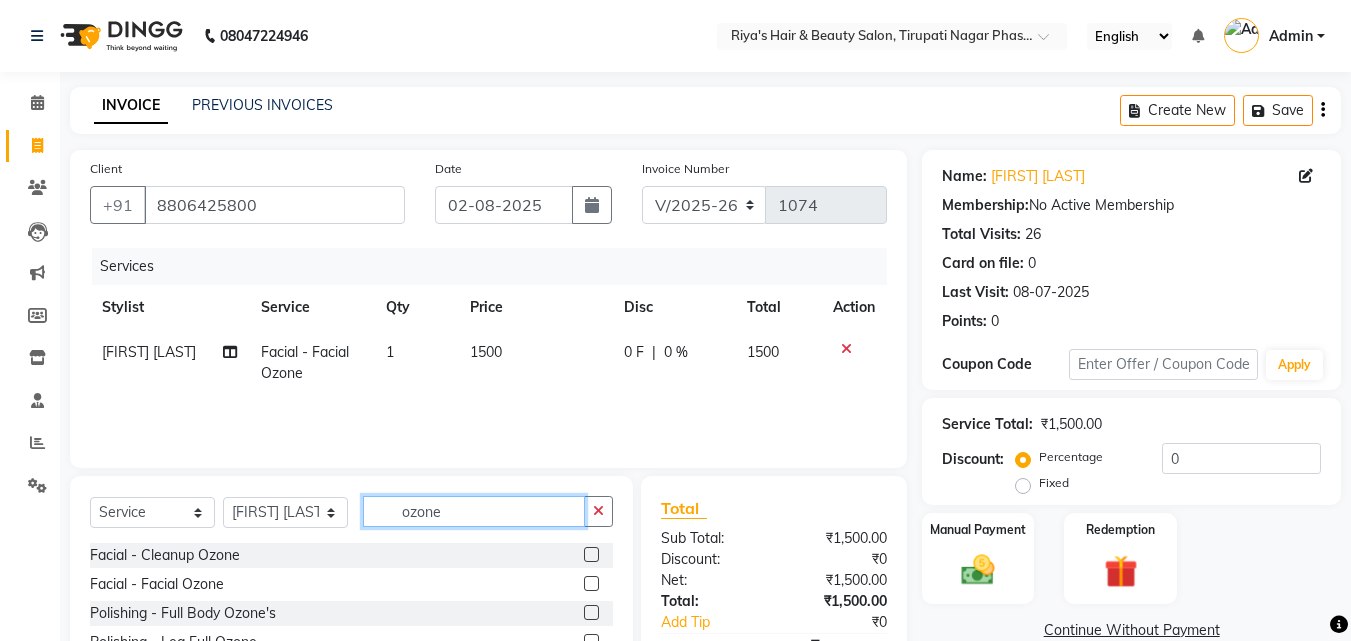 click on "ozone" 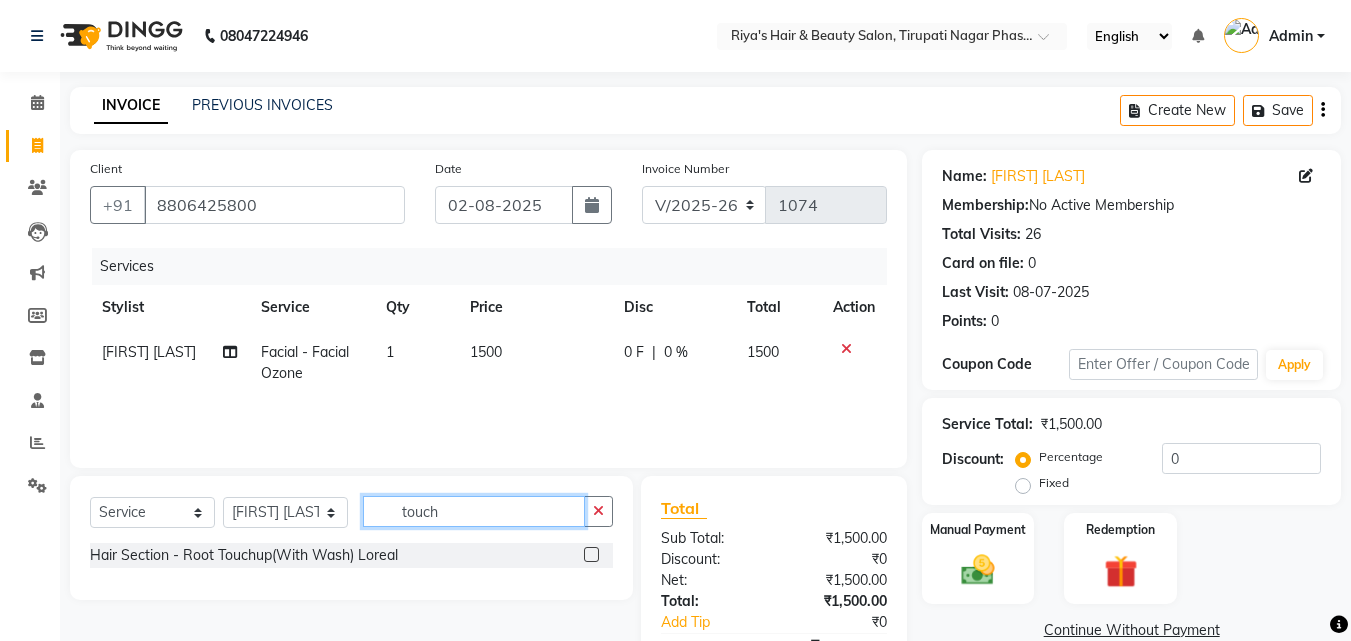 type on "touch" 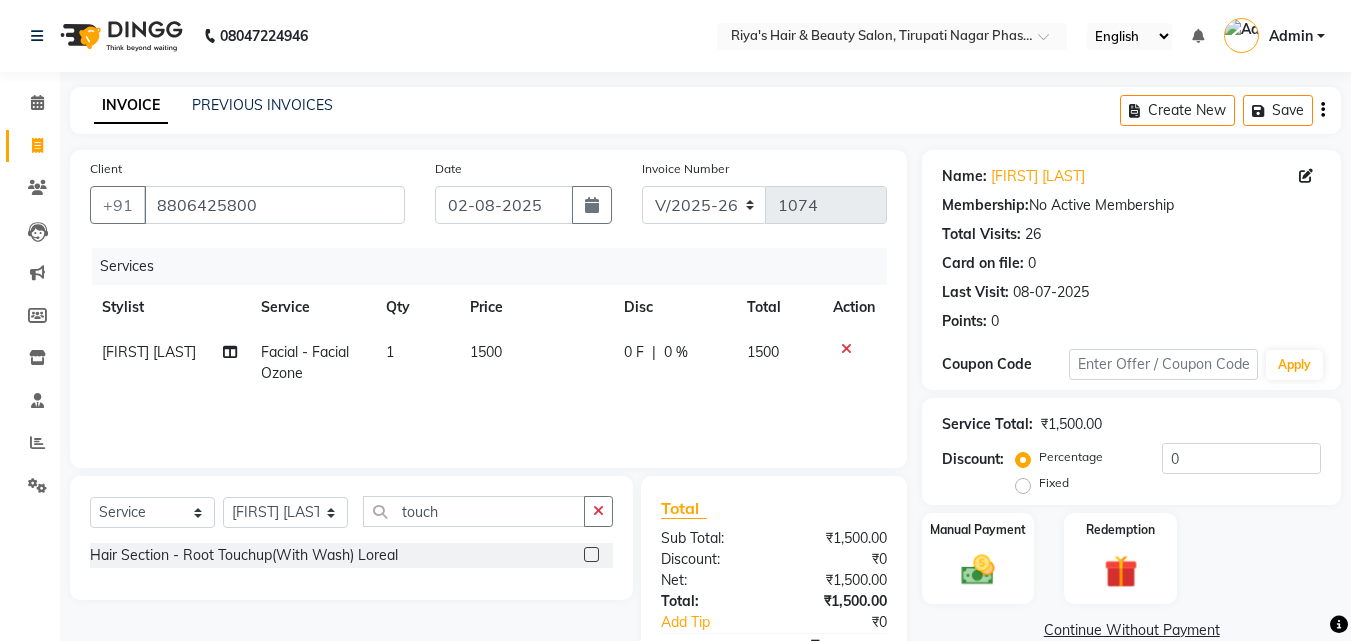 click 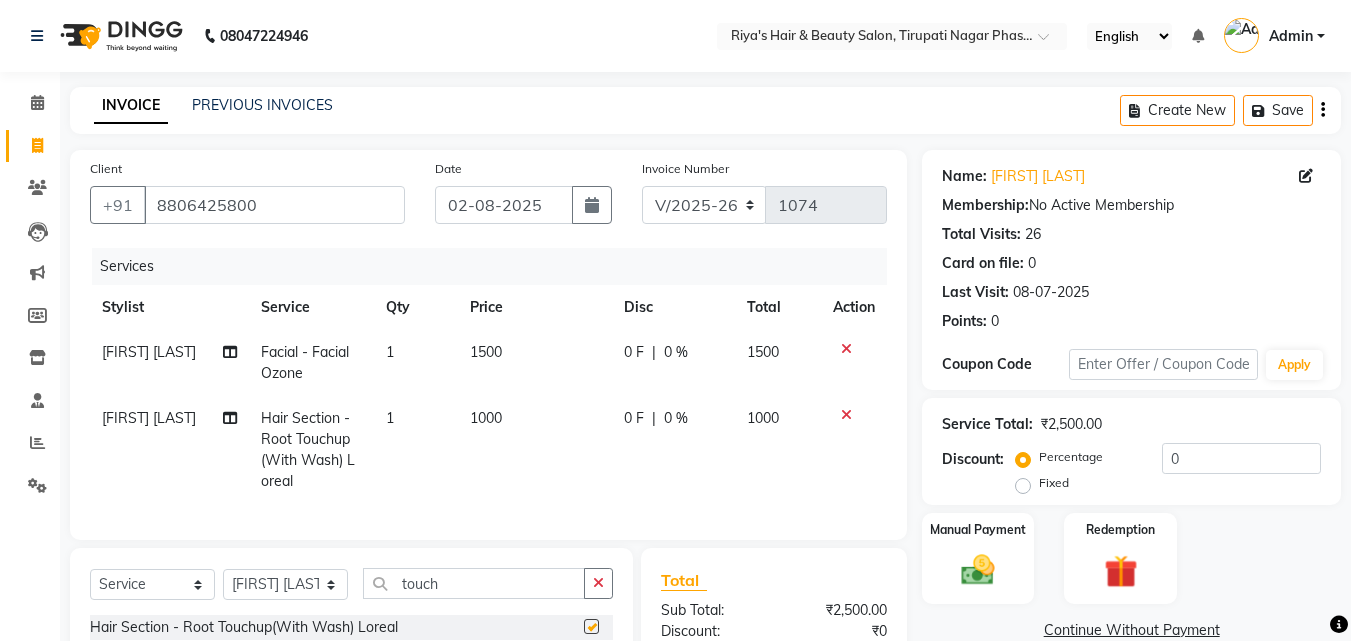 checkbox on "false" 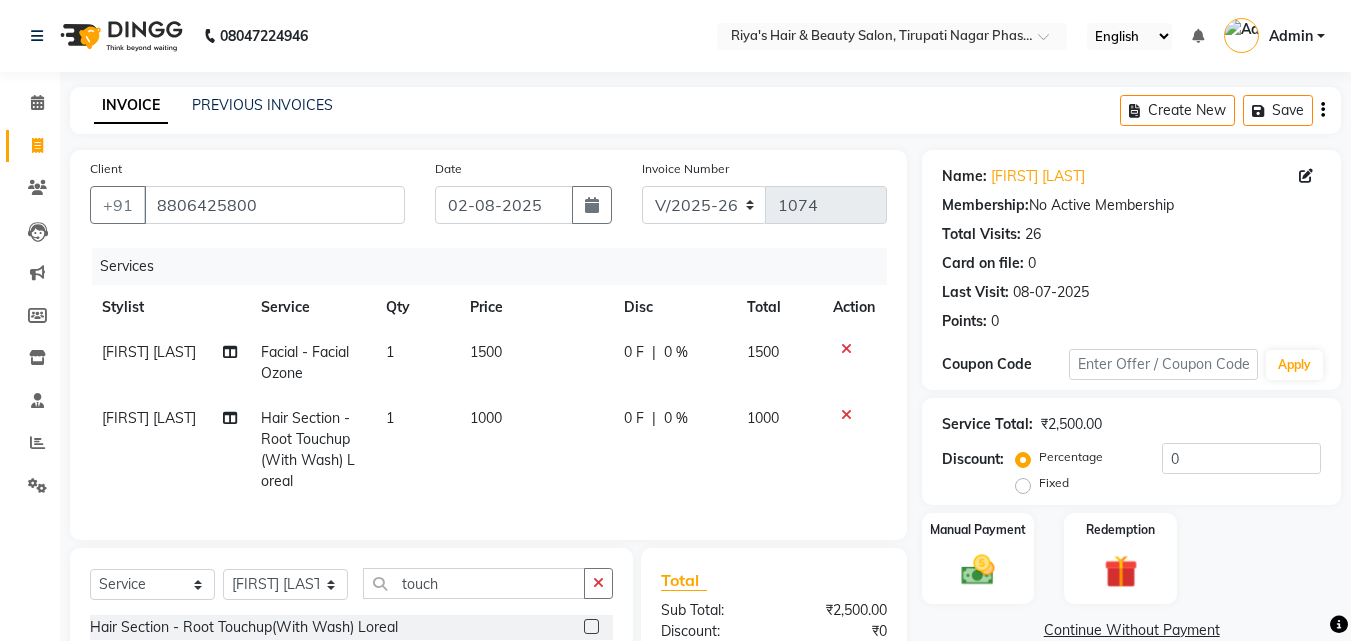 click on "1000" 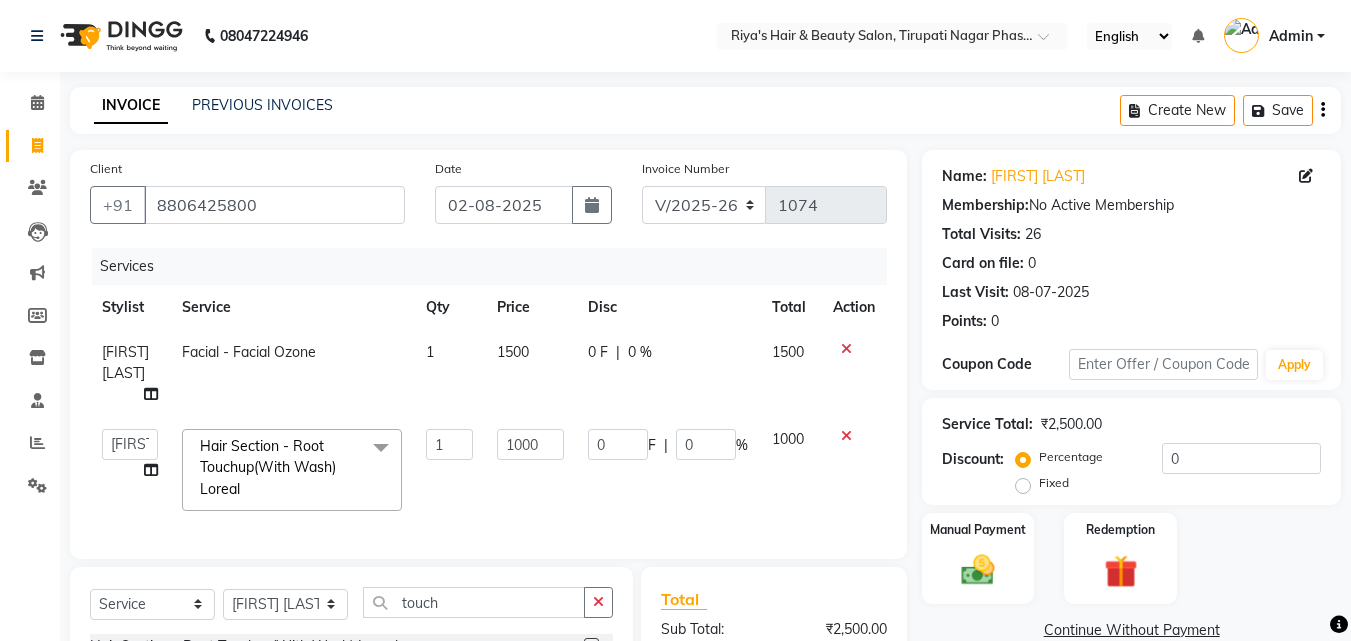 click on "1000" 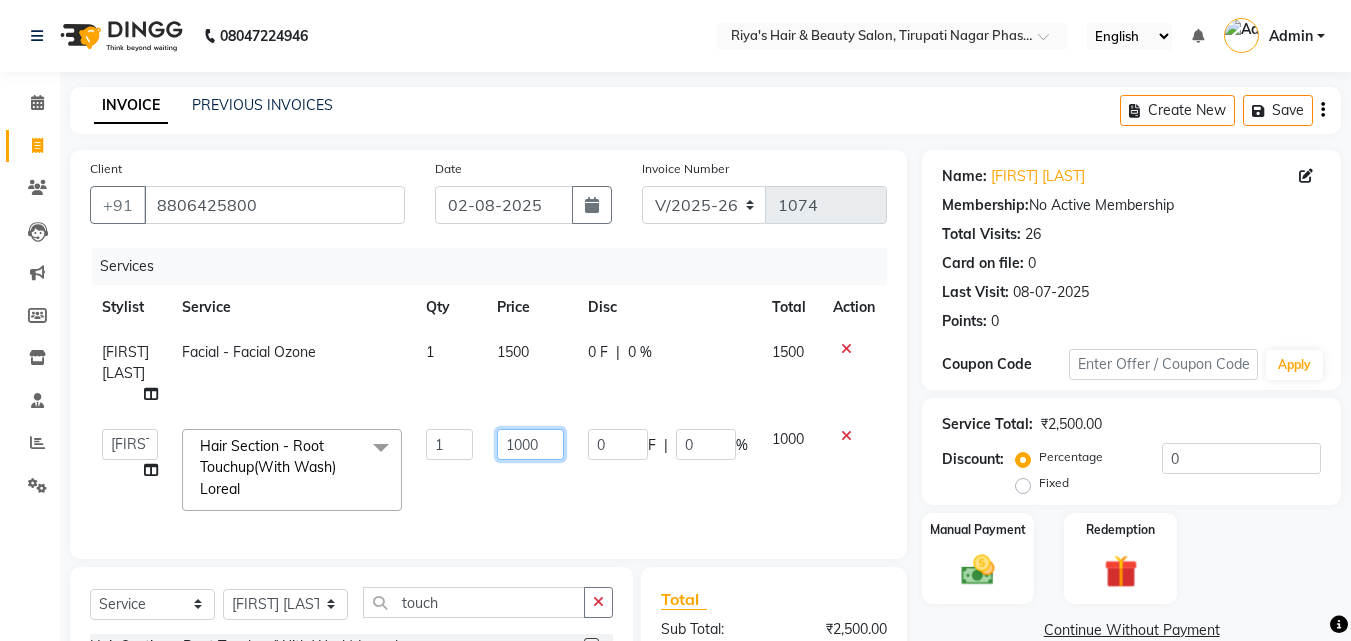 click on "1000" 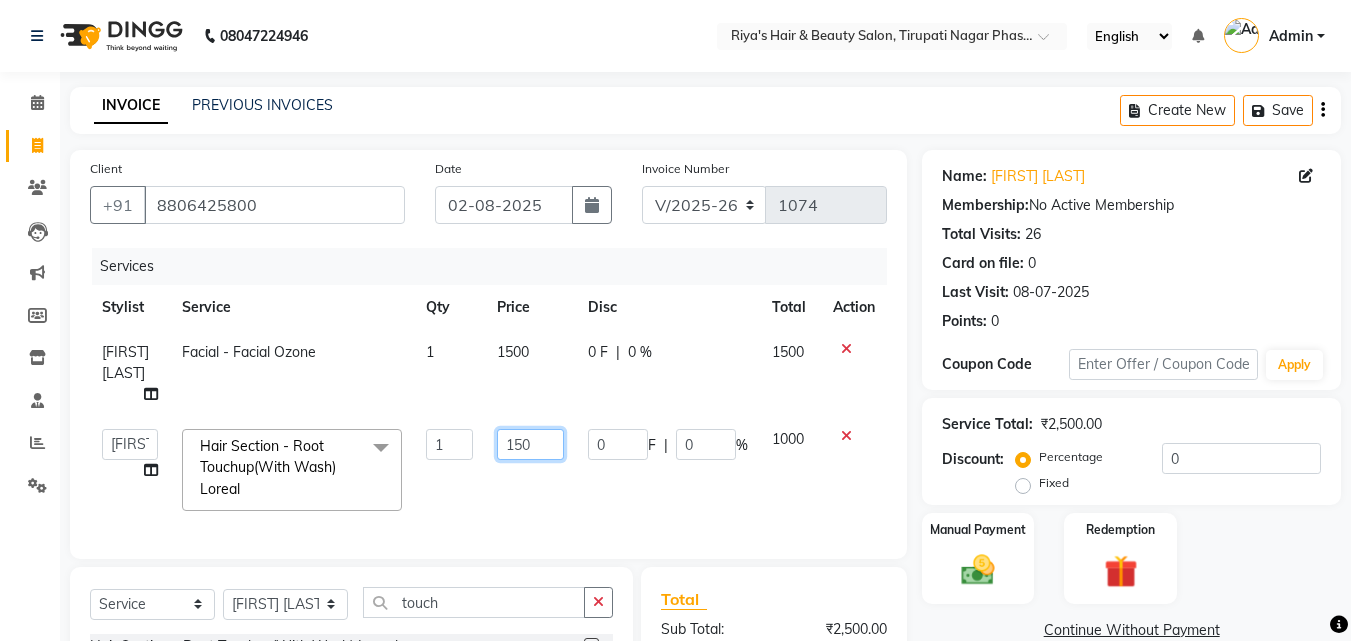 type on "1500" 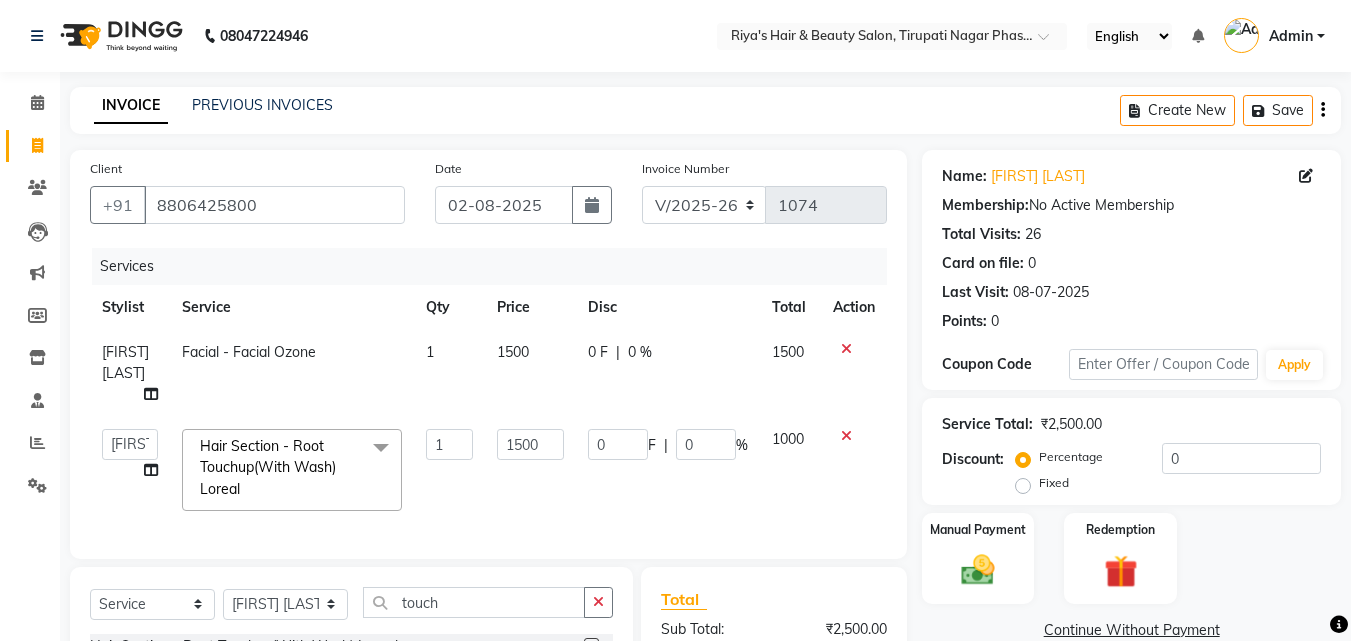 click on "1500" 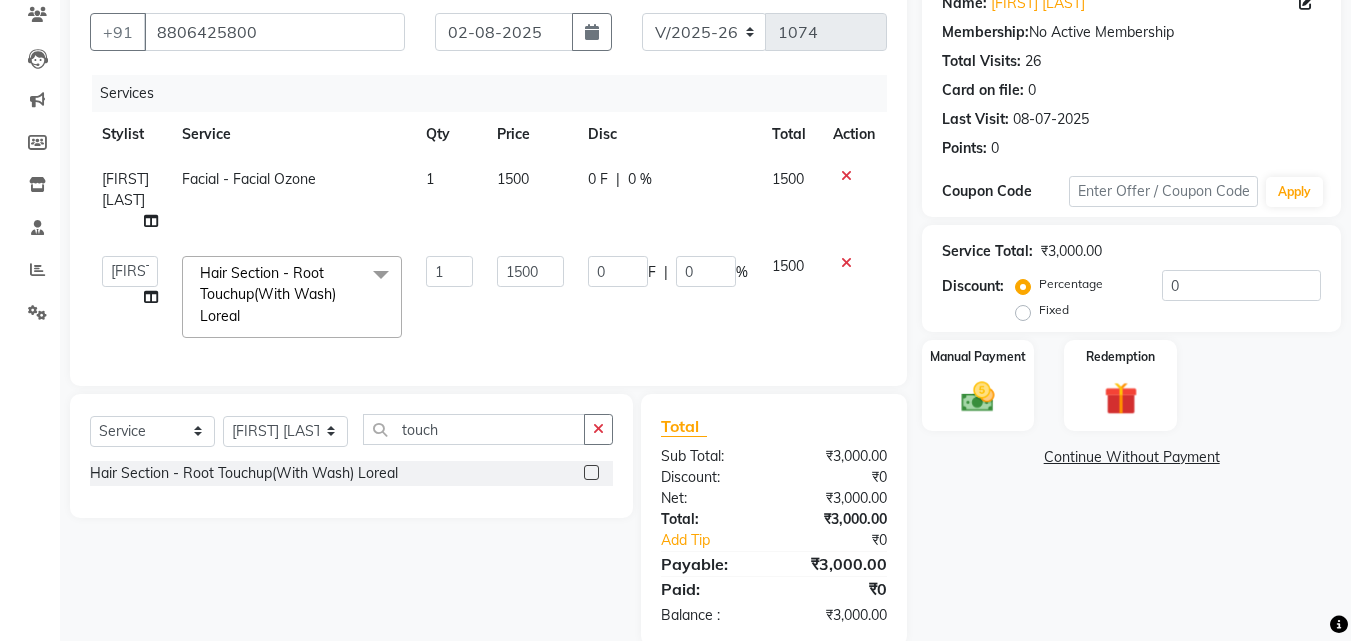 scroll, scrollTop: 179, scrollLeft: 0, axis: vertical 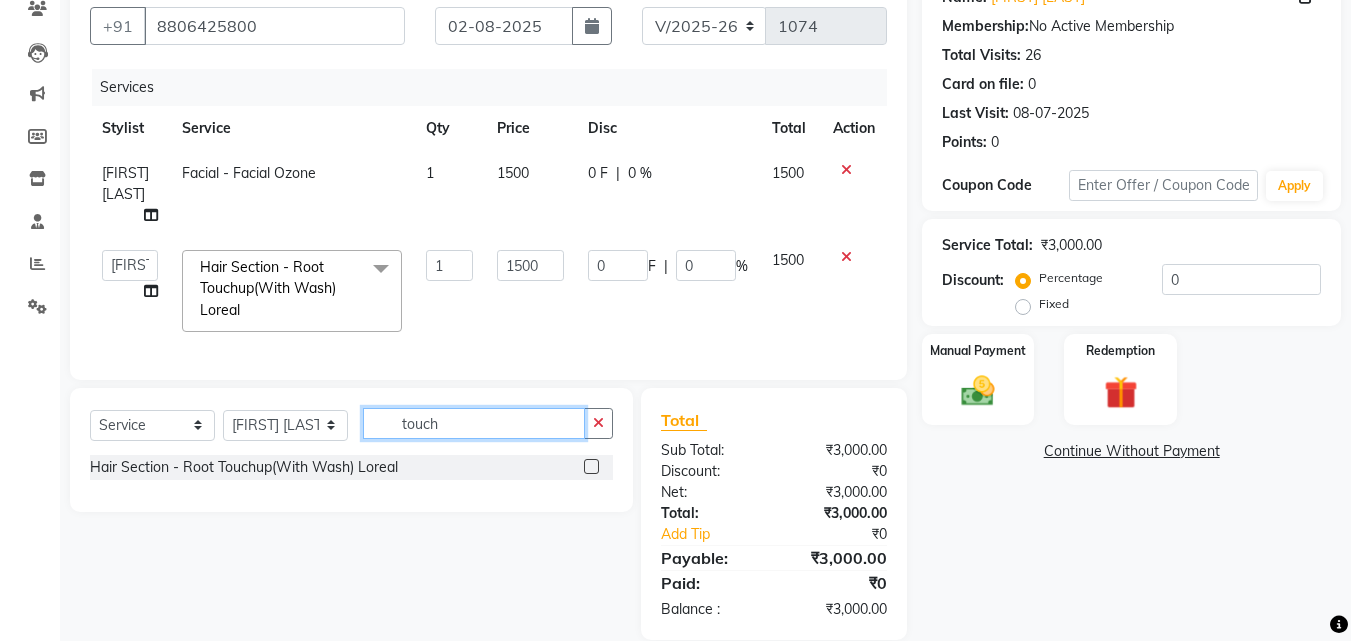 click on "touch" 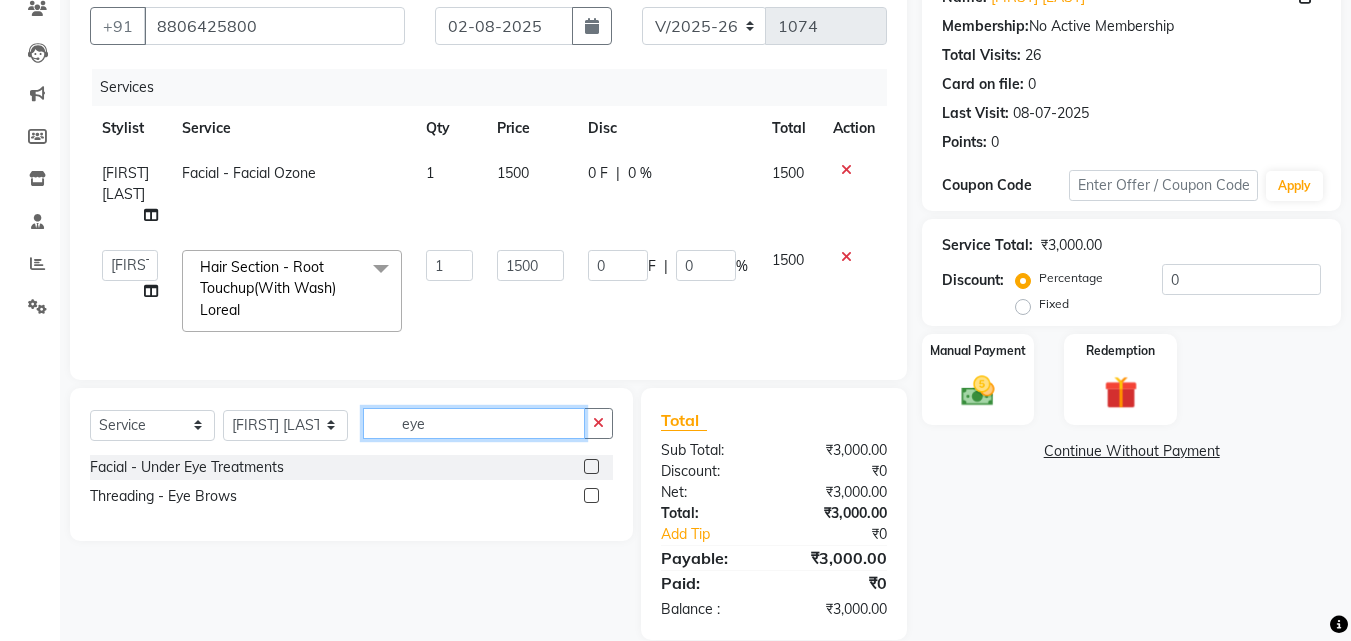type on "eye" 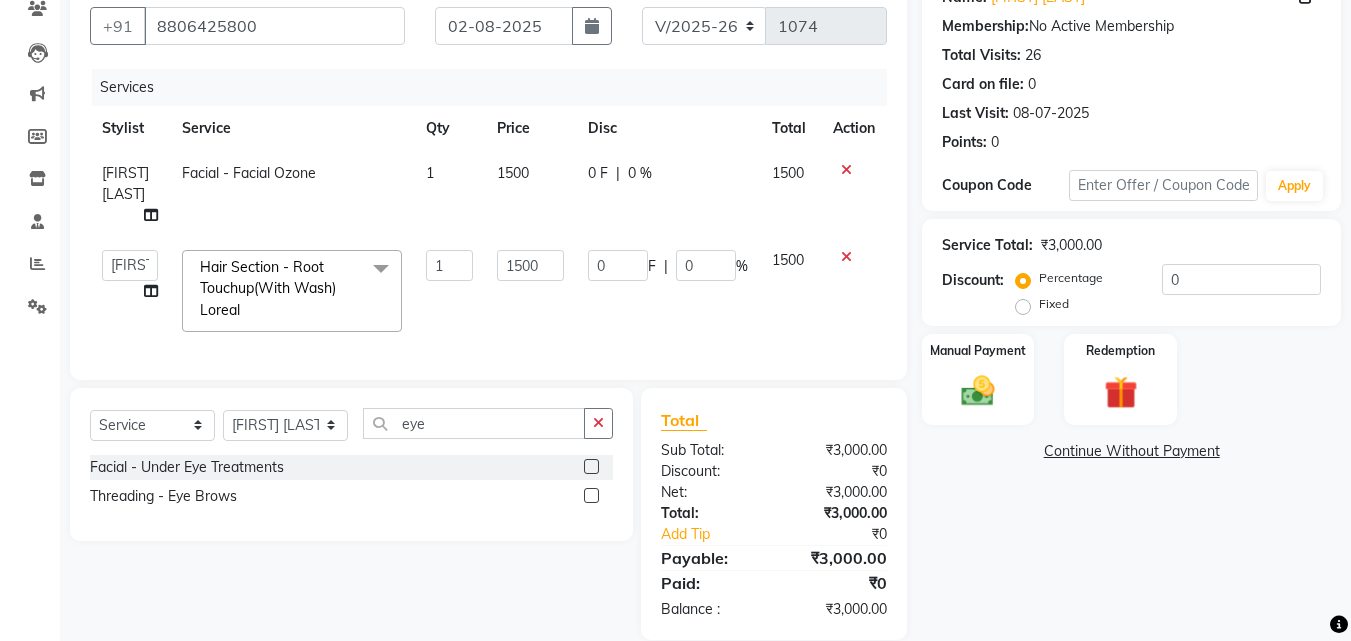 click on "Threading - Eye Brows" 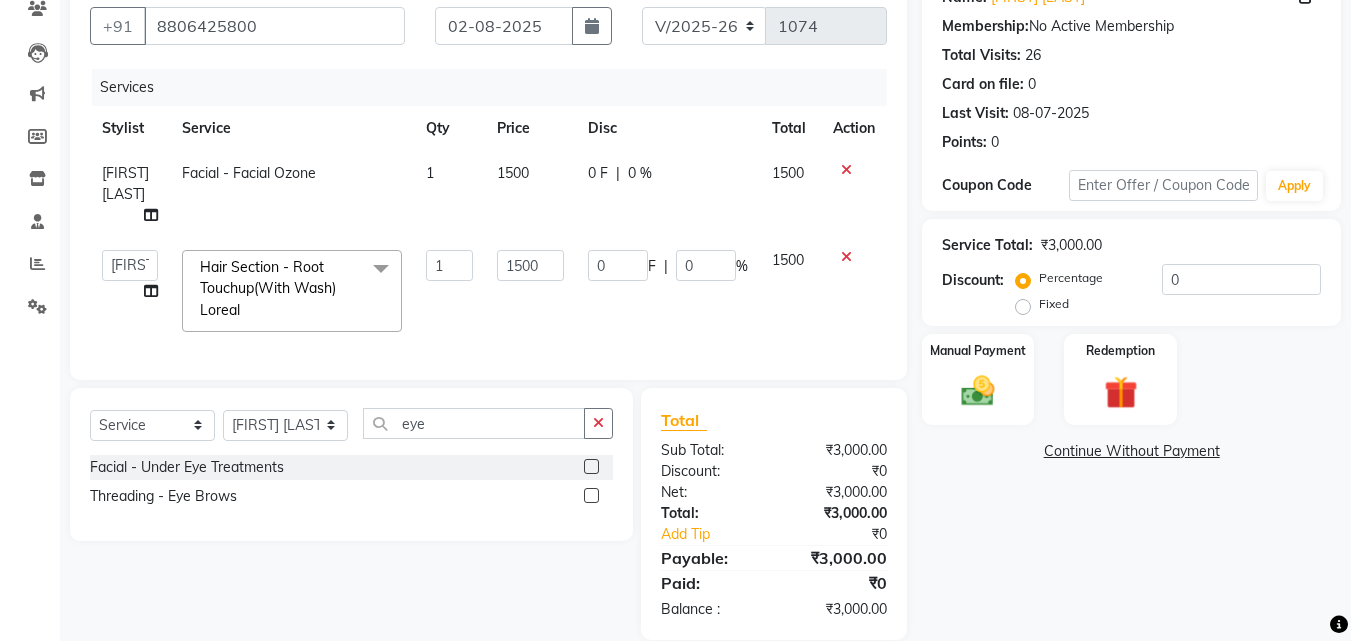 click 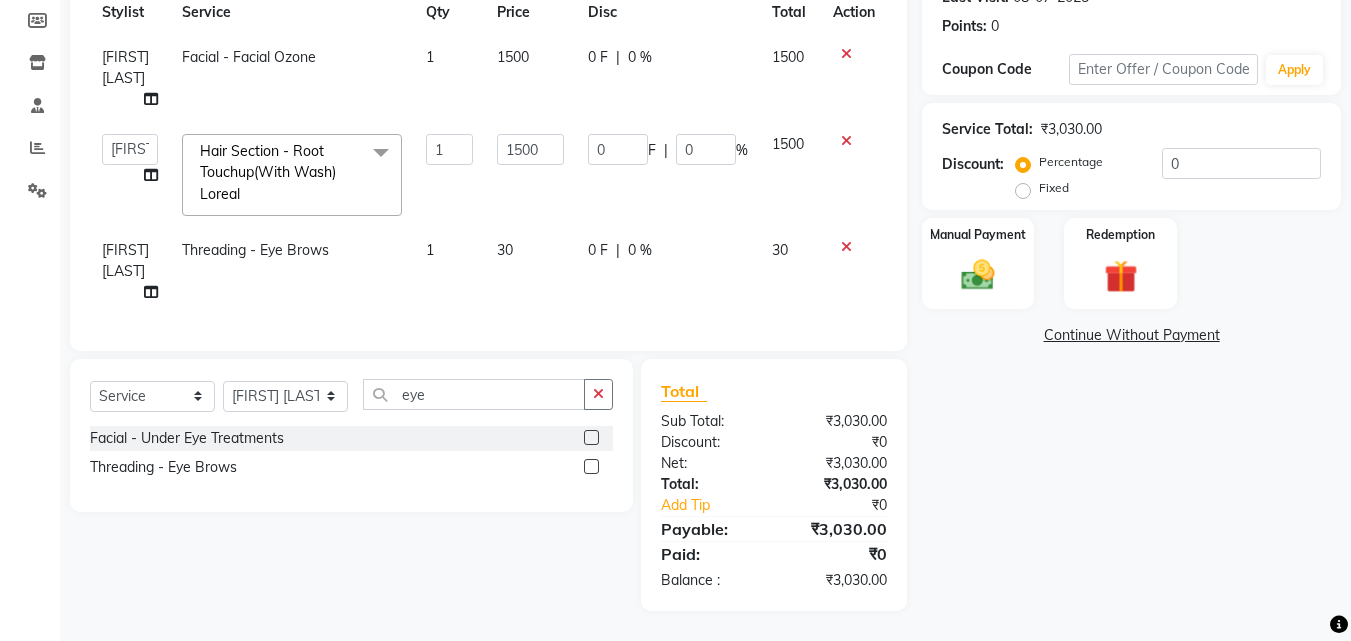 scroll, scrollTop: 310, scrollLeft: 0, axis: vertical 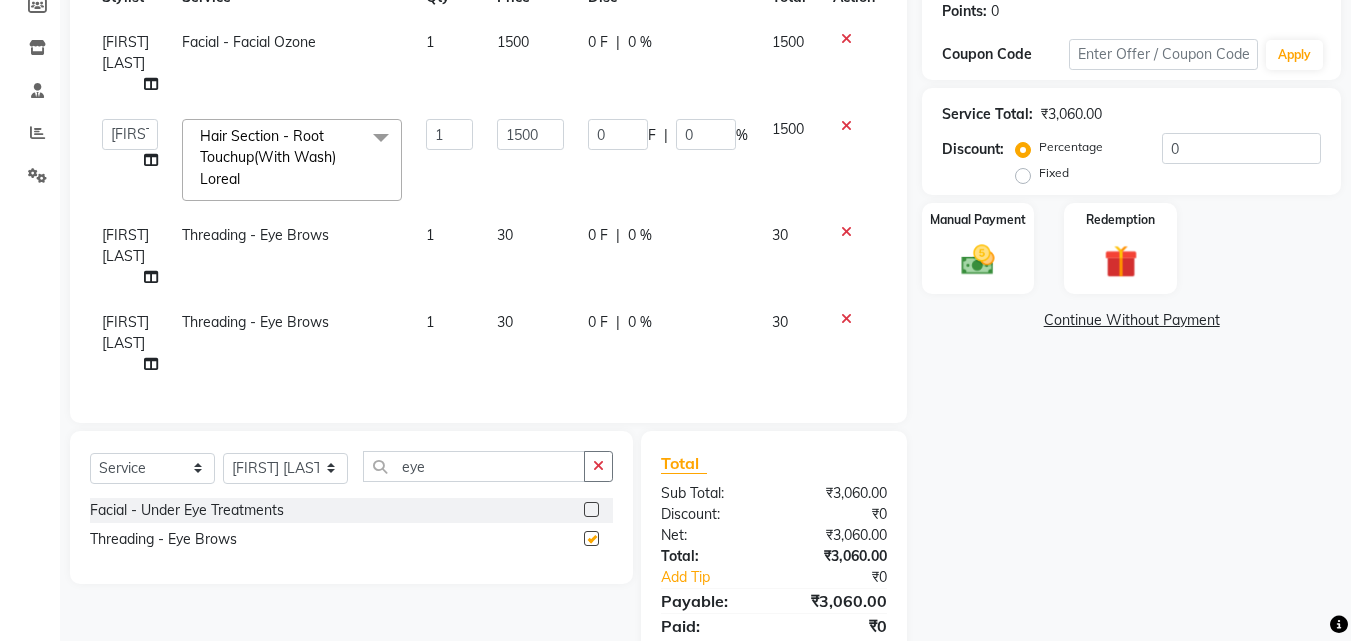 checkbox on "false" 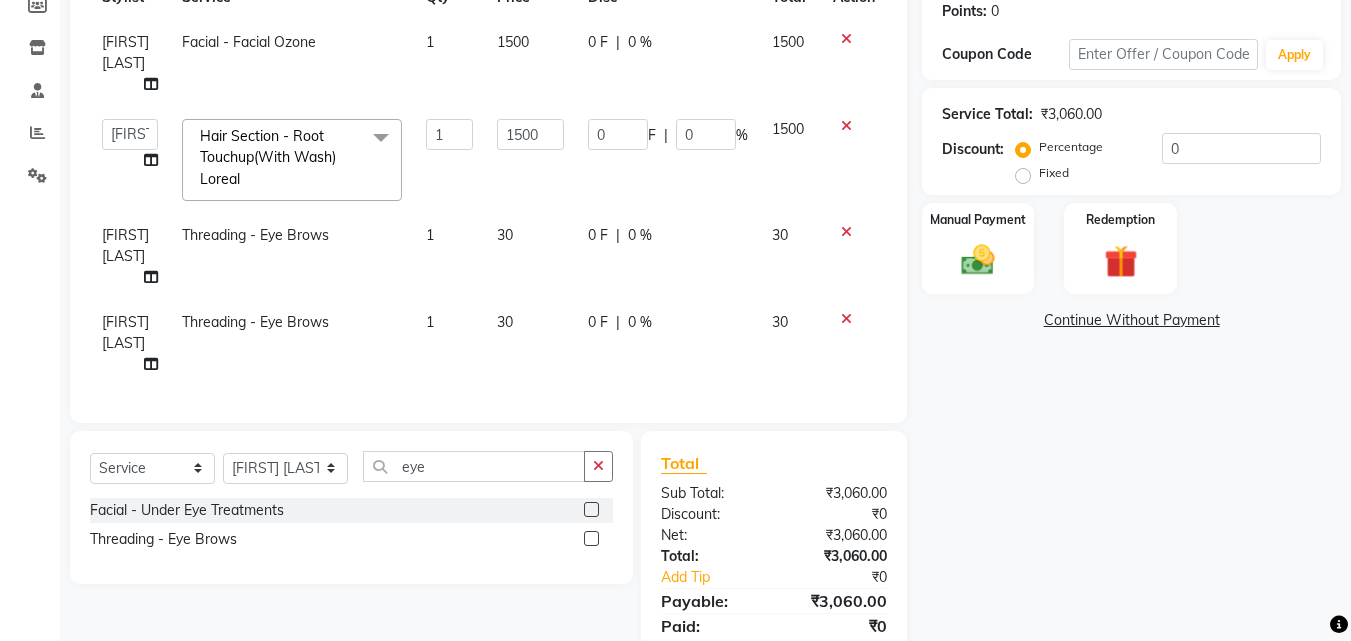 scroll, scrollTop: 397, scrollLeft: 0, axis: vertical 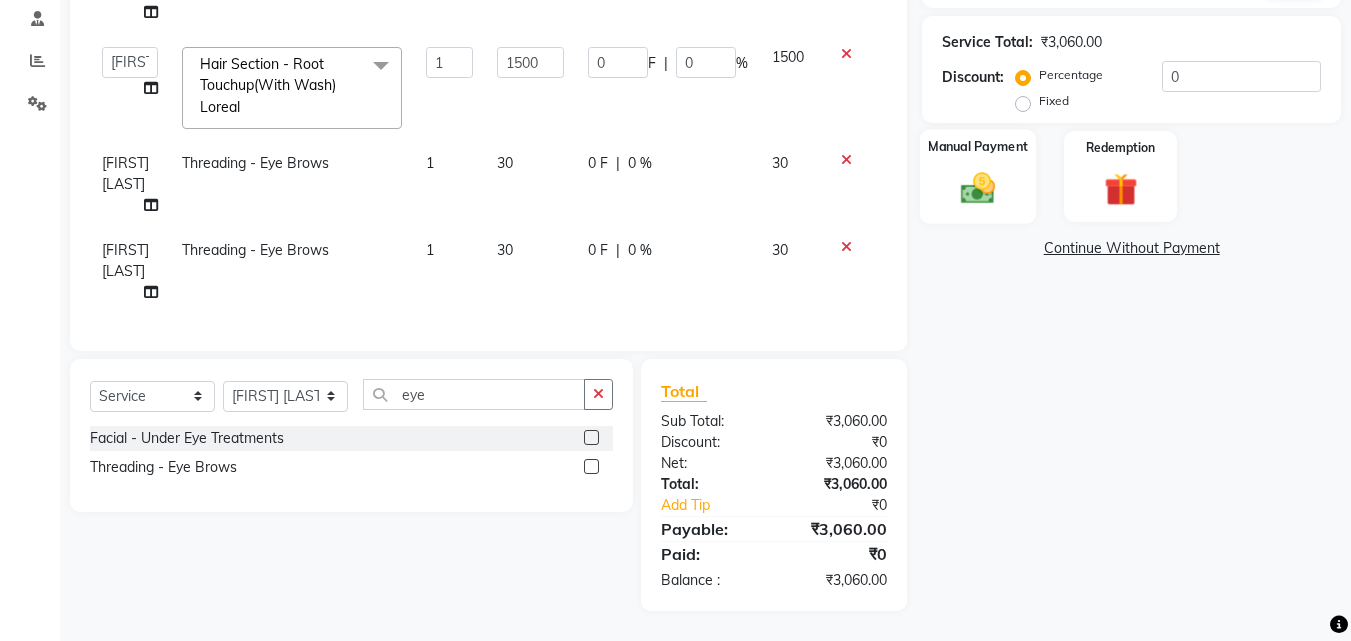 click 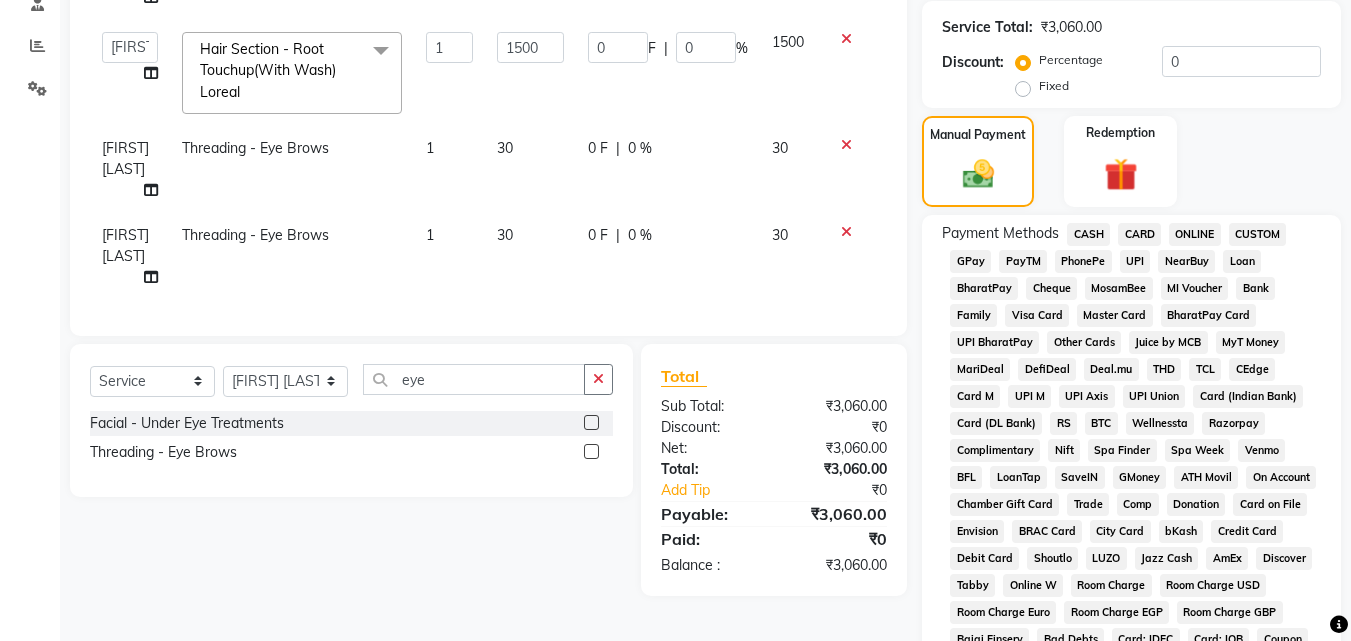 click on "CARD" 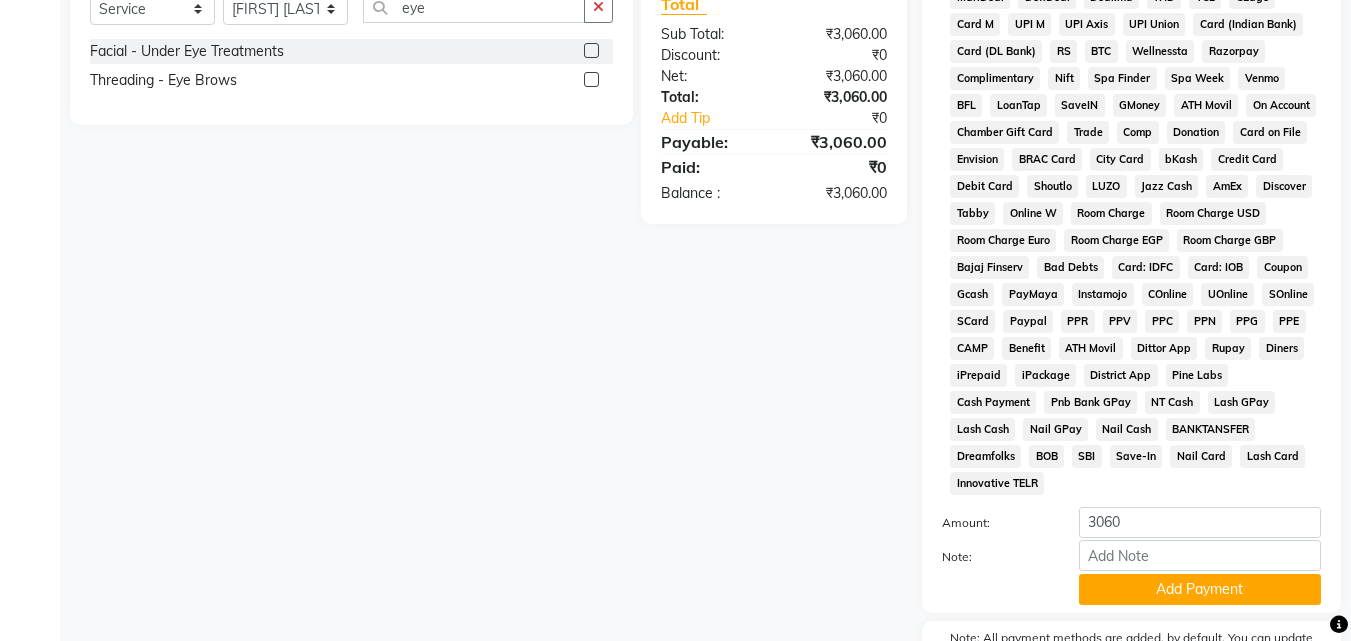 scroll, scrollTop: 792, scrollLeft: 0, axis: vertical 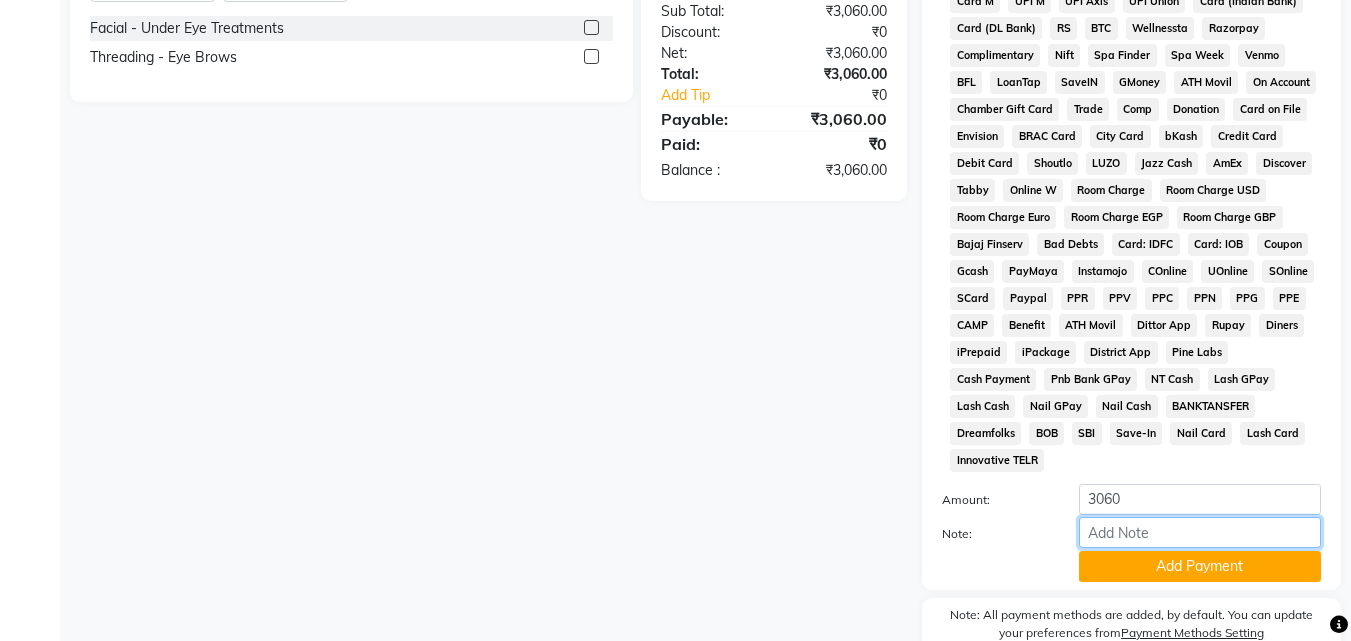 click on "Note:" at bounding box center (1200, 532) 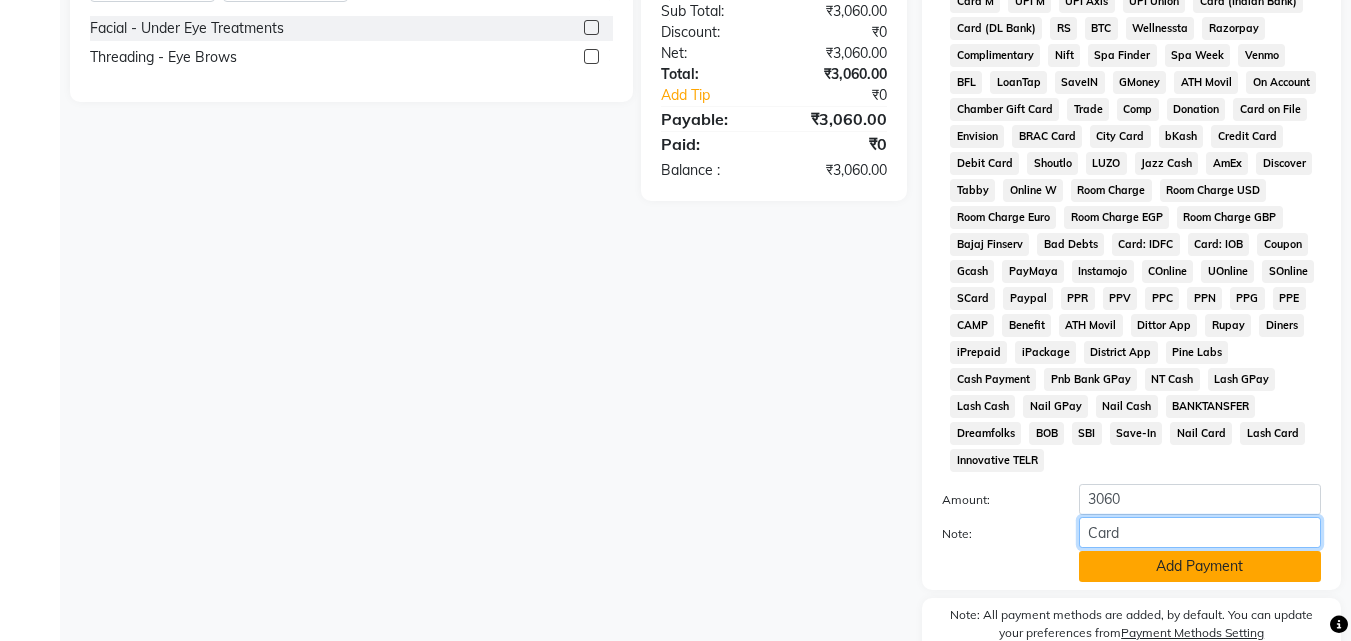 type on "Card" 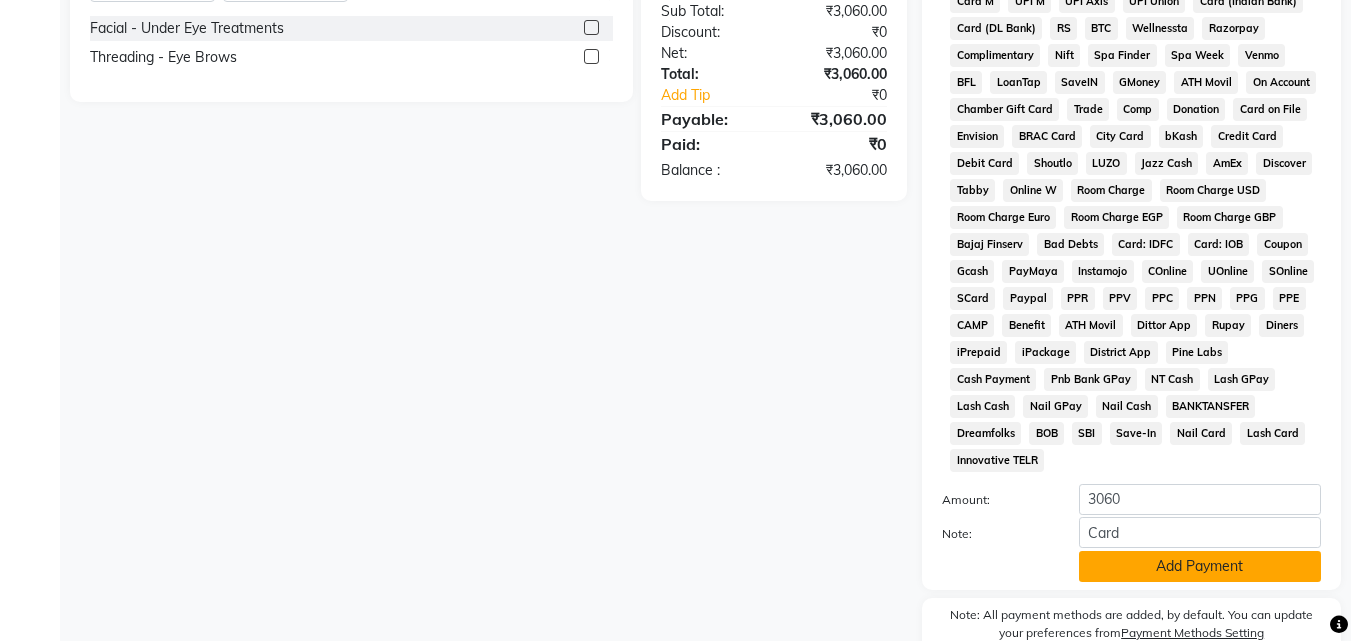 click on "Add Payment" 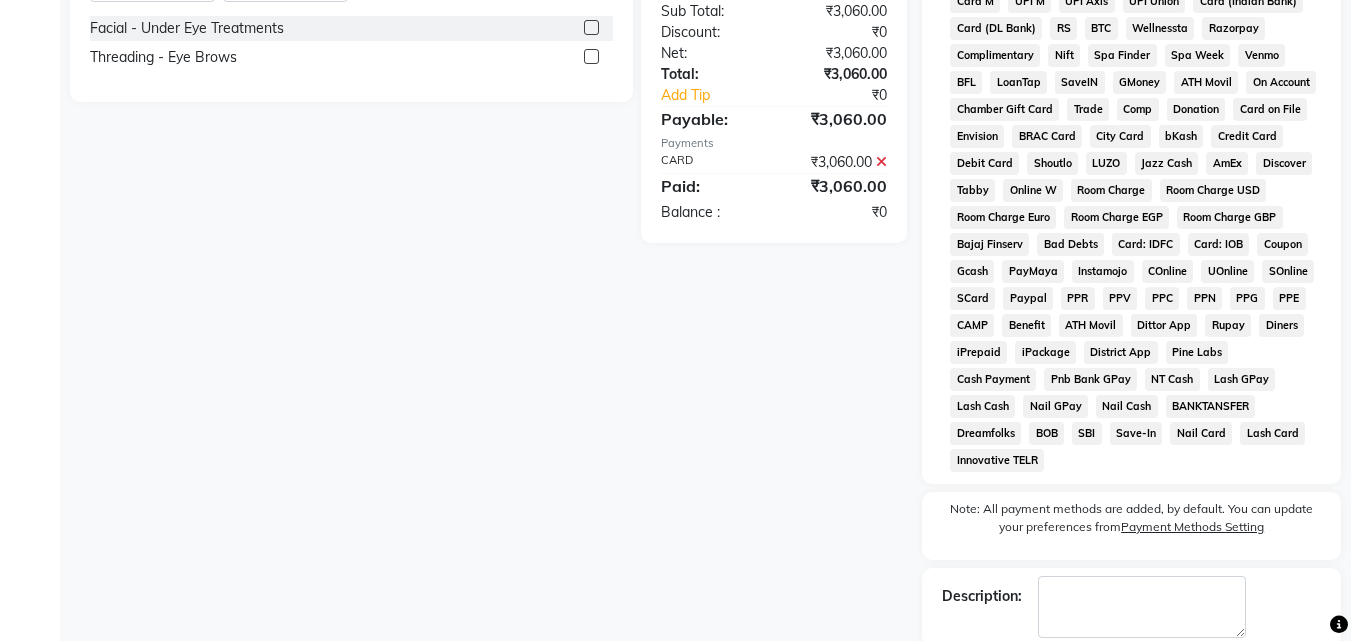 scroll, scrollTop: 868, scrollLeft: 0, axis: vertical 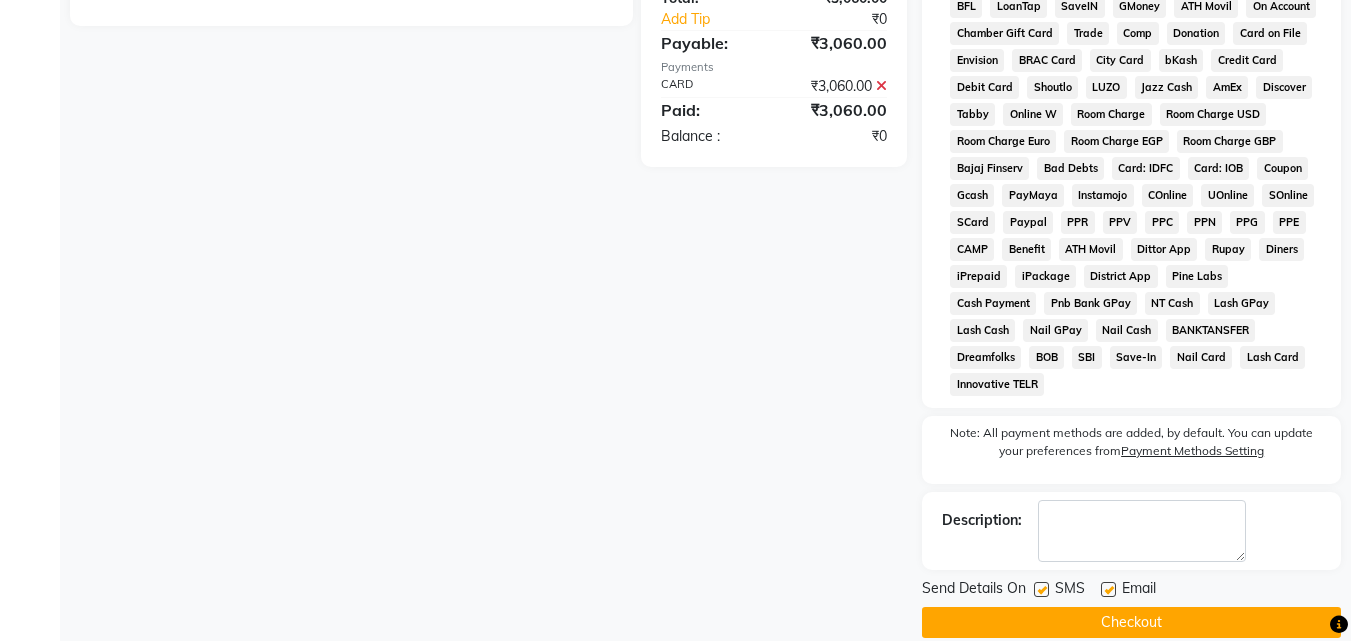 click on "Checkout" 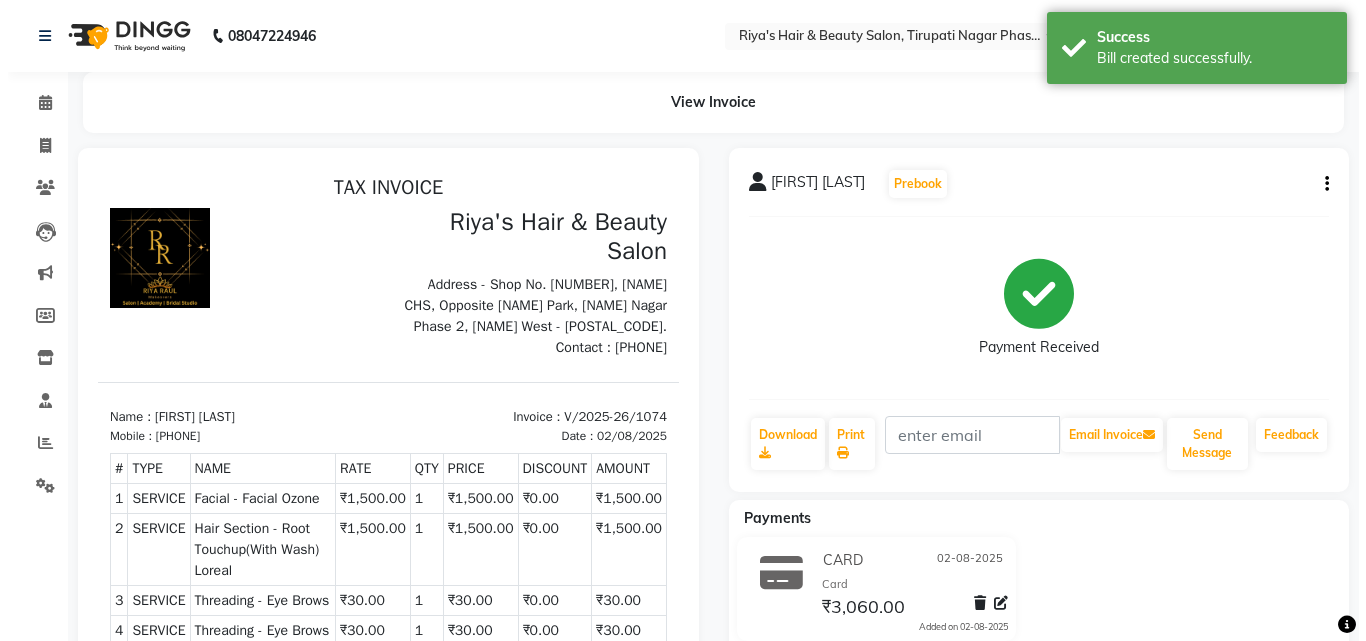 scroll, scrollTop: 0, scrollLeft: 0, axis: both 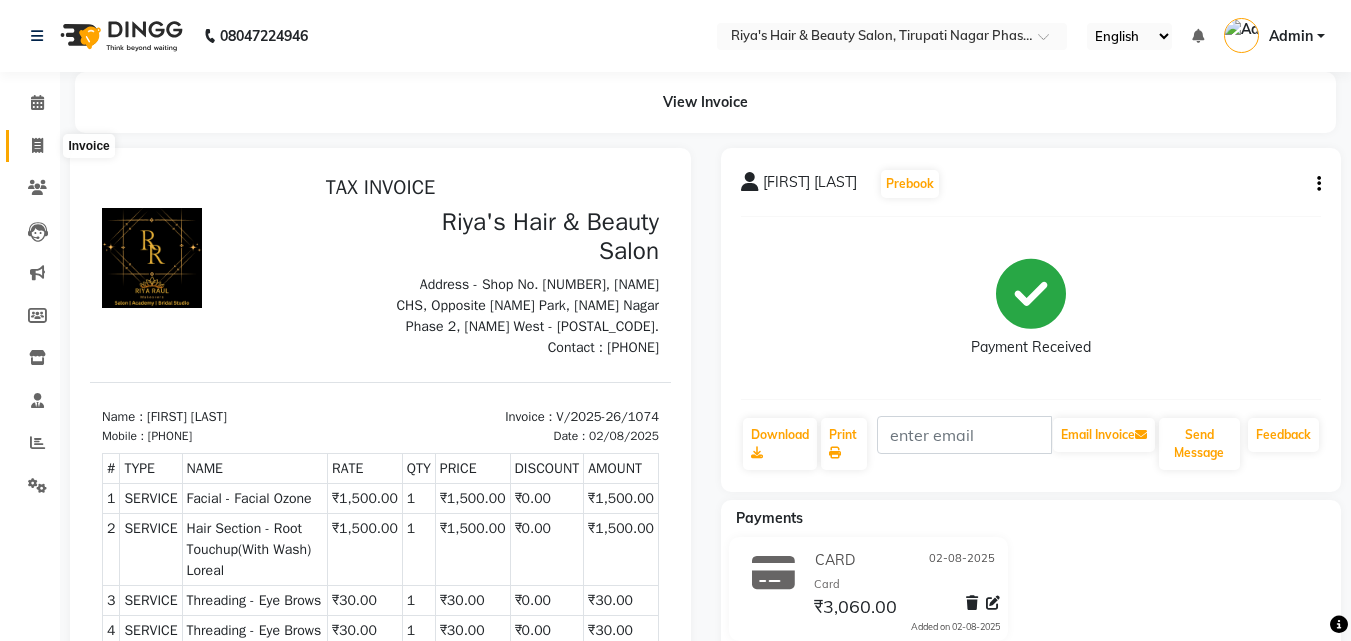 click 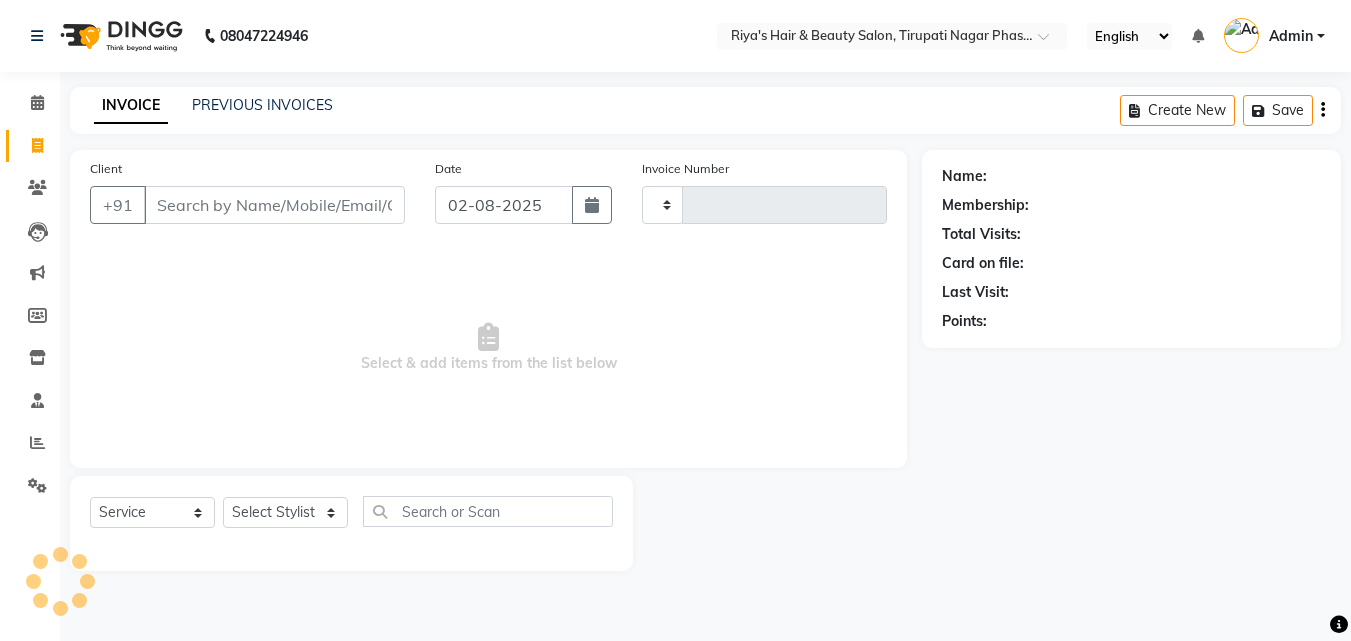 type on "1075" 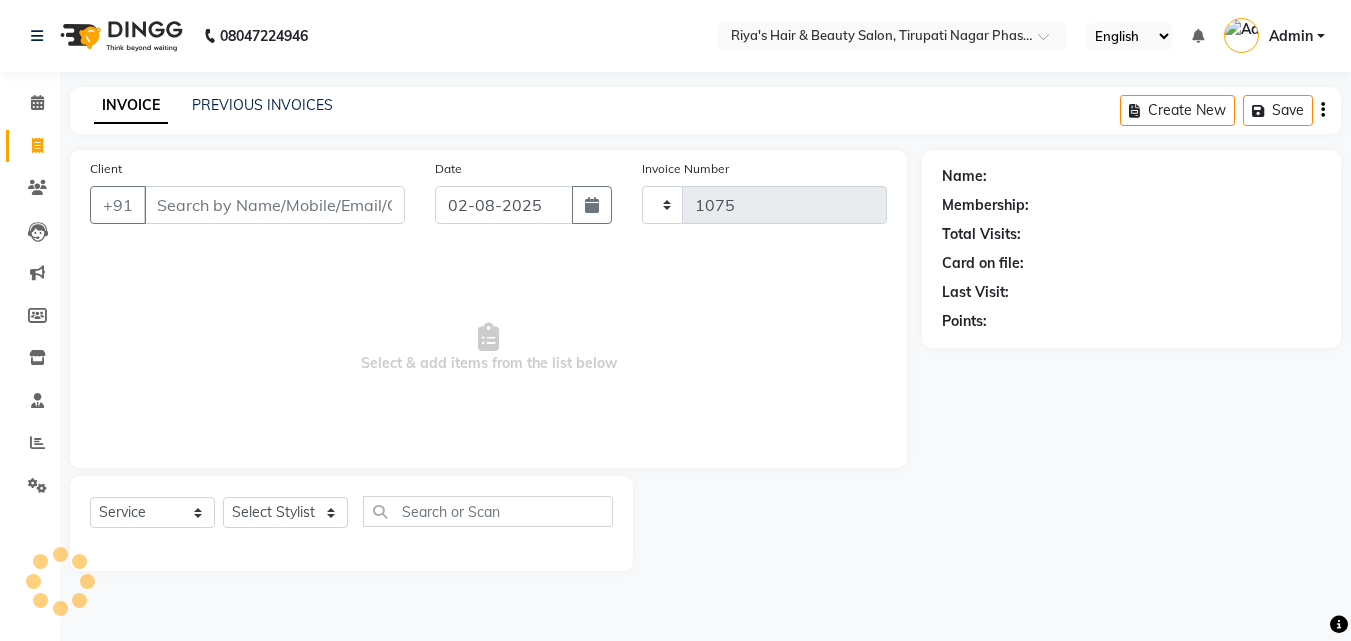 select on "5401" 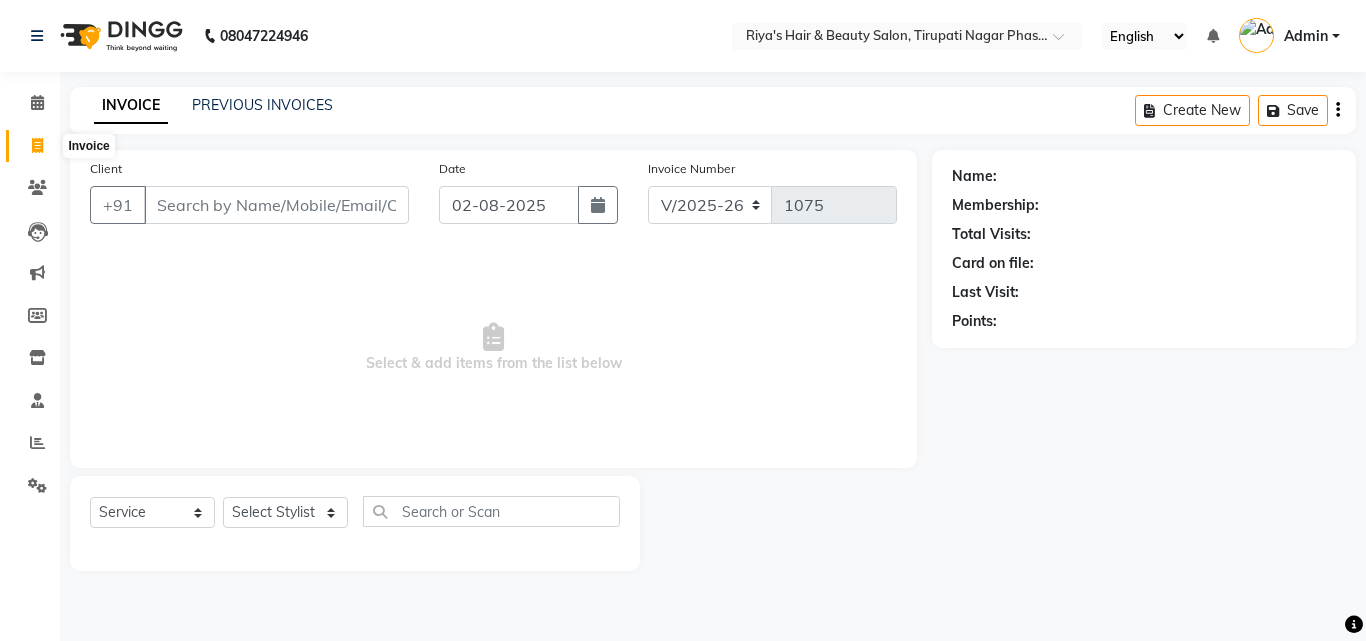 click 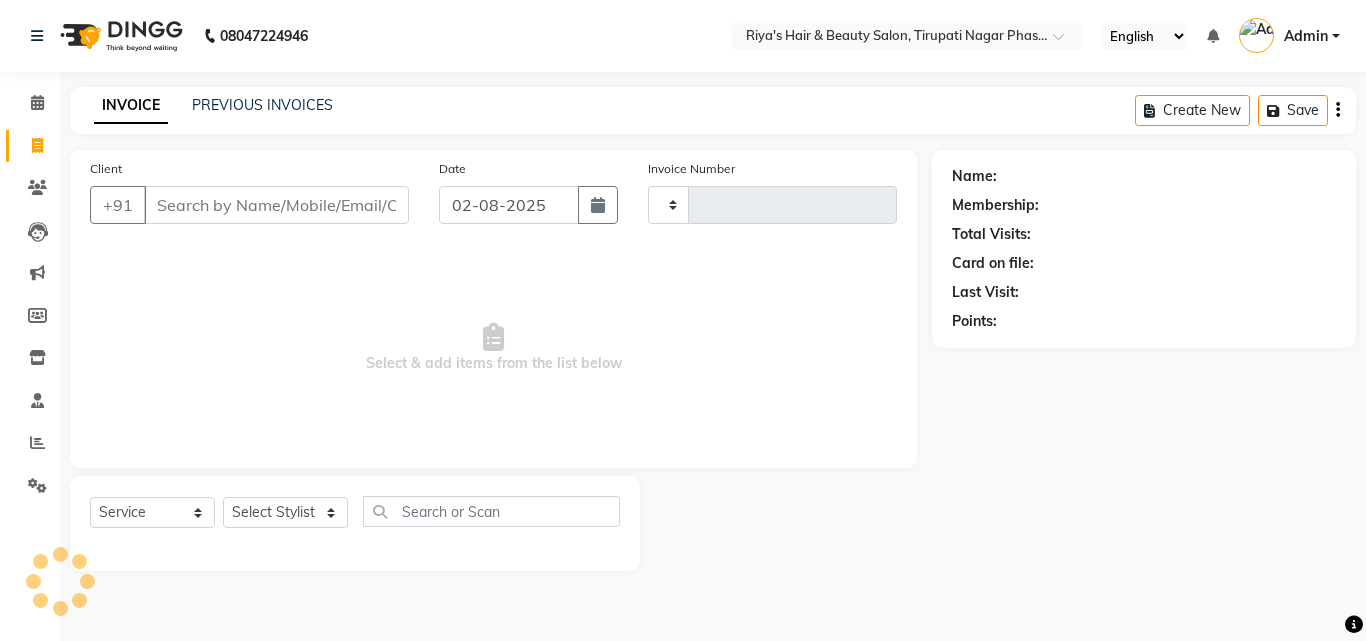 type on "1075" 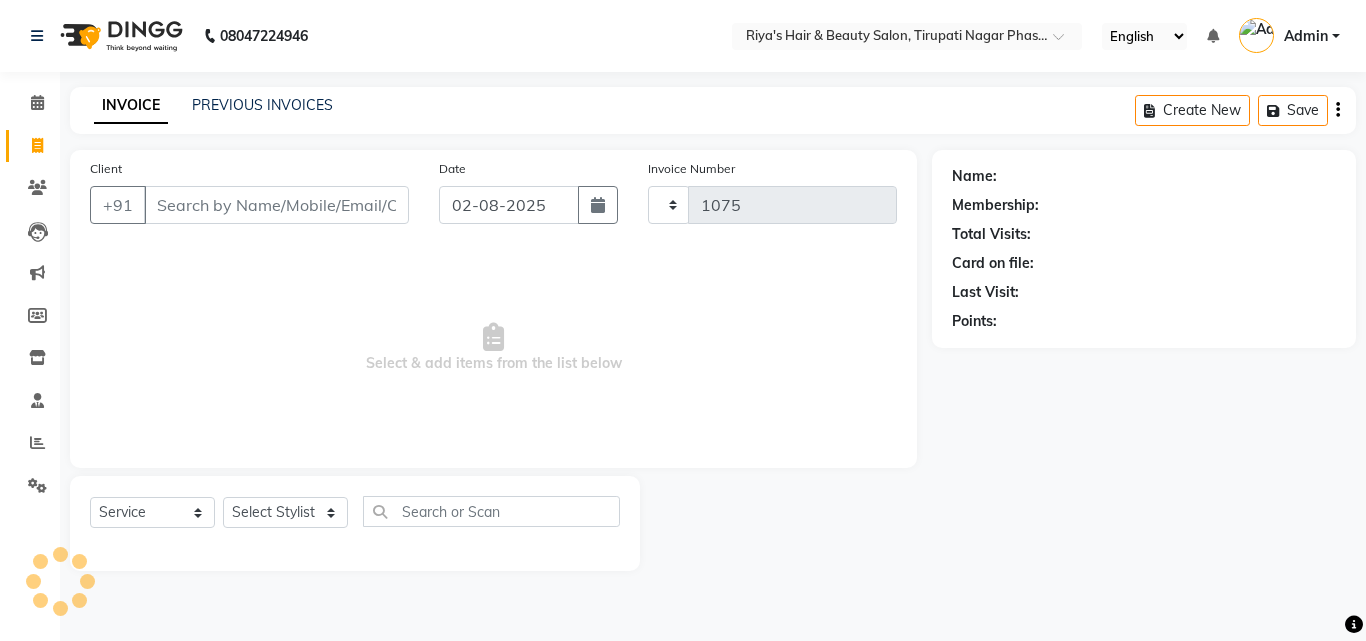 select on "5401" 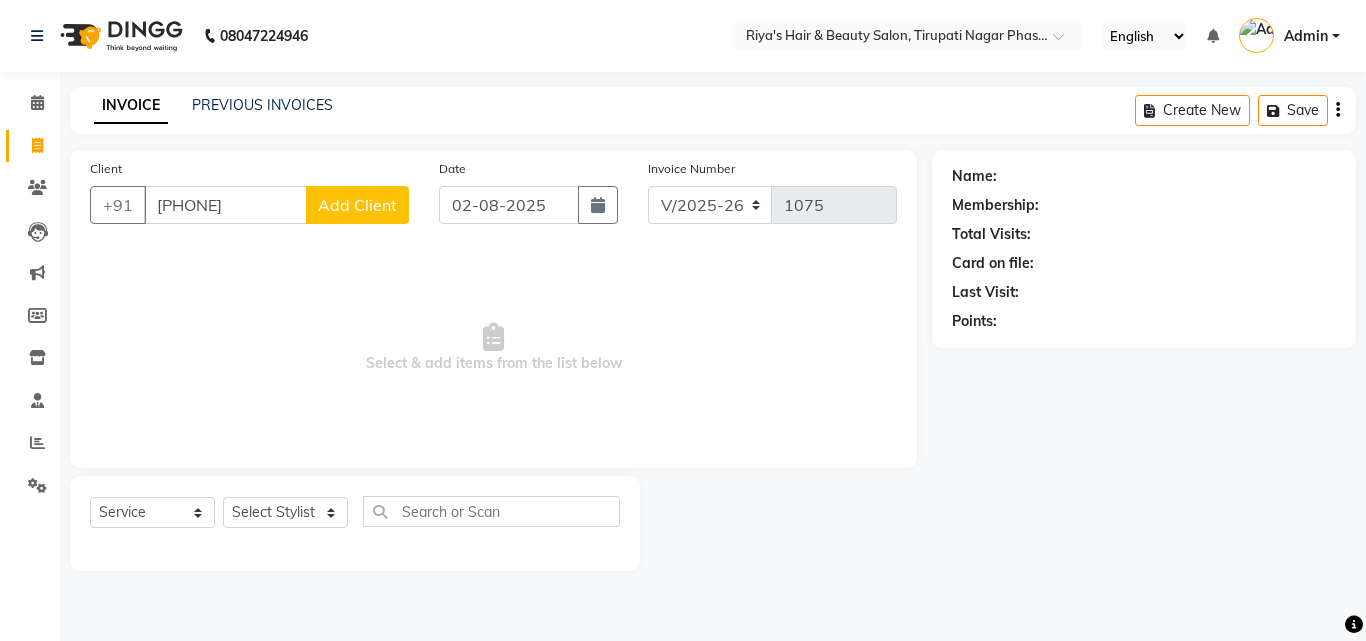 type on "[PHONE]" 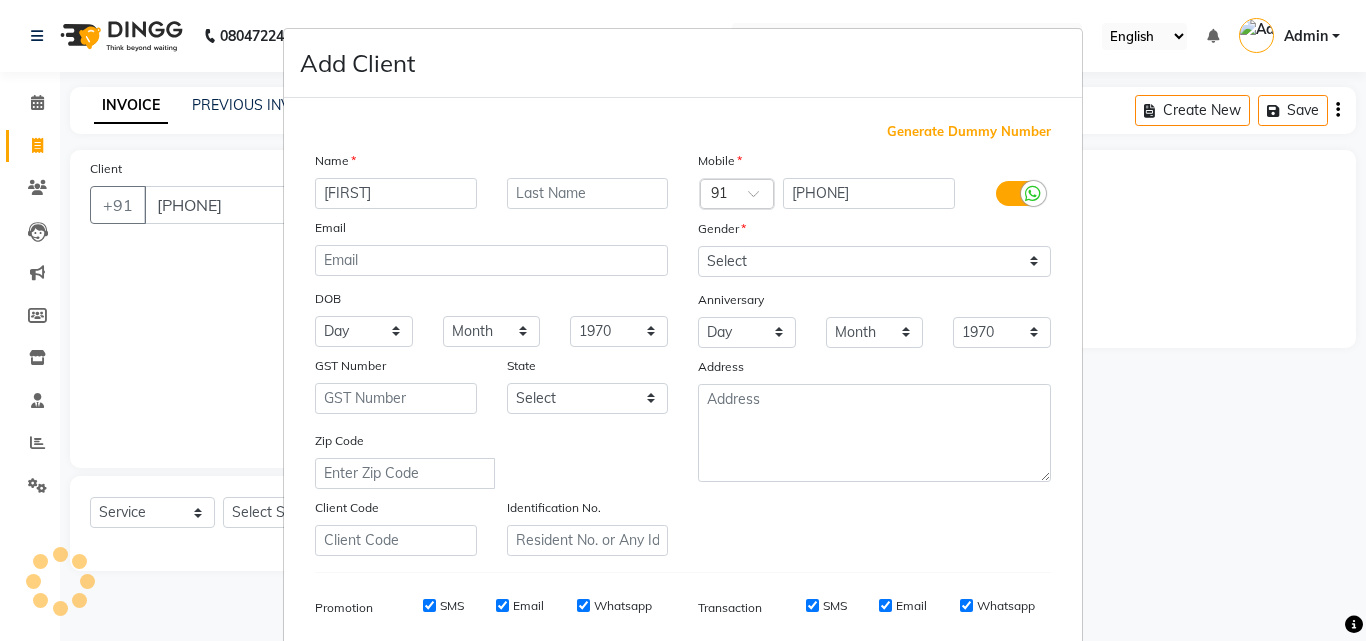 type on "[FIRST]" 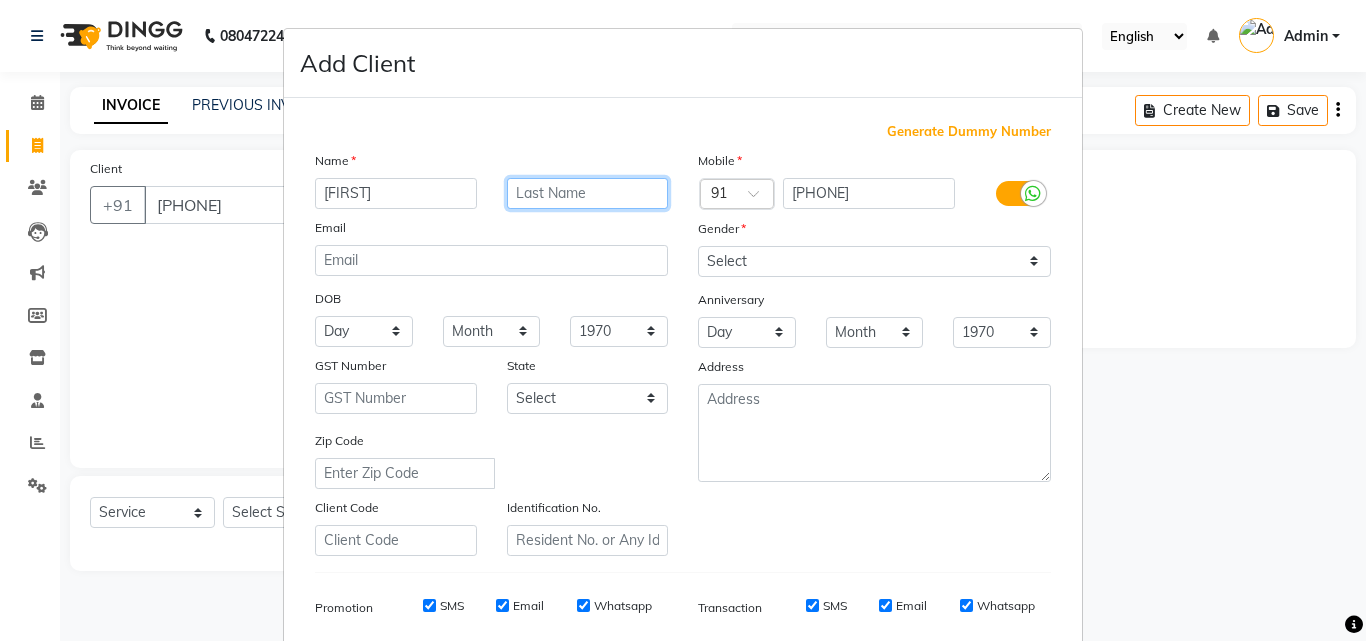 click at bounding box center (588, 193) 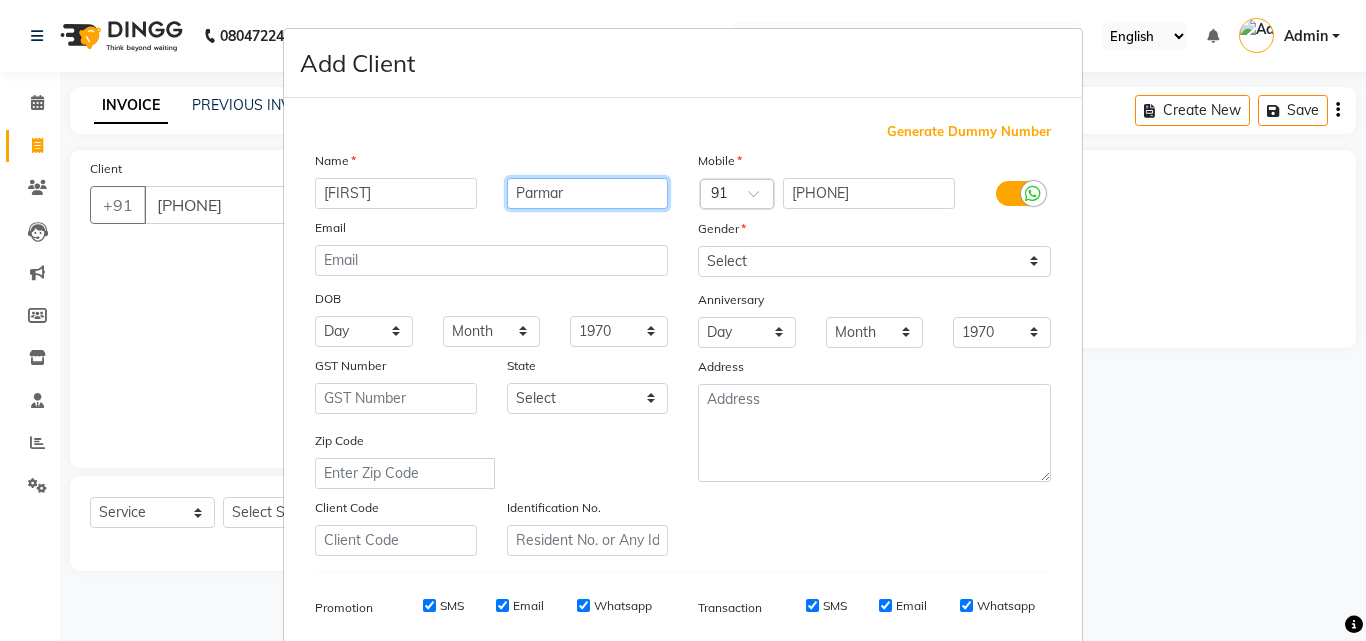 type on "Parmar" 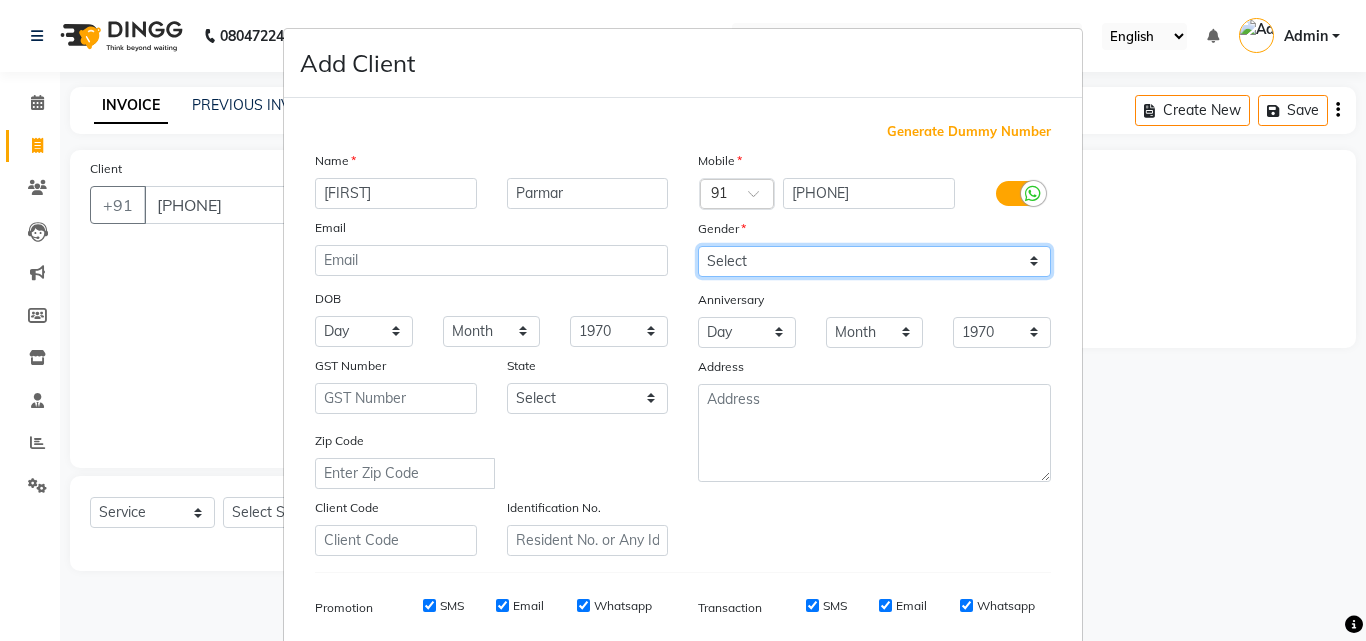 click on "Select Male Female Other Prefer Not To Say" at bounding box center [874, 261] 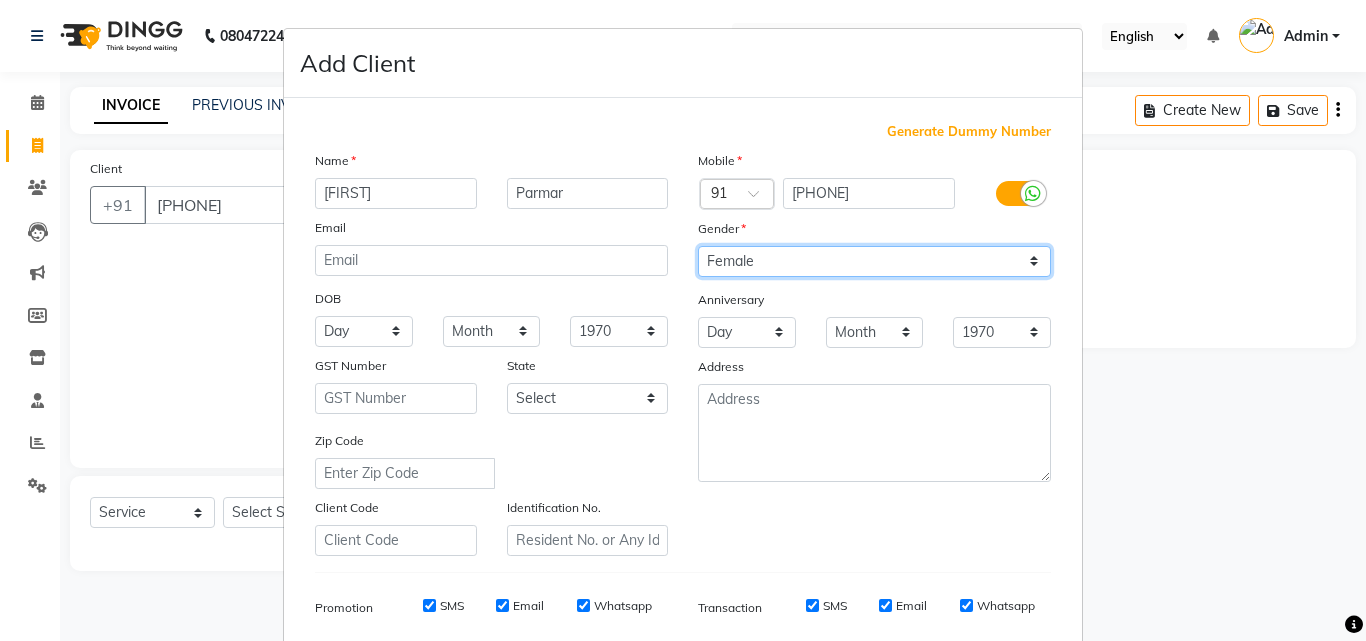 click on "Select Male Female Other Prefer Not To Say" at bounding box center [874, 261] 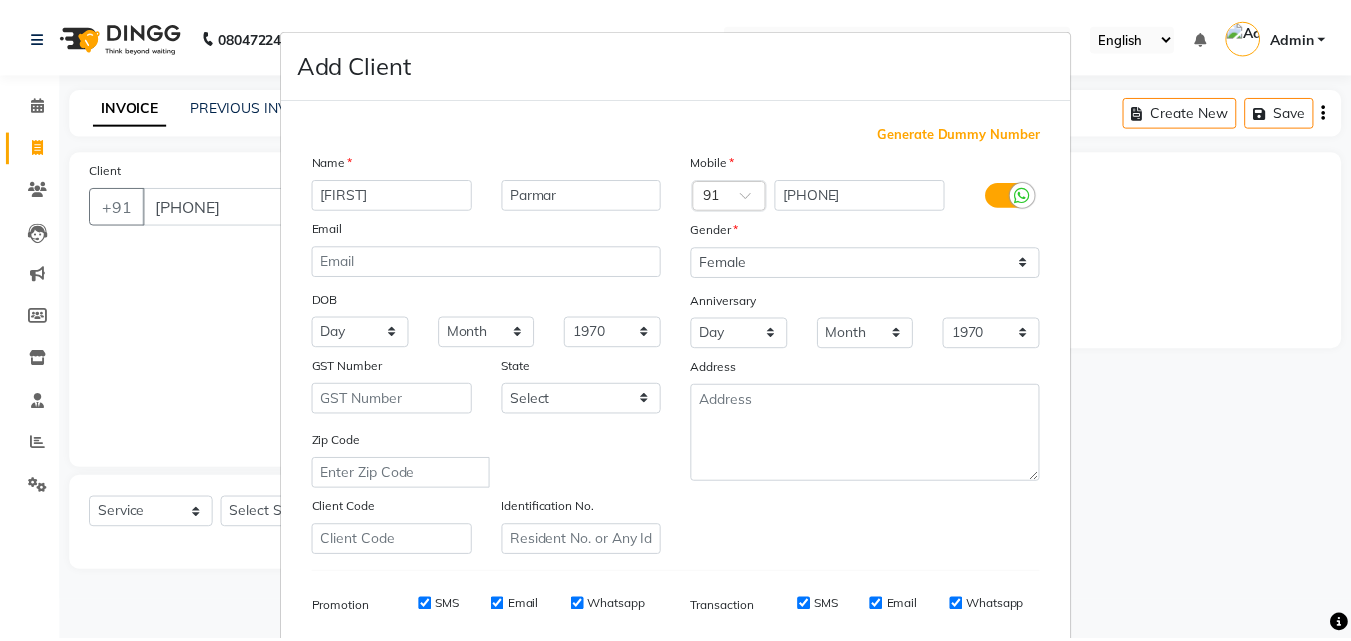 scroll, scrollTop: 282, scrollLeft: 0, axis: vertical 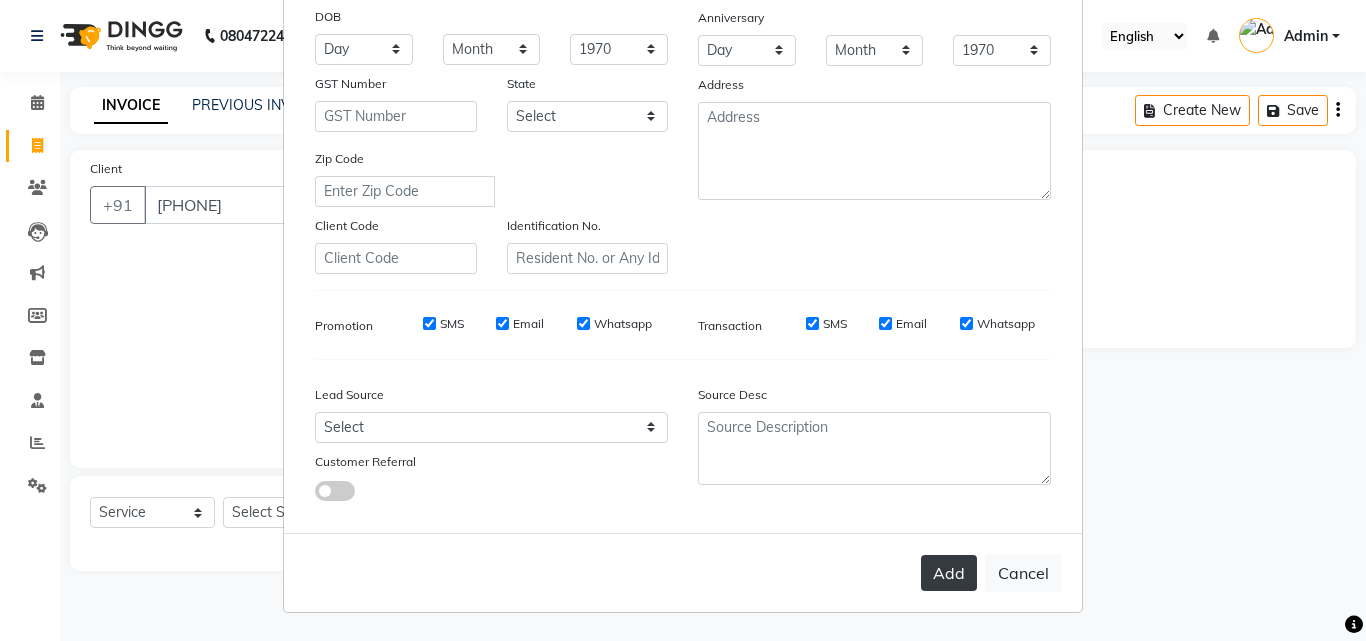 click on "Add" at bounding box center (949, 573) 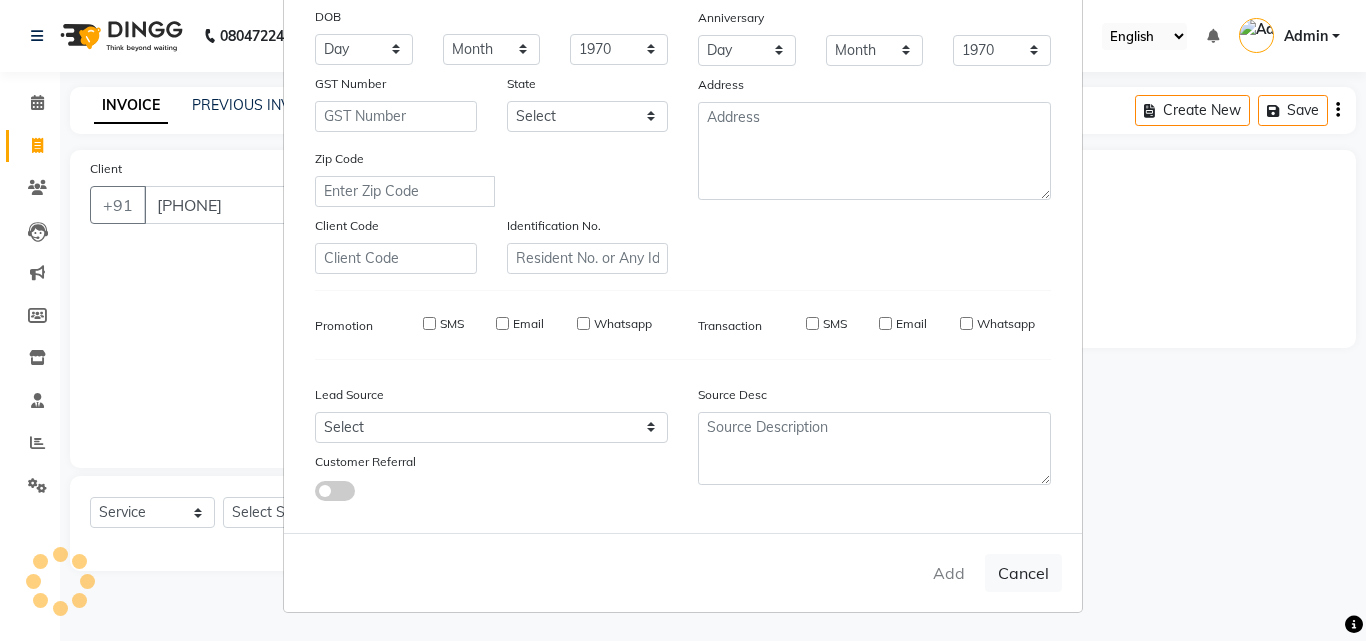 type 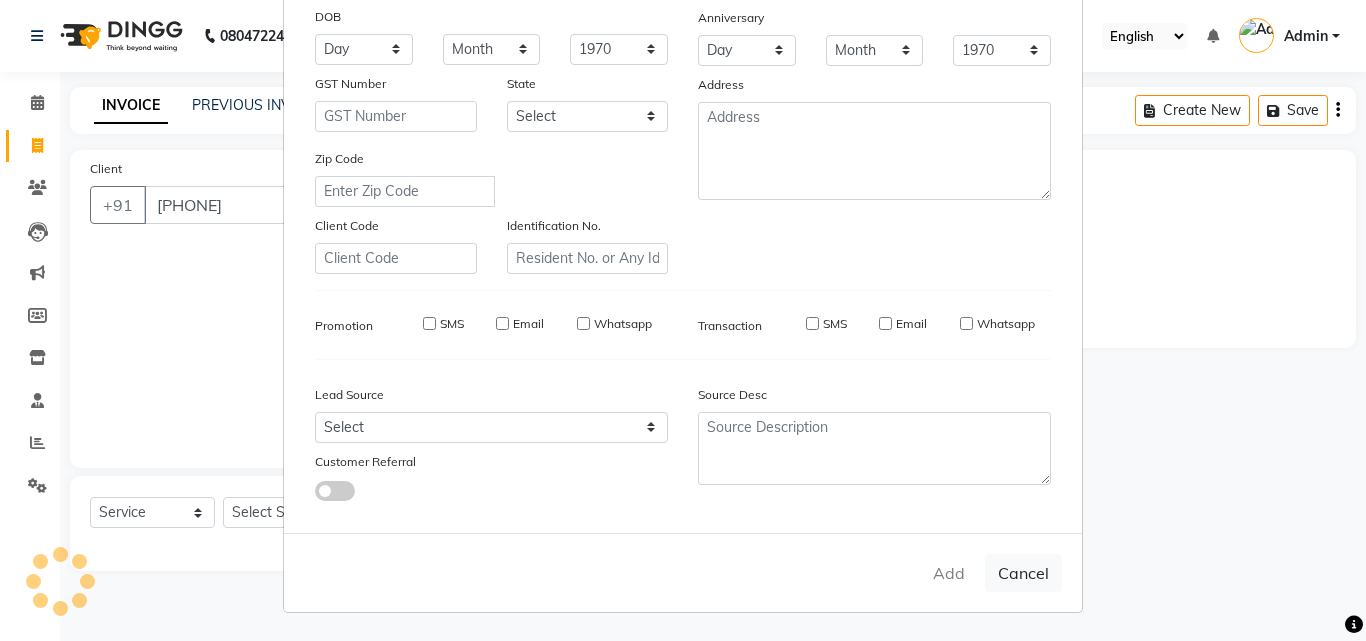 type 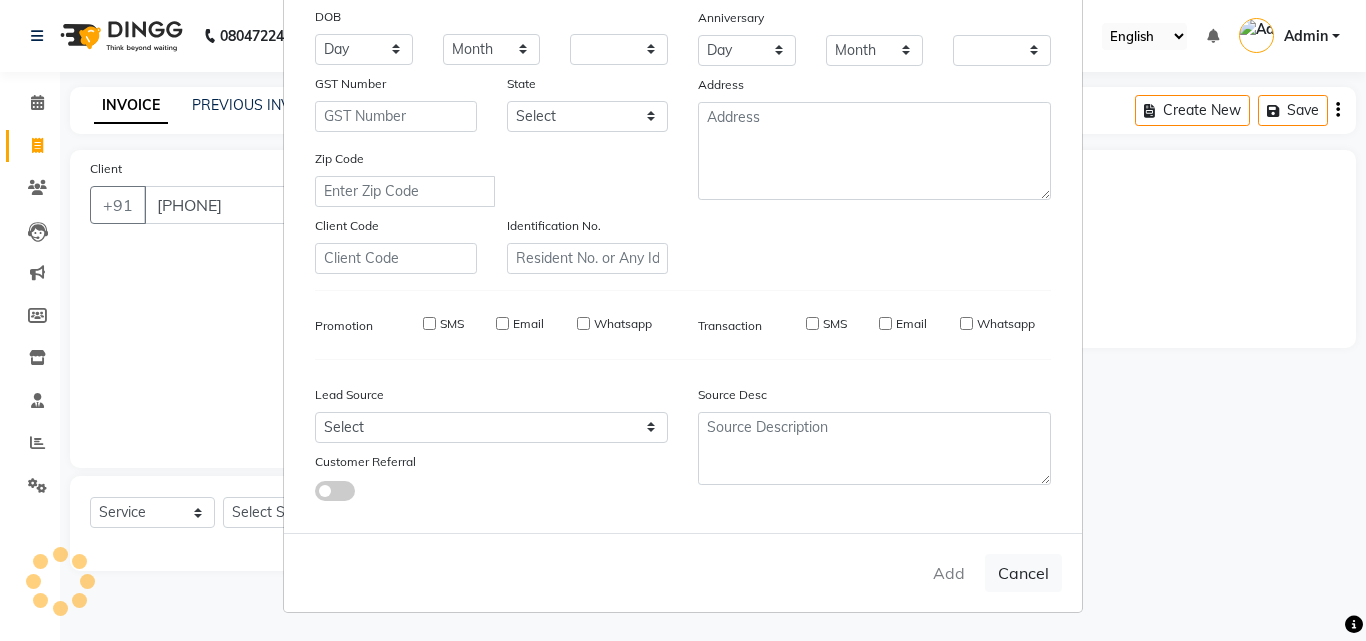 checkbox on "false" 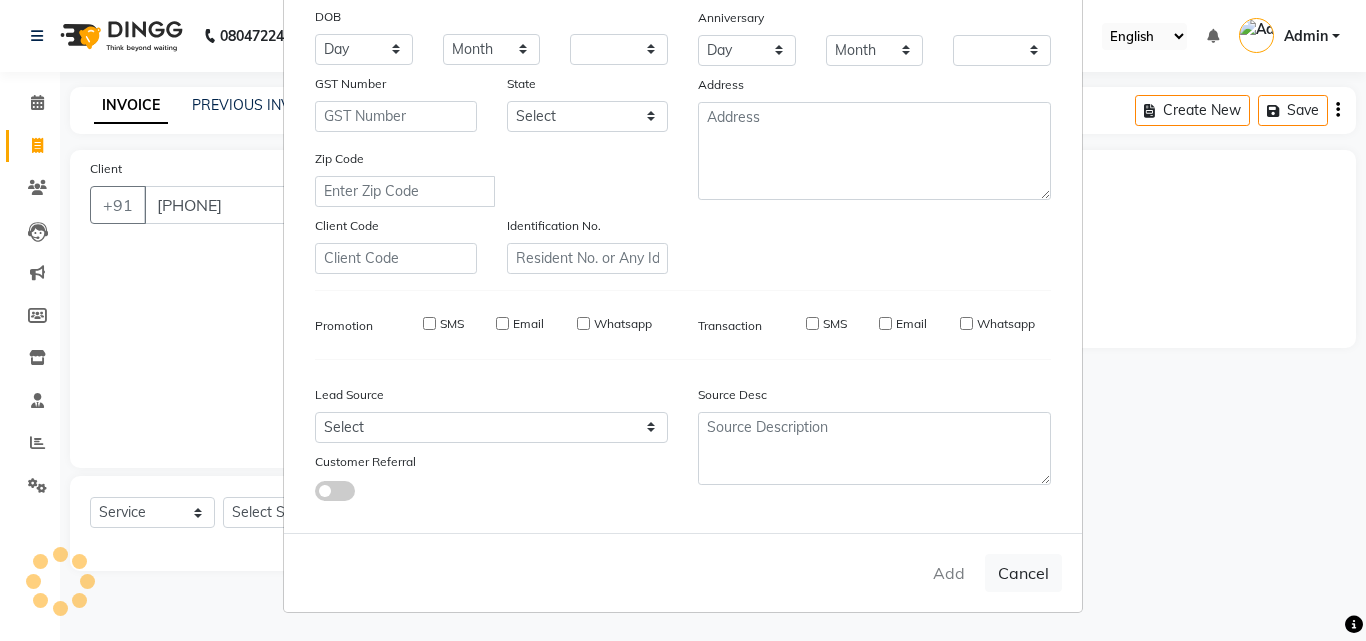 checkbox on "false" 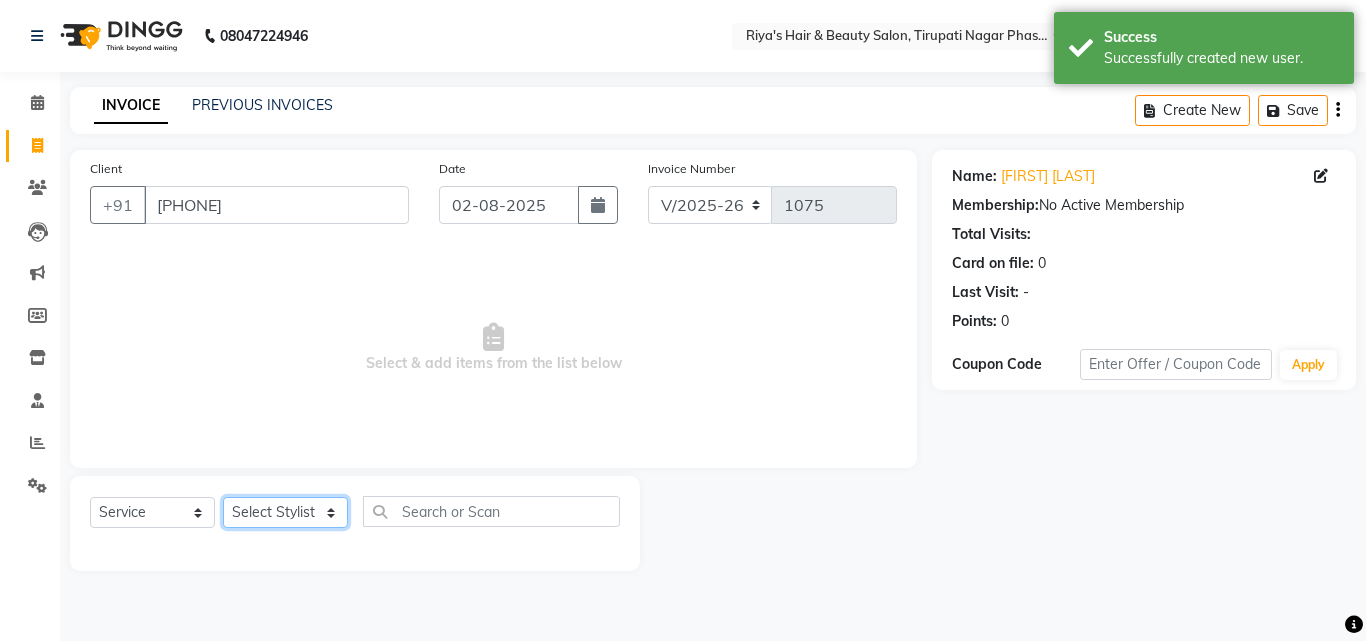 click on "Select Stylist Abida Khan Jitendra jadhav Kajal thakur Priyanaka satyadev Gupta  Priya Vilas pawar  Riya Raul Sakshi Vilas sawant  Siddhi Simran Singh" 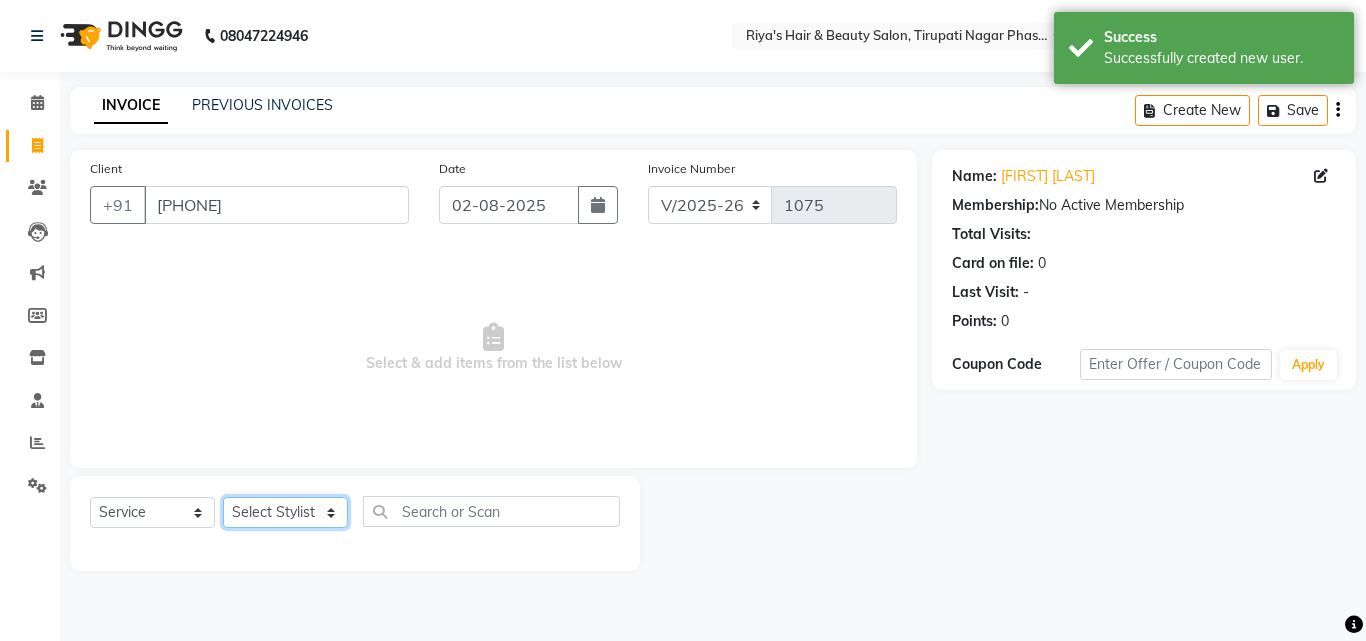 select on "36412" 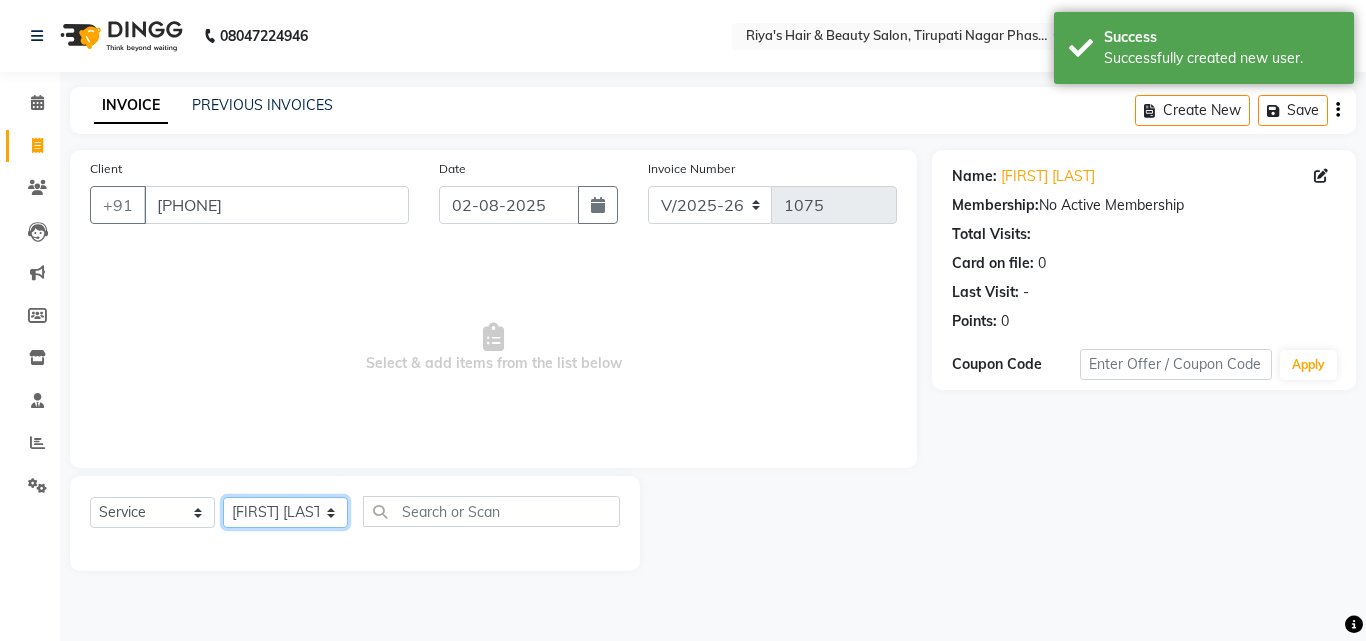 click on "Select Stylist Abida Khan Jitendra jadhav Kajal thakur Priyanaka satyadev Gupta  Priya Vilas pawar  Riya Raul Sakshi Vilas sawant  Siddhi Simran Singh" 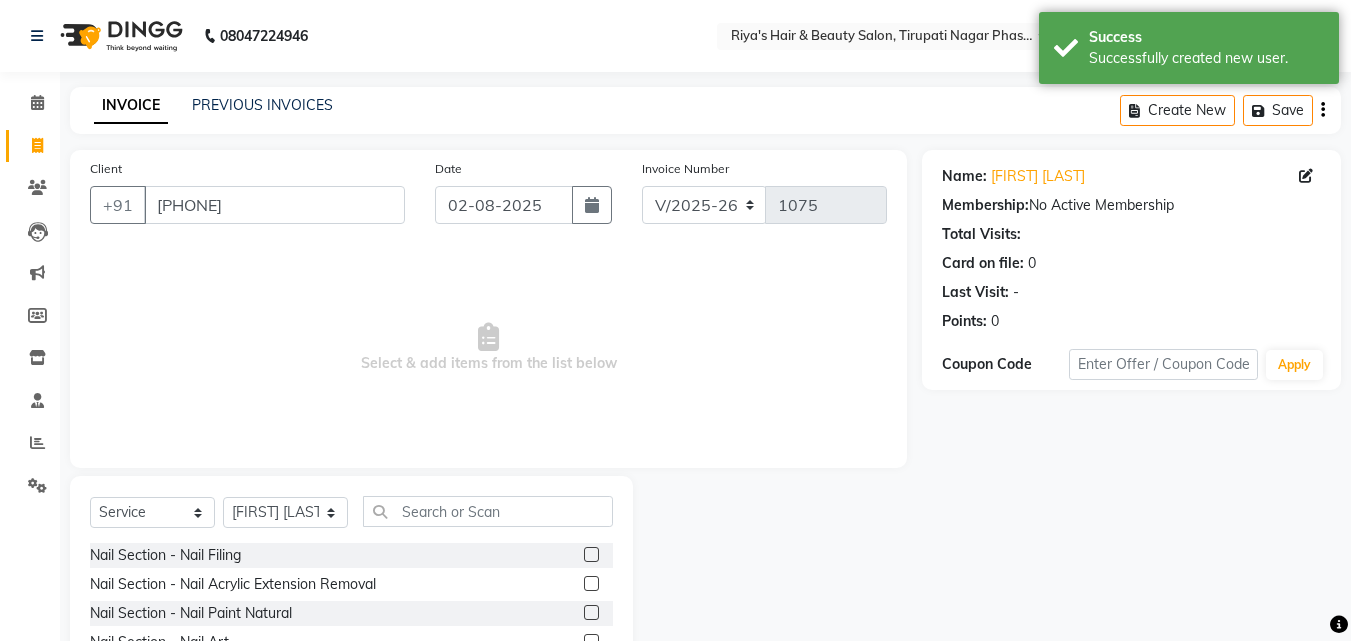 click on "Select  Service  Product  Membership  Package Voucher Prepaid Gift Card  Select Stylist [FIRST] [LAST] [FIRST] [LAST] [FIRST] [LAST]  [FIRST] [LAST]  [FIRST] [LAST]  [FIRST] [LAST]  [FIRST] [LAST]  Nail Section - Nail Filing  Nail Section - Nail Acrylic Extension Removal  Nail Section - Nail Paint Natural  Nail Section - Nail Art  Nail Section - Nail Gel Polish With Express Manicure  Nail Section - Manicure Fast & Fabulous  Nail Section - Nail Gel Polish Removal  Nail Section - Nail Extension Gel Glitter  Nail Section - Nail Extension Acrylic  Nail Section - Gel Polish  Polishing-Back Poliahing  Massage  - Back massage  Hair Section- Karabone  Hair Section-Botosmooth  Hair Section-Harchial  Polishing- Hand polishing  Polishing- Leg Polishing  Facial- corein Glass Facial  Facial Rice Facial  Makeup-Classic Makup  Makeup- Bridel  Makeup- airbrush  Hair Section;- Hair cut  Hair Section;-Clean shave  Hair Section;-Beard shape  Hair Section;- Haed Massage  Hair Section - Hair Spa" 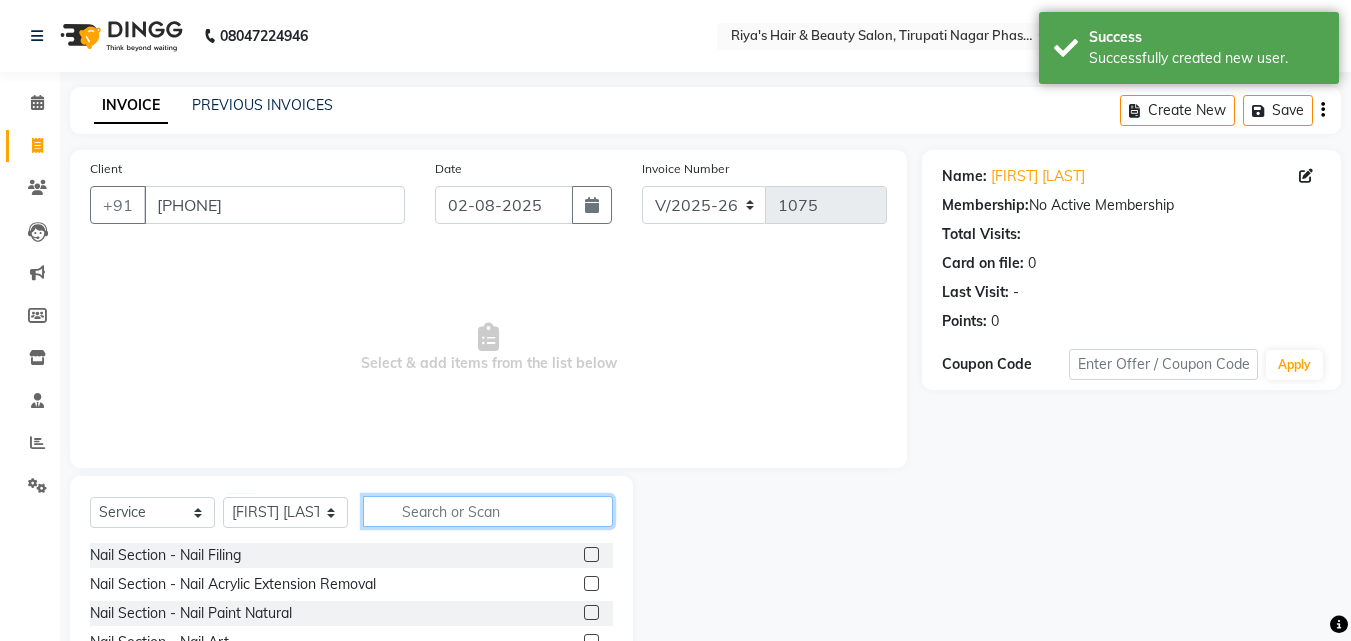 click 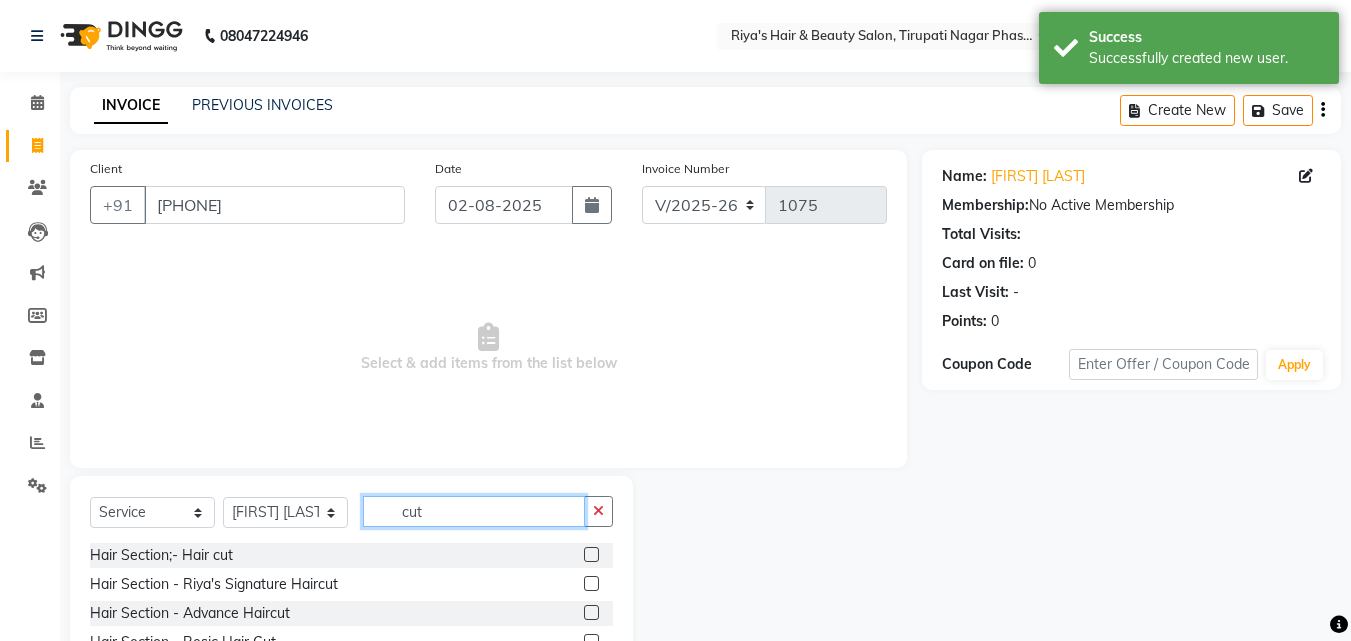 type on "cut" 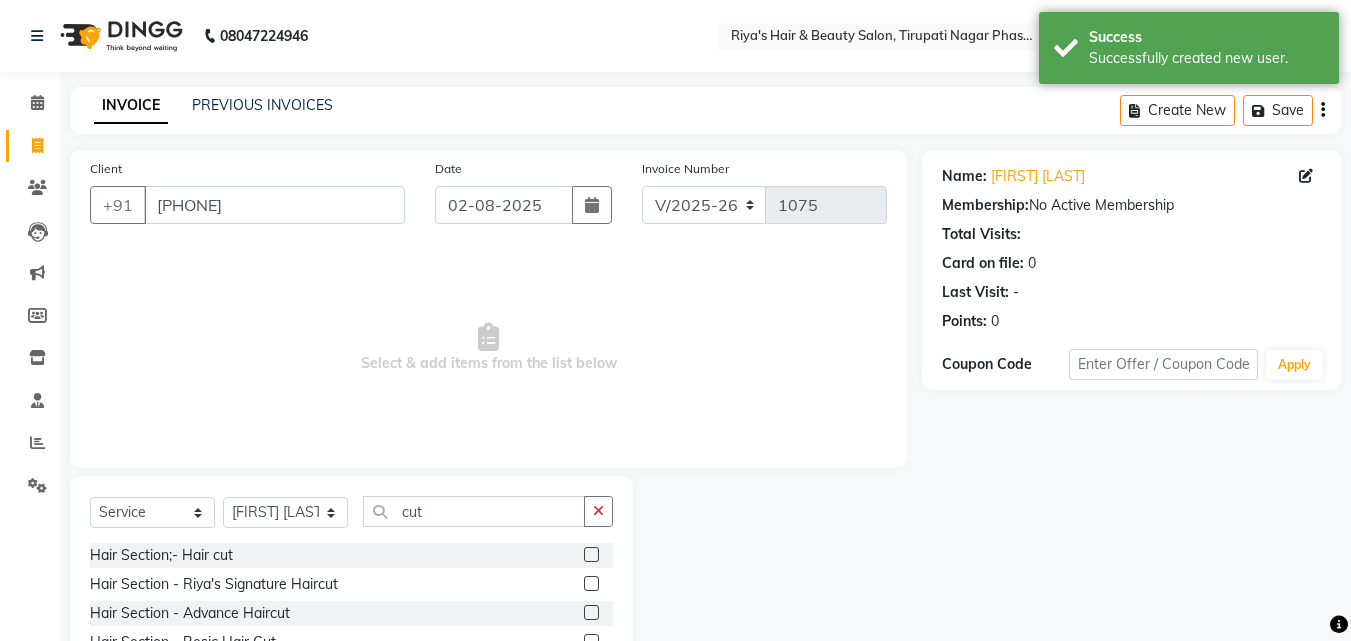 click 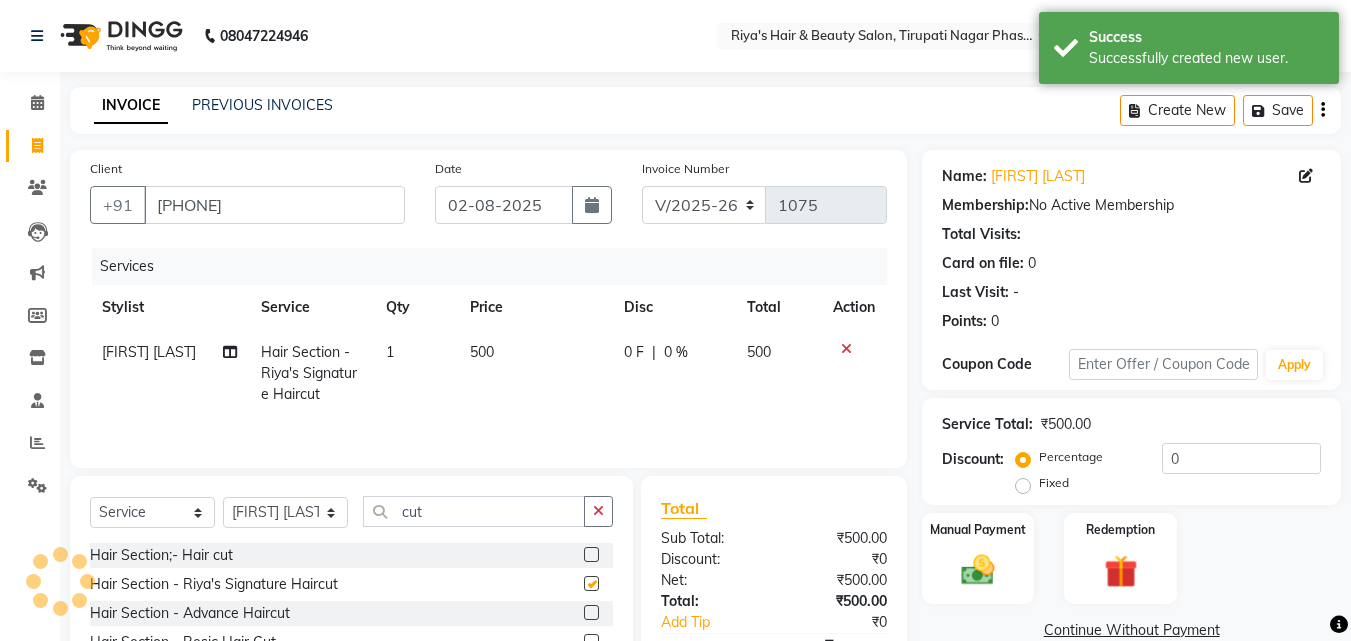 checkbox on "false" 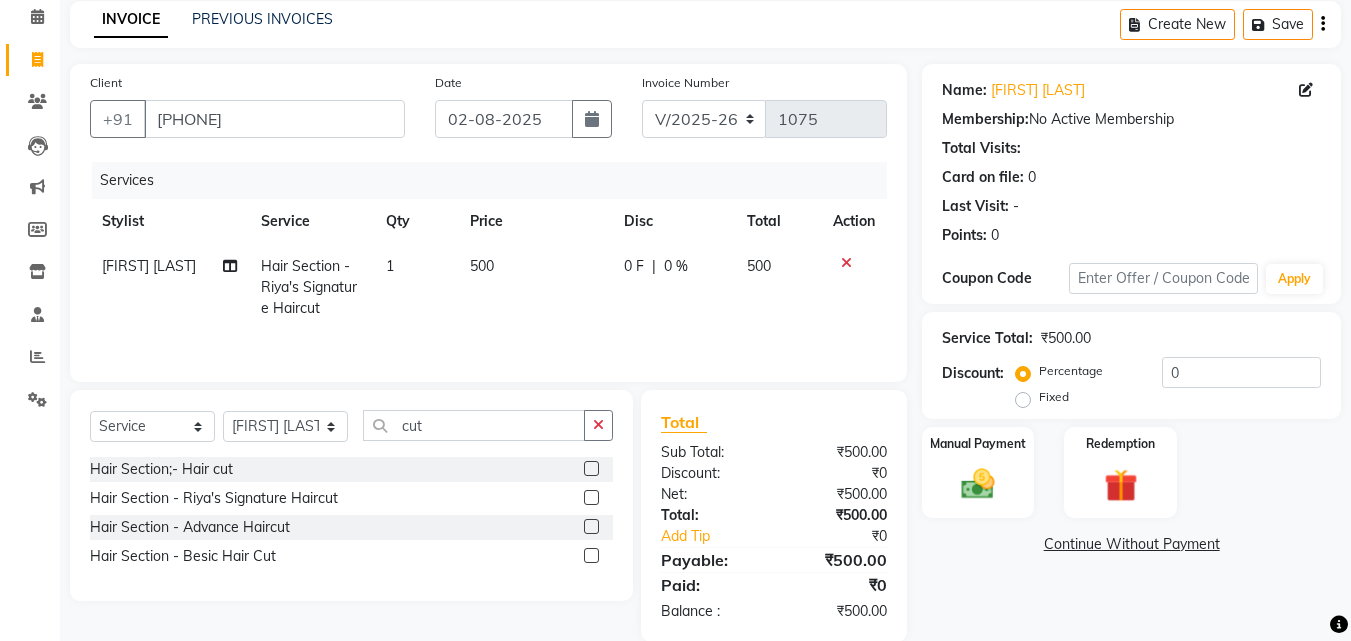 scroll, scrollTop: 117, scrollLeft: 0, axis: vertical 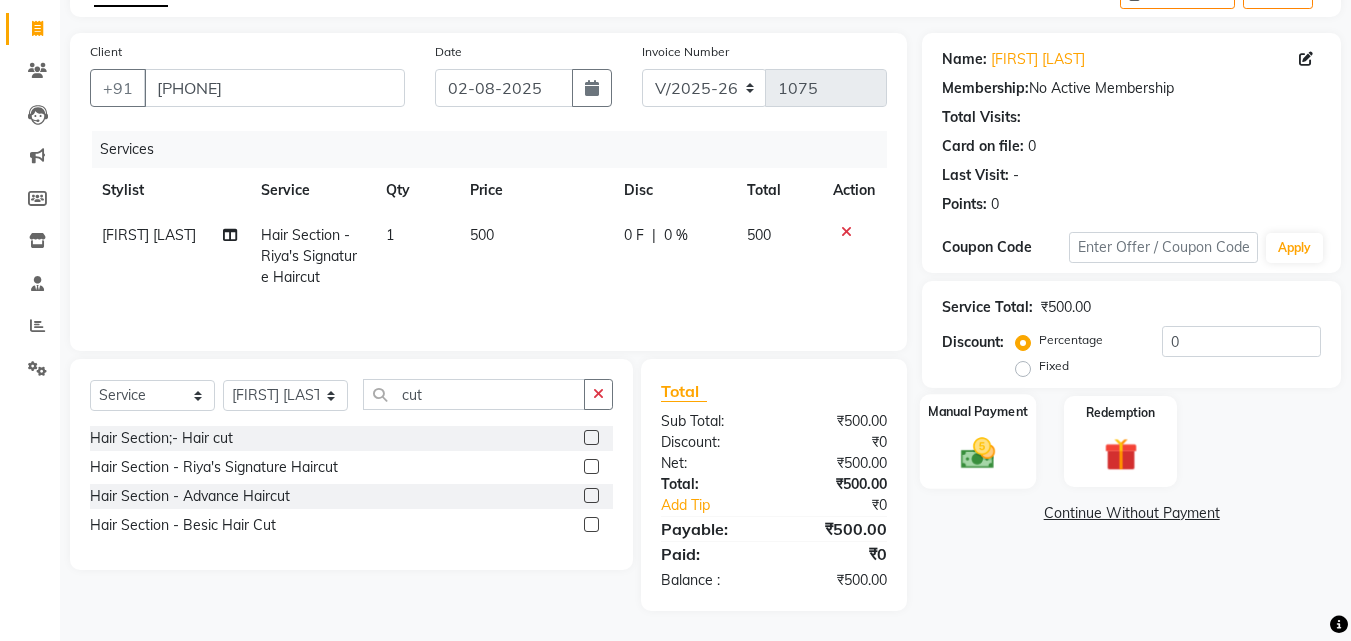 click on "Manual Payment" 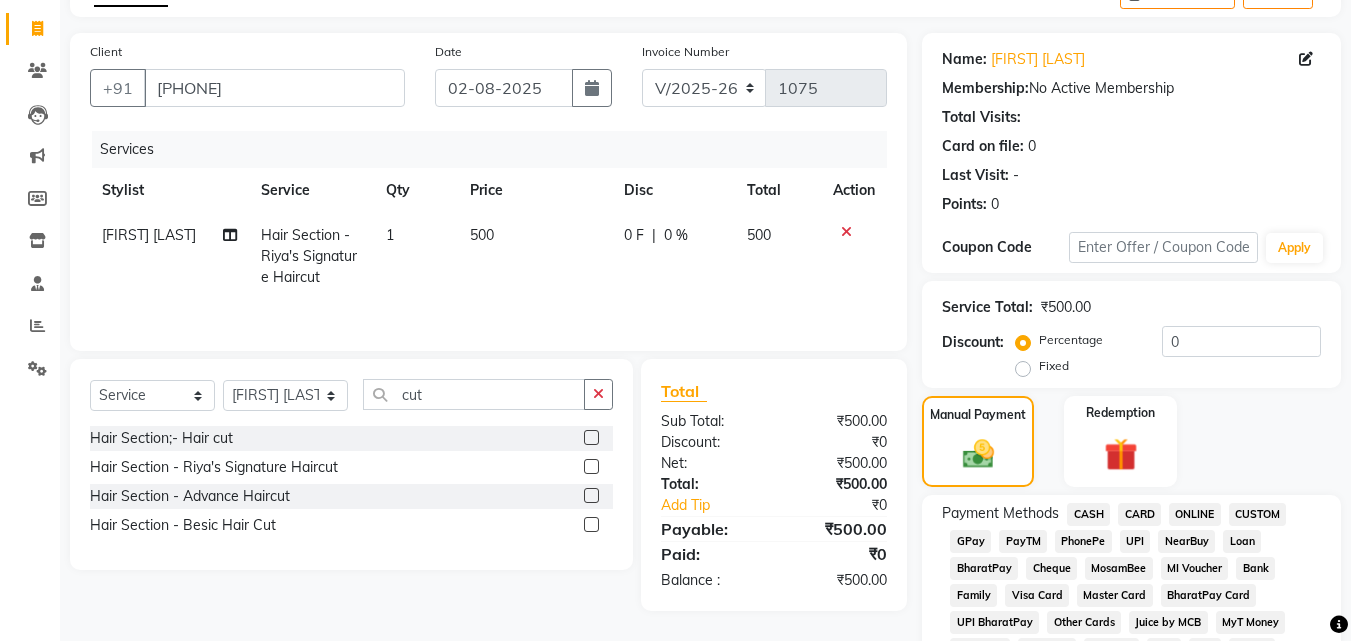 click on "GPay" 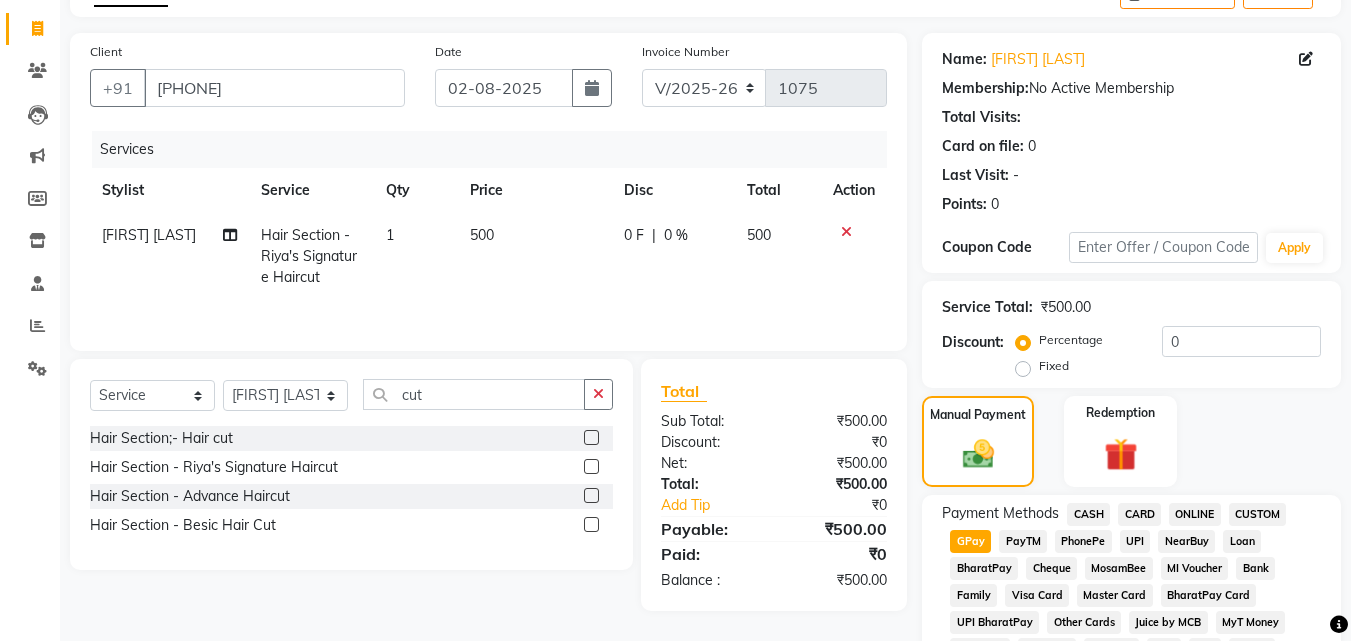 click on "PayTM" 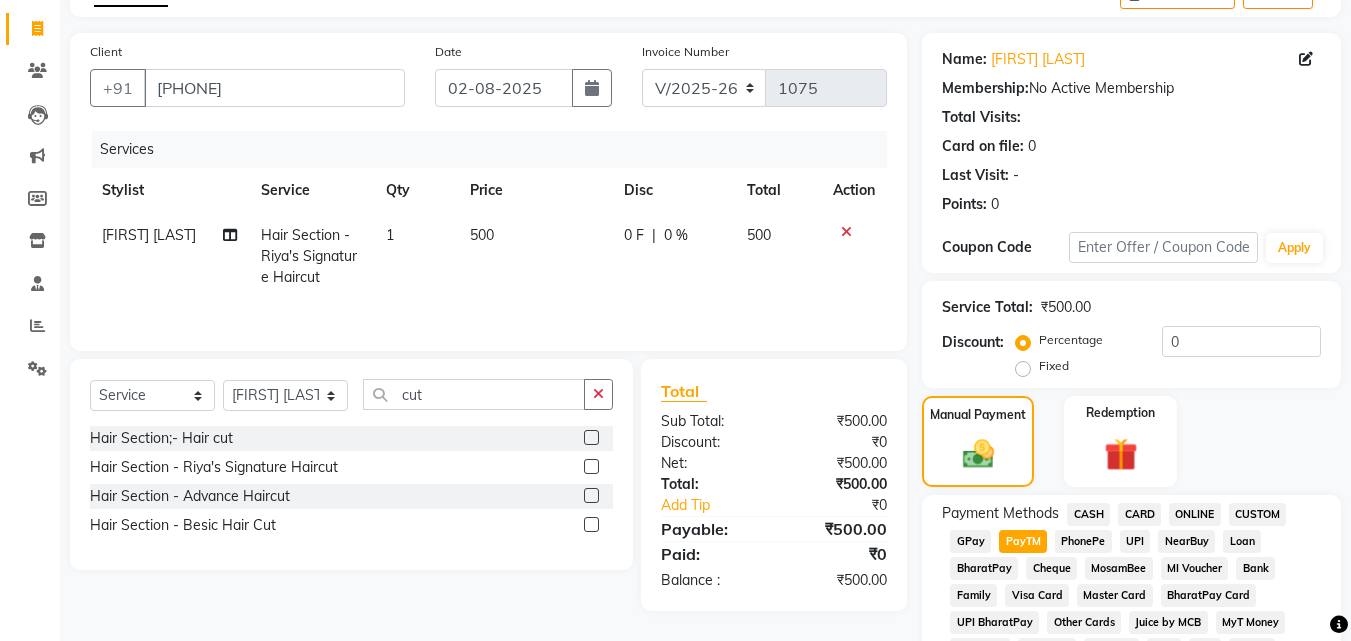 click on "GPay" 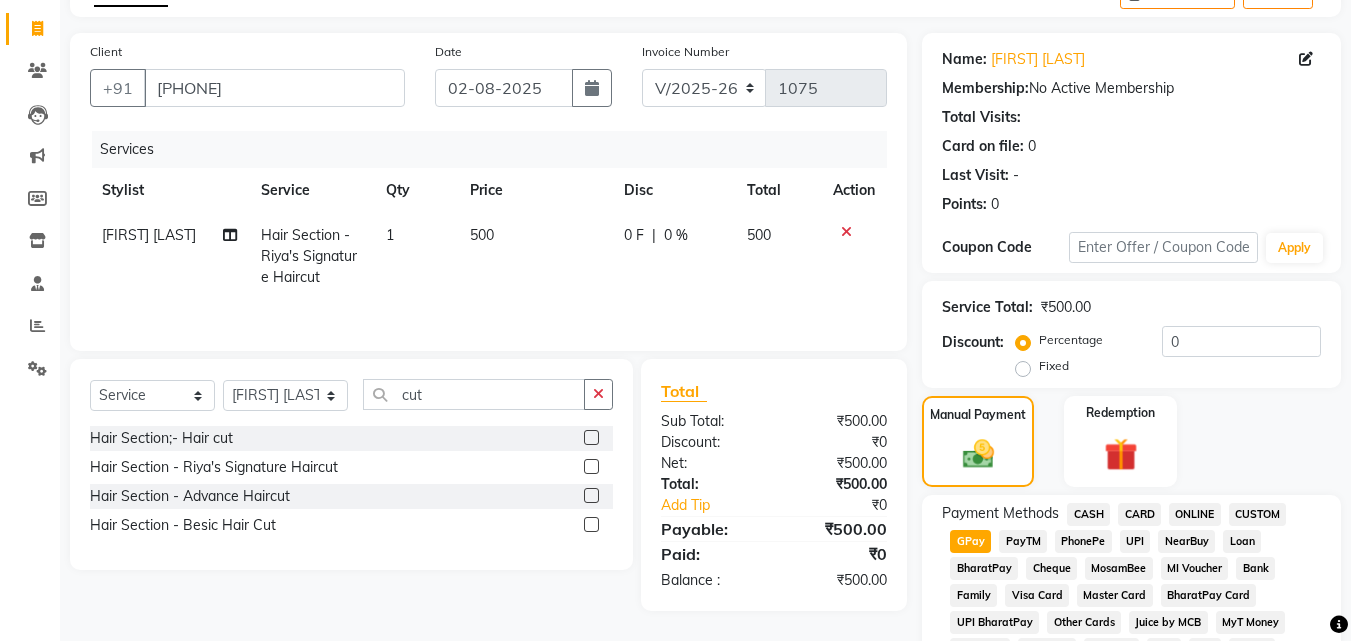 scroll, scrollTop: 677, scrollLeft: 0, axis: vertical 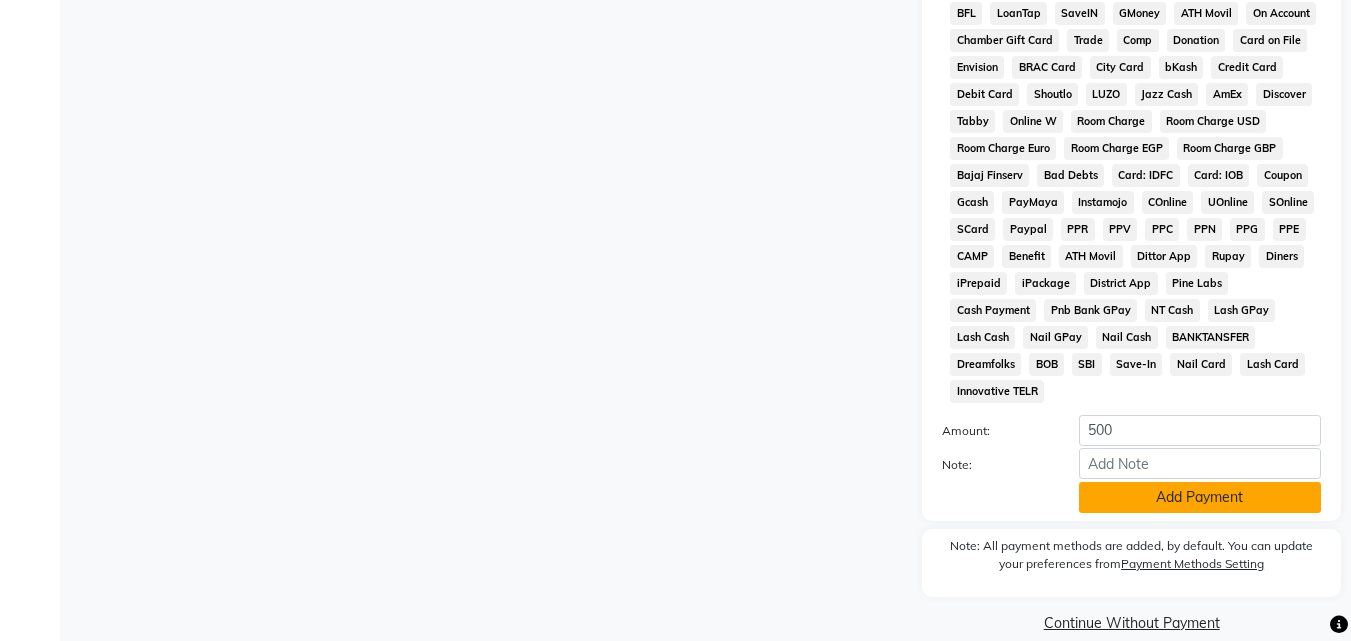 click on "Add Payment" 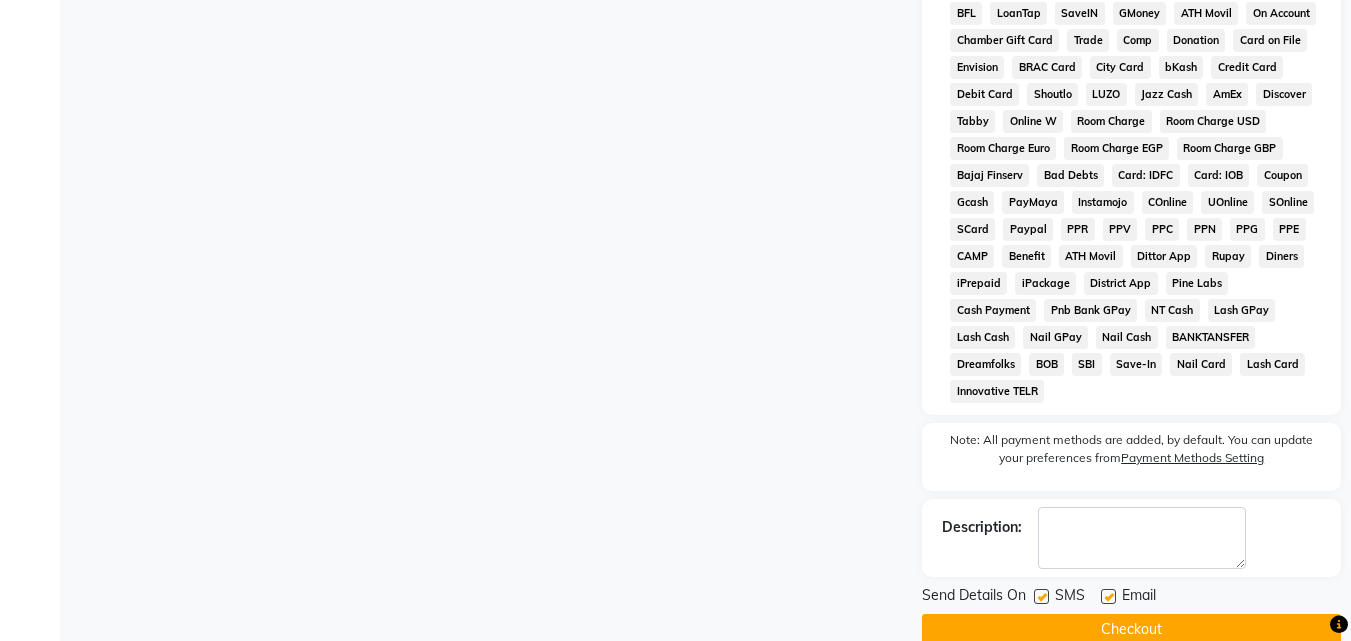 click on "Checkout" 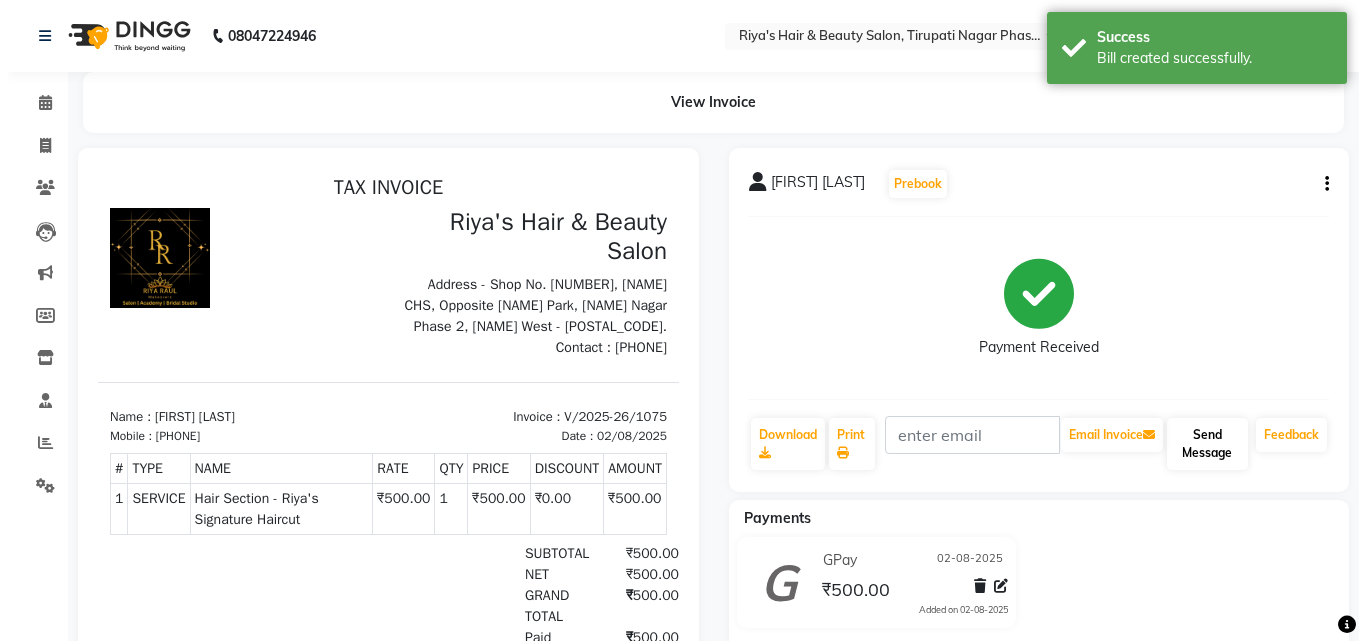 scroll, scrollTop: 0, scrollLeft: 0, axis: both 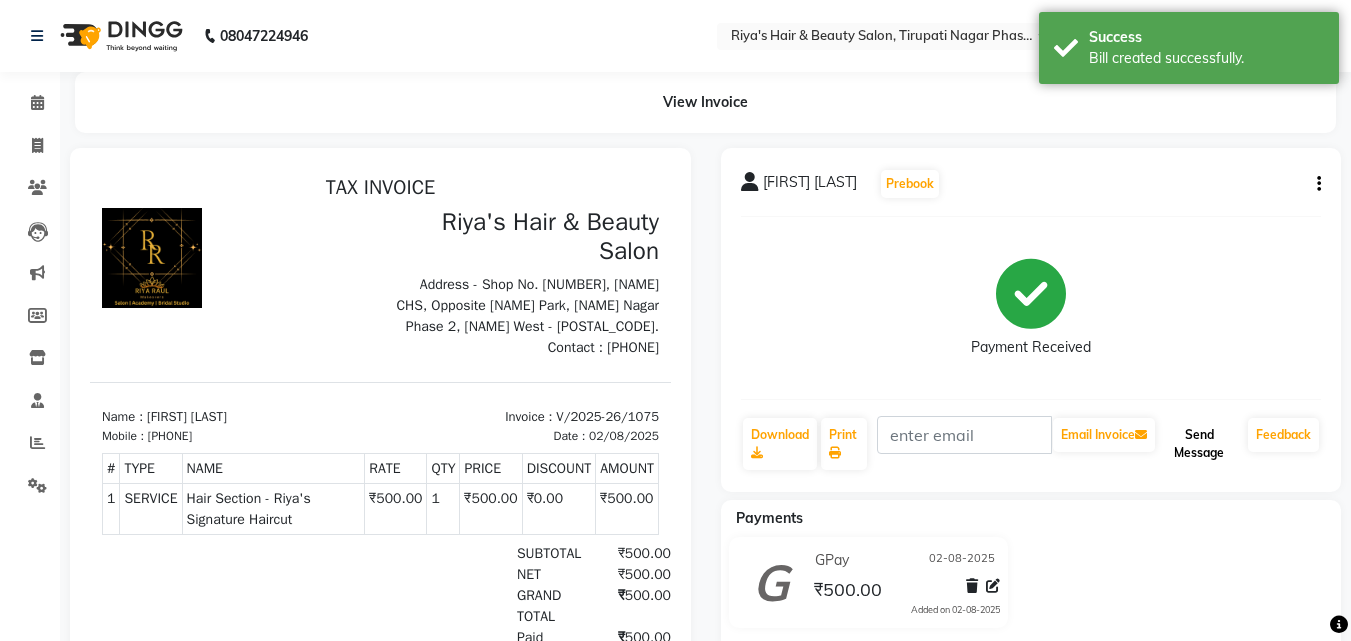 click on "Send Message" 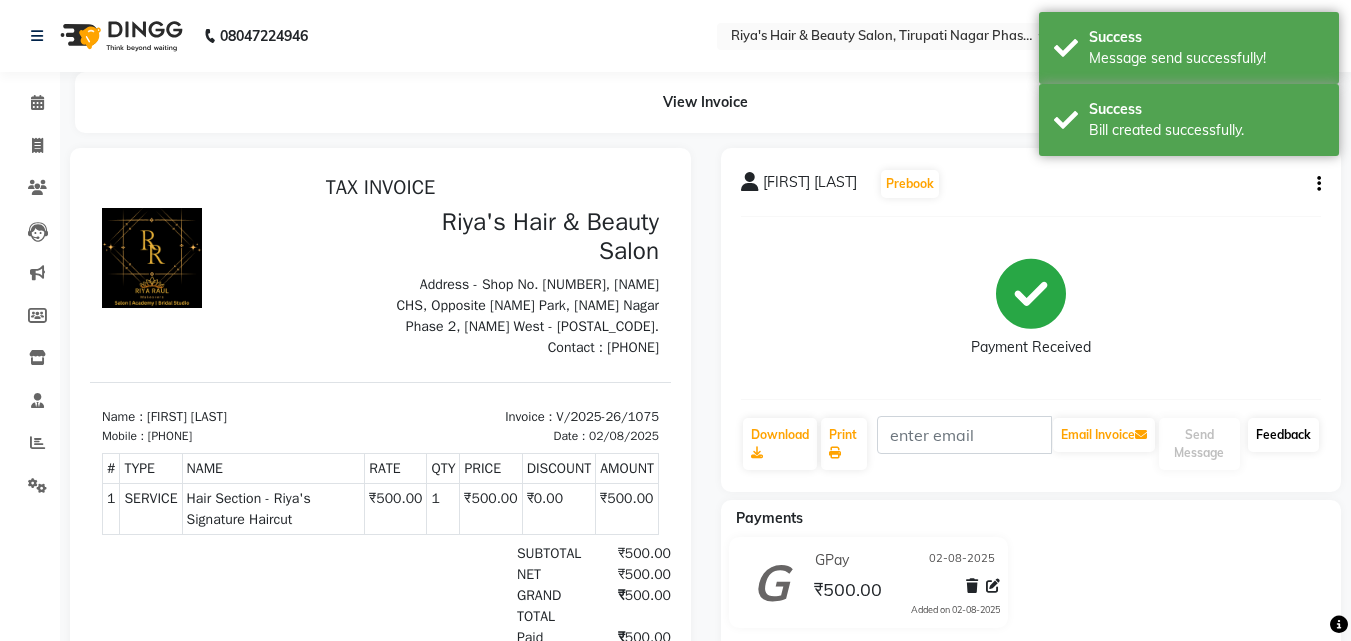 click on "Feedback" 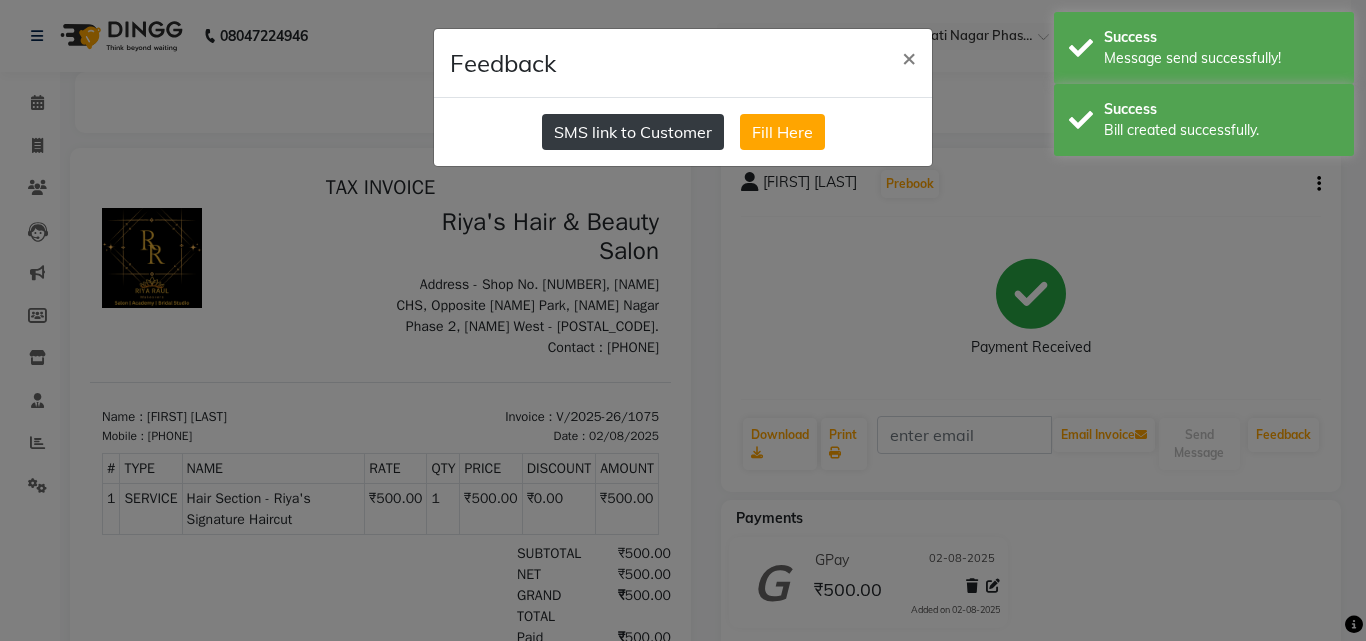 click on "SMS link to Customer" 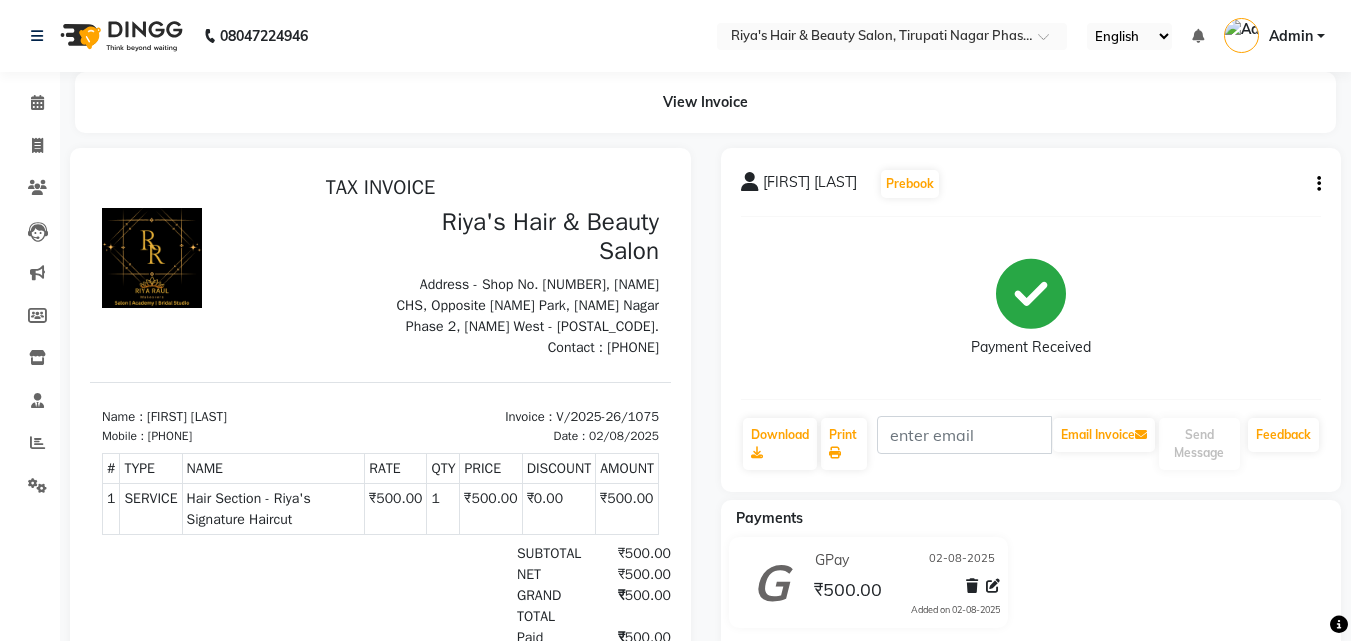click on "View Invoice" 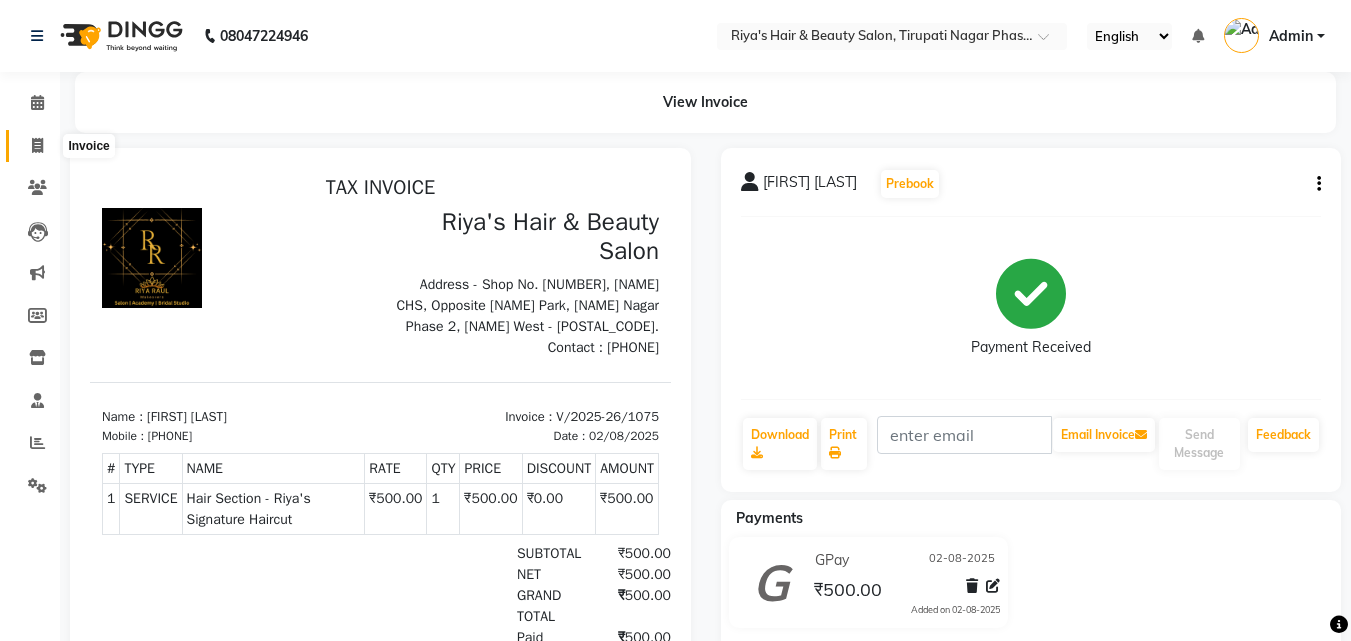 click 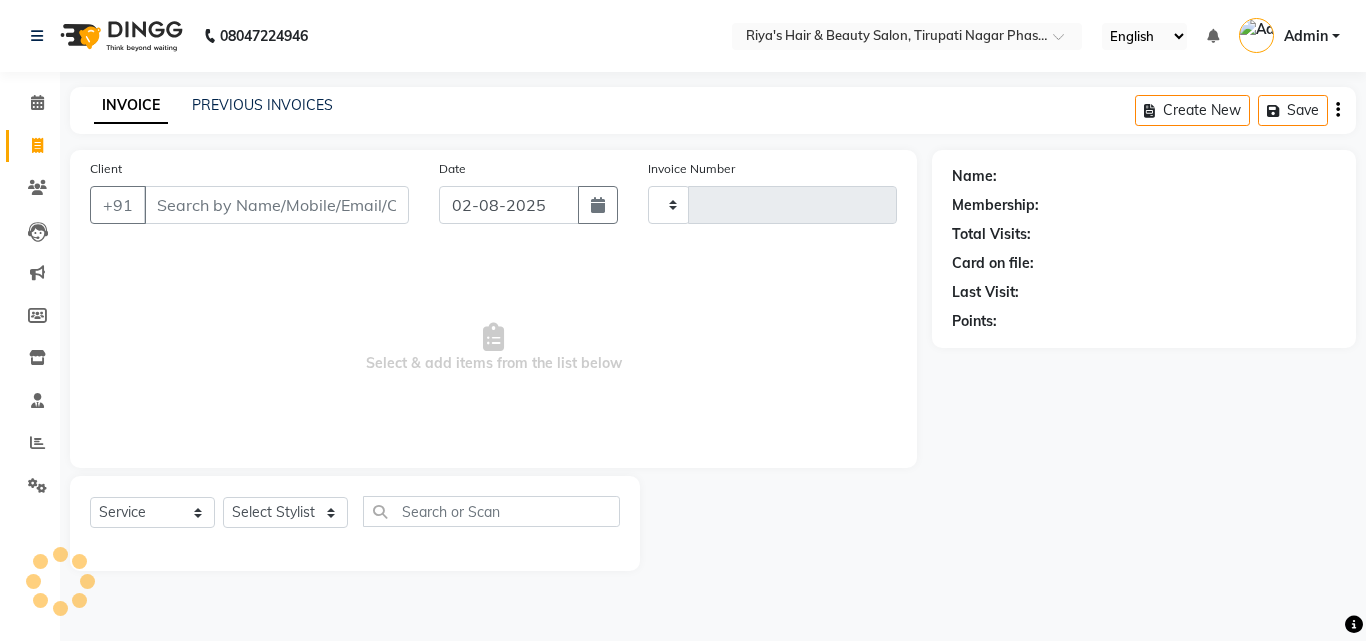 type on "1076" 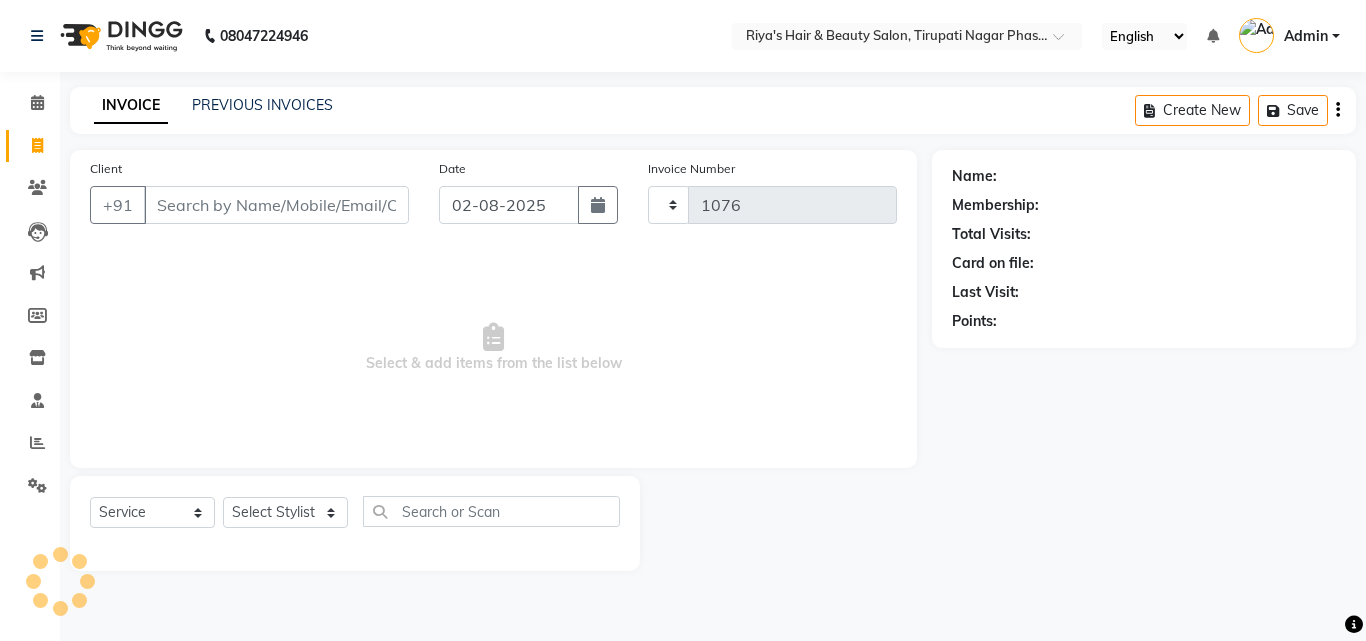 select on "5401" 